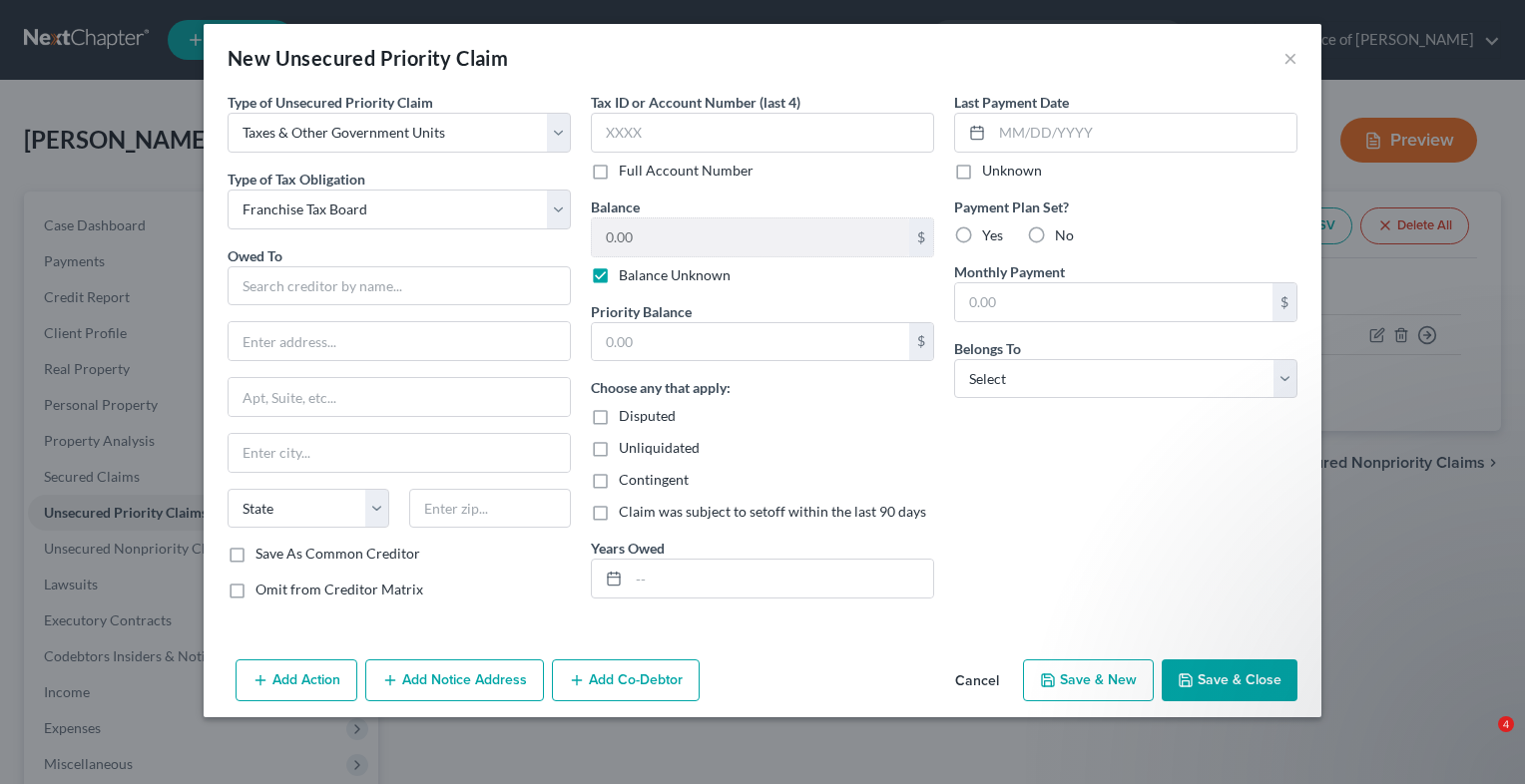 select on "0" 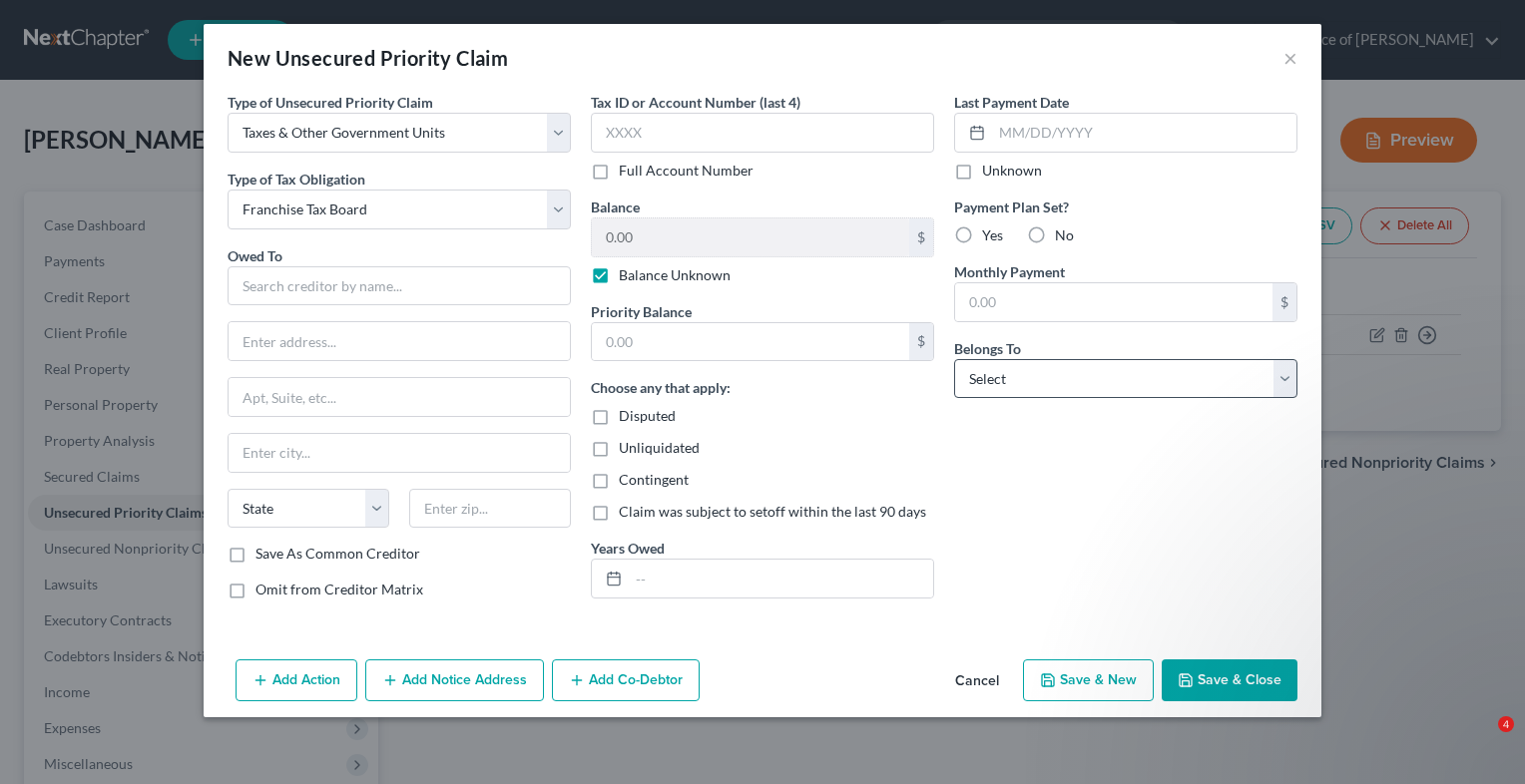 scroll, scrollTop: 0, scrollLeft: 0, axis: both 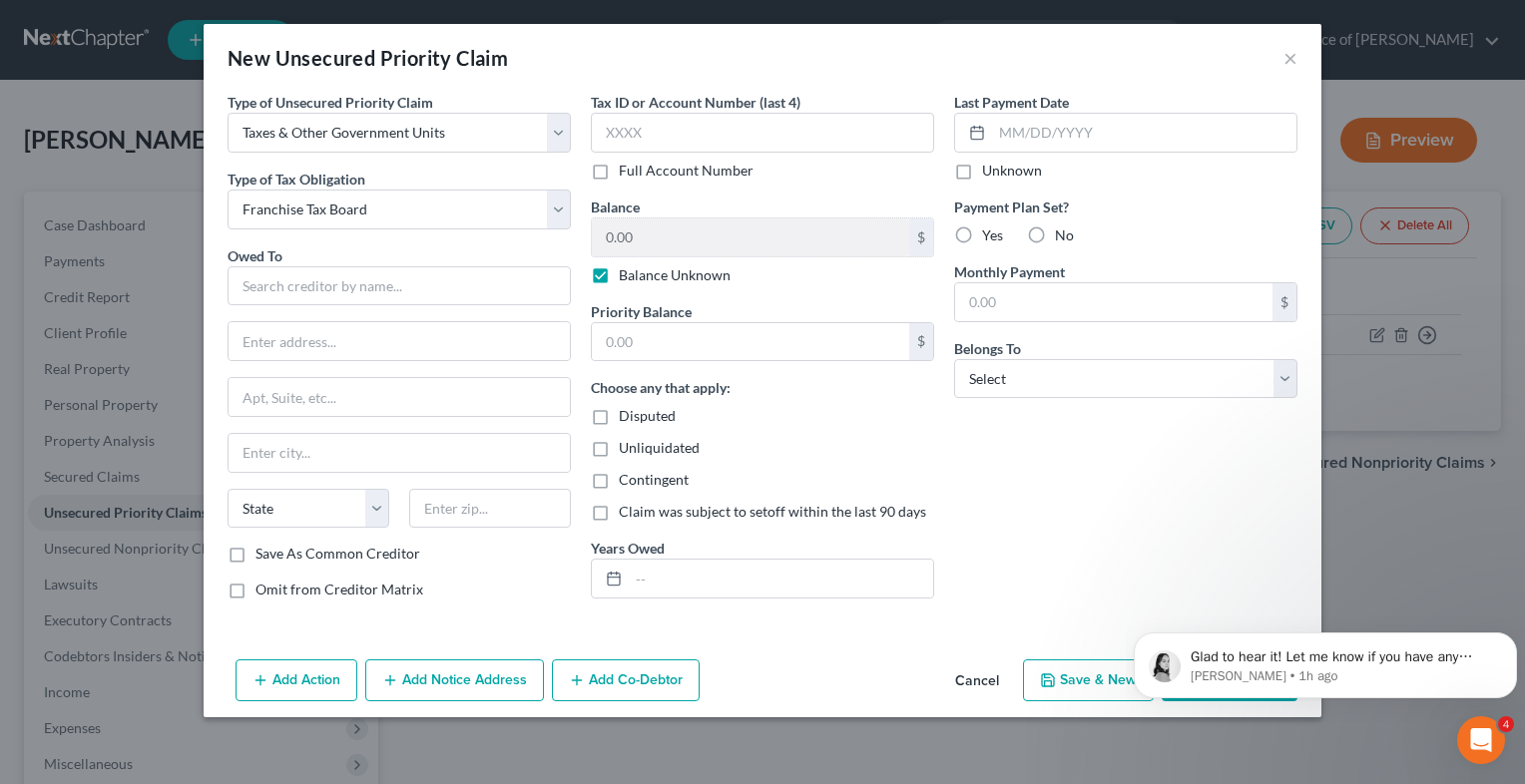 click on "Last Payment Date         Unknown Payment Plan Set? Yes No Monthly Payment $
Belongs To
*
Select Debtor 1 Only Debtor 2 Only Debtor 1 And Debtor 2 Only At Least One Of The Debtors And Another Community Property" at bounding box center [1126, 353] 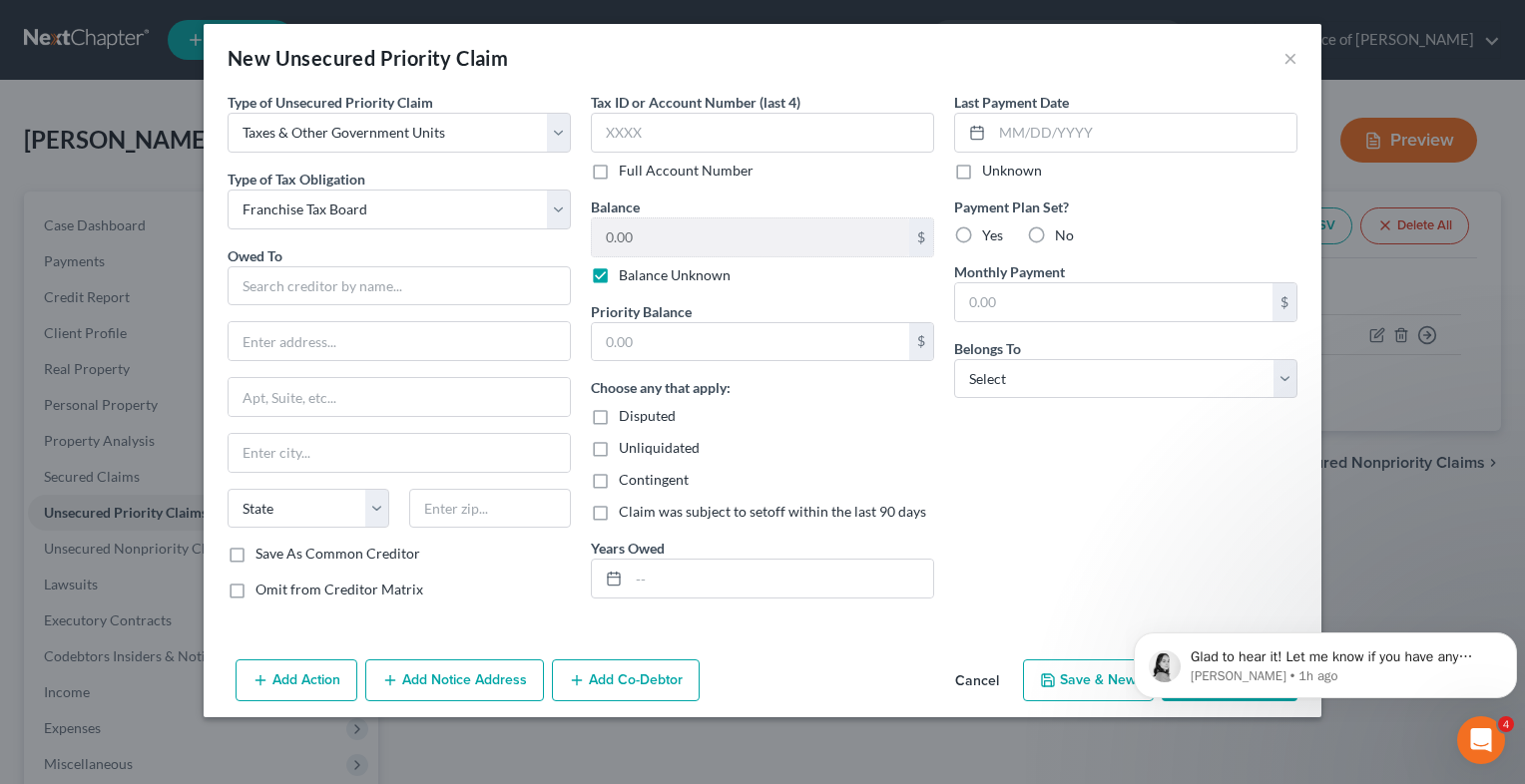 click 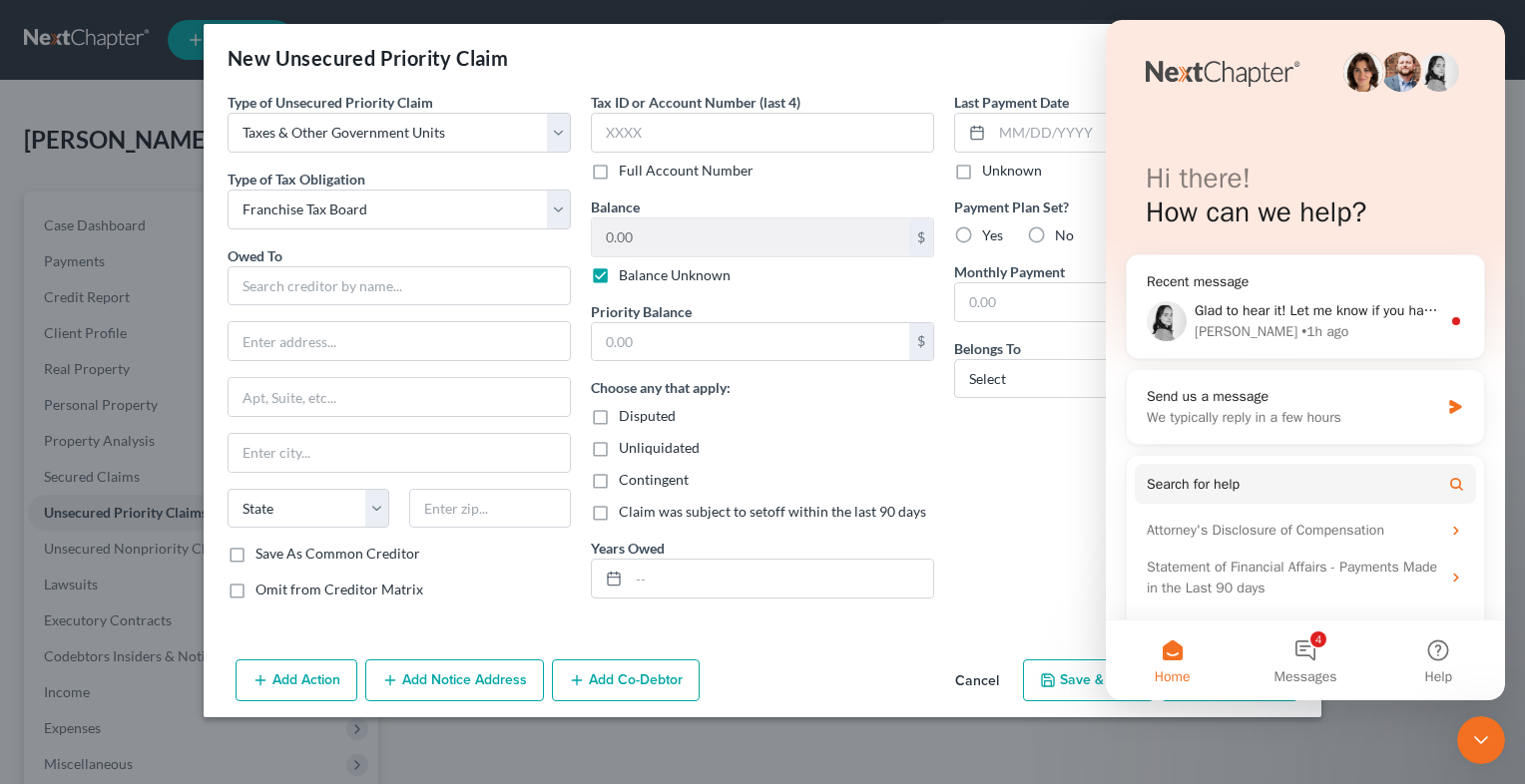 click 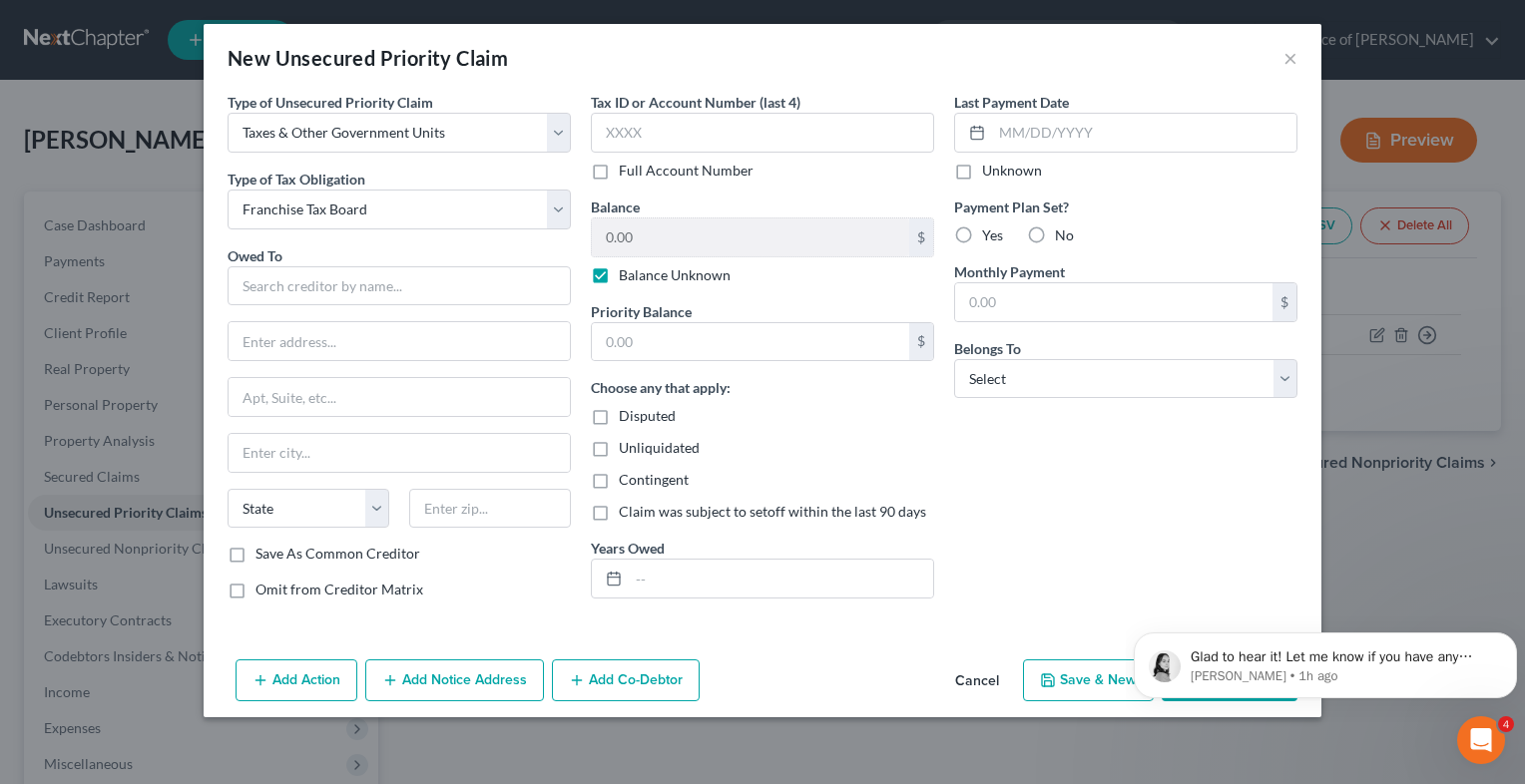 scroll, scrollTop: 0, scrollLeft: 0, axis: both 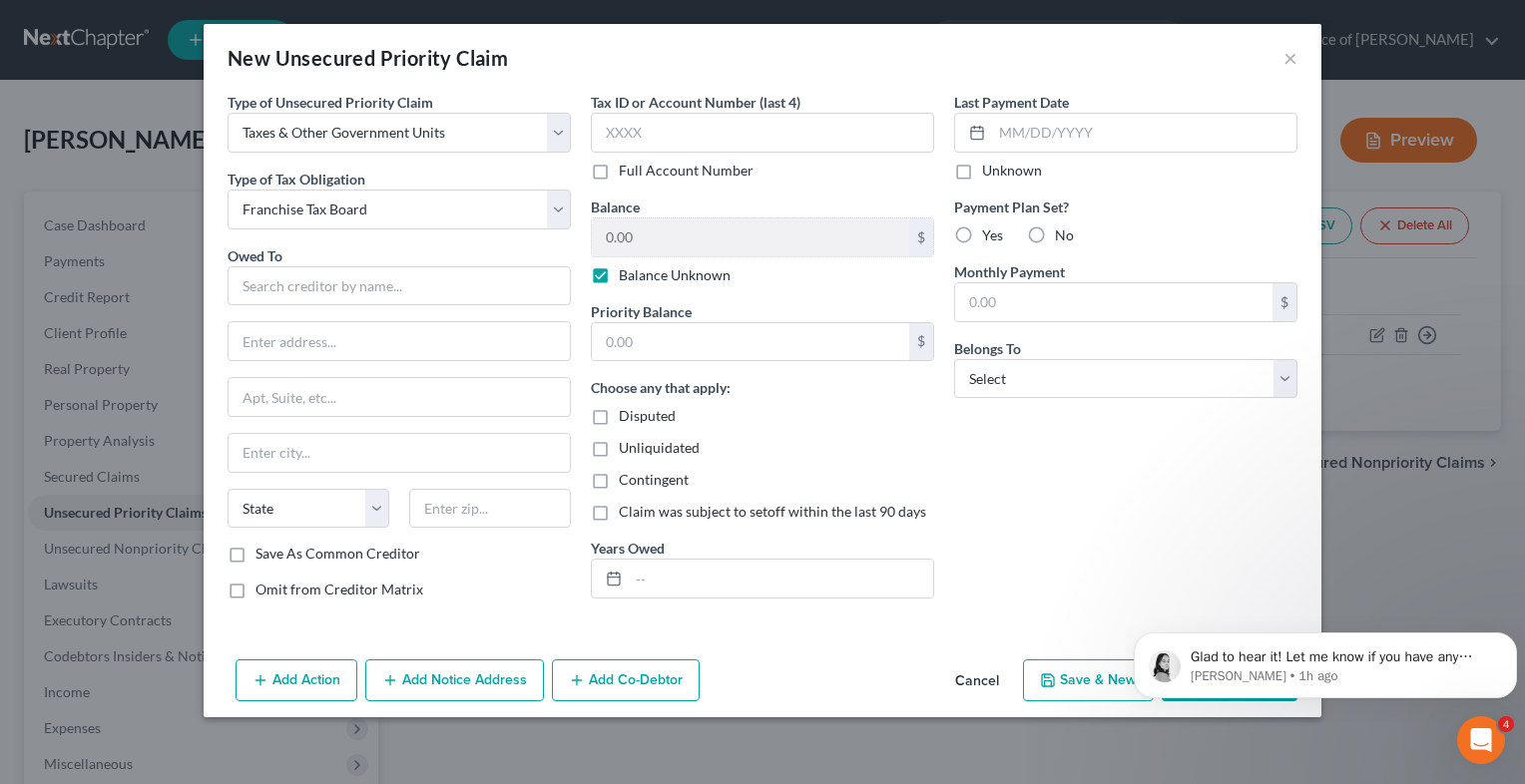 click on "New Unsecured Priority Claim  ×
Type of Unsecured Priority Claim
*
Select Taxes & Other Government Units Domestic Support Obligations Extensions of credit in an involuntary case Wages, Salaries, Commissions Contributions to employee benefits Certain farmers and fisherman Deposits by individuals Commitments to maintain capitals Claims for death or injury while intoxicated Other
Type of Tax Obligation
*
Select Federal City State Franchise Tax Board Other Owed To *                         State [US_STATE] AK AR AZ CA CO CT DE DC [GEOGRAPHIC_DATA] [GEOGRAPHIC_DATA] GU HI ID IL IN [GEOGRAPHIC_DATA] [GEOGRAPHIC_DATA] [GEOGRAPHIC_DATA] LA ME MD [GEOGRAPHIC_DATA] [GEOGRAPHIC_DATA] [GEOGRAPHIC_DATA] [GEOGRAPHIC_DATA] [GEOGRAPHIC_DATA] MT [GEOGRAPHIC_DATA] [GEOGRAPHIC_DATA] [GEOGRAPHIC_DATA] [GEOGRAPHIC_DATA] [GEOGRAPHIC_DATA] [GEOGRAPHIC_DATA] [GEOGRAPHIC_DATA] [GEOGRAPHIC_DATA] [GEOGRAPHIC_DATA] [GEOGRAPHIC_DATA] OR [GEOGRAPHIC_DATA] PR [GEOGRAPHIC_DATA] SC SD [GEOGRAPHIC_DATA] [GEOGRAPHIC_DATA] [GEOGRAPHIC_DATA] VI [GEOGRAPHIC_DATA] [GEOGRAPHIC_DATA] [GEOGRAPHIC_DATA] WV [GEOGRAPHIC_DATA] WY Save As Common Creditor Omit from Creditor Matrix
Tax ID or Account Number (last 4)
Full Account Number
Balance
0.00 $
Balance Unknown
Balance Undetermined
0.00 $
Balance Unknown
$" at bounding box center (762, 392) 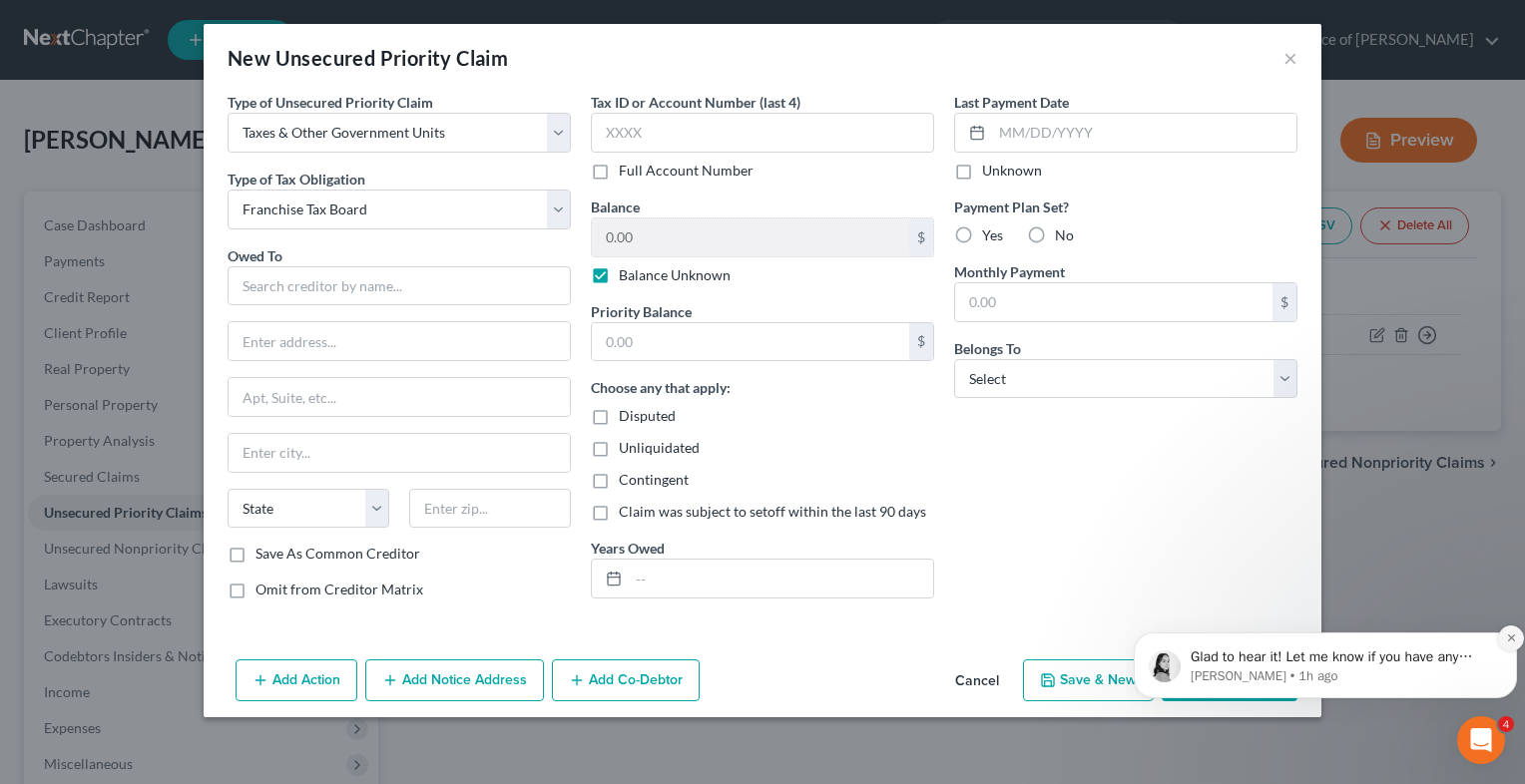click 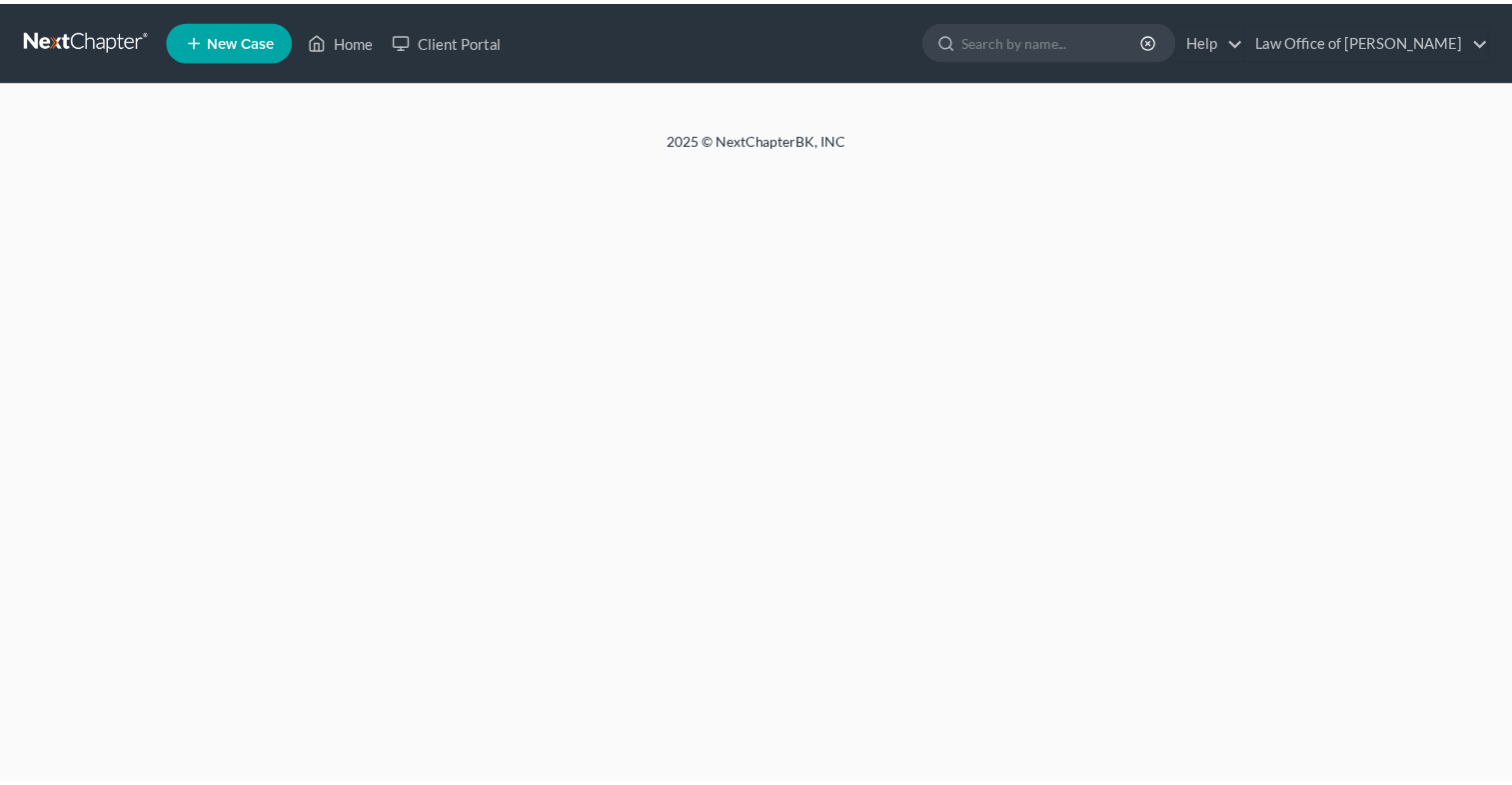 scroll, scrollTop: 0, scrollLeft: 0, axis: both 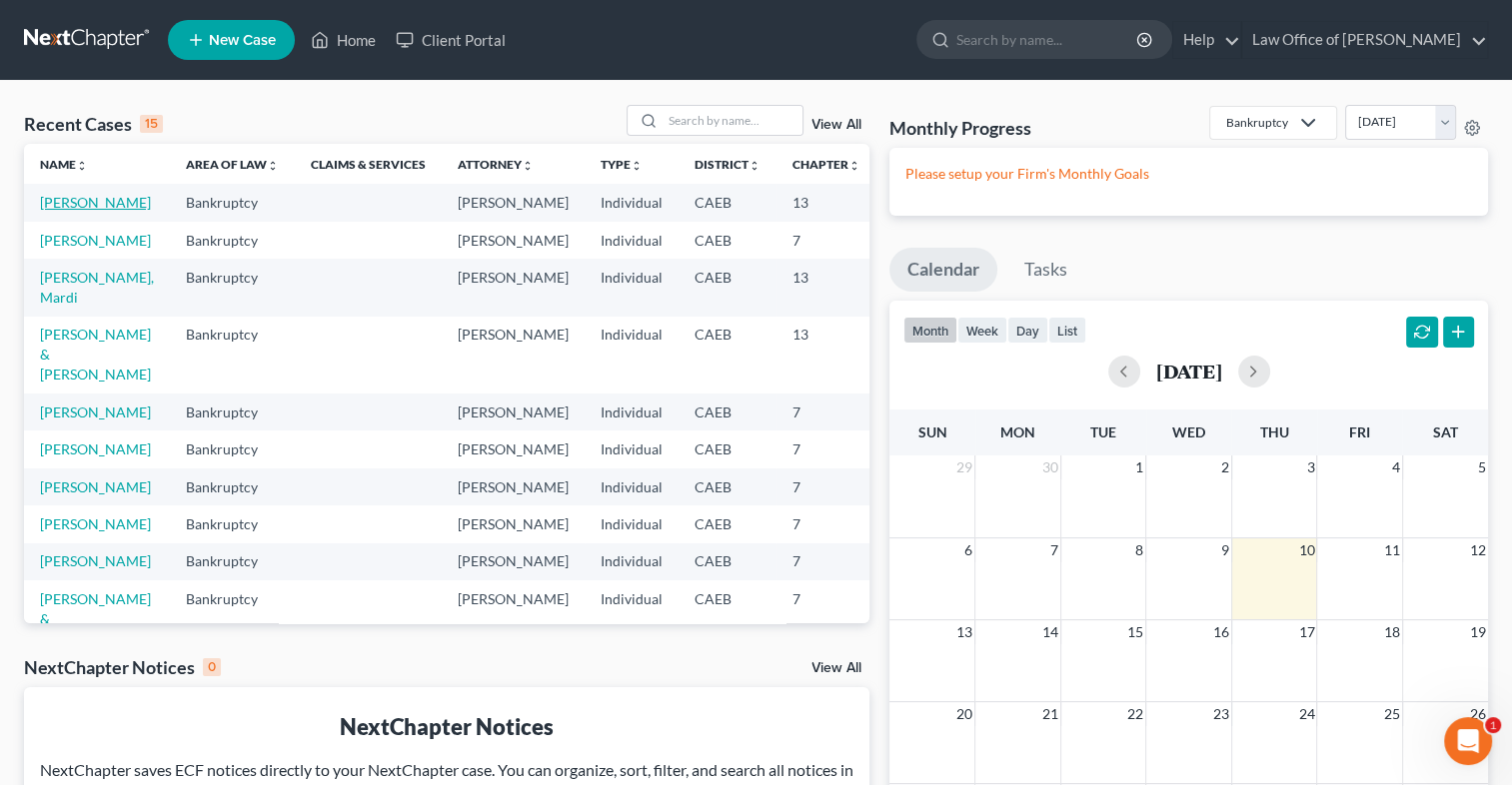 click on "[PERSON_NAME]" at bounding box center [95, 202] 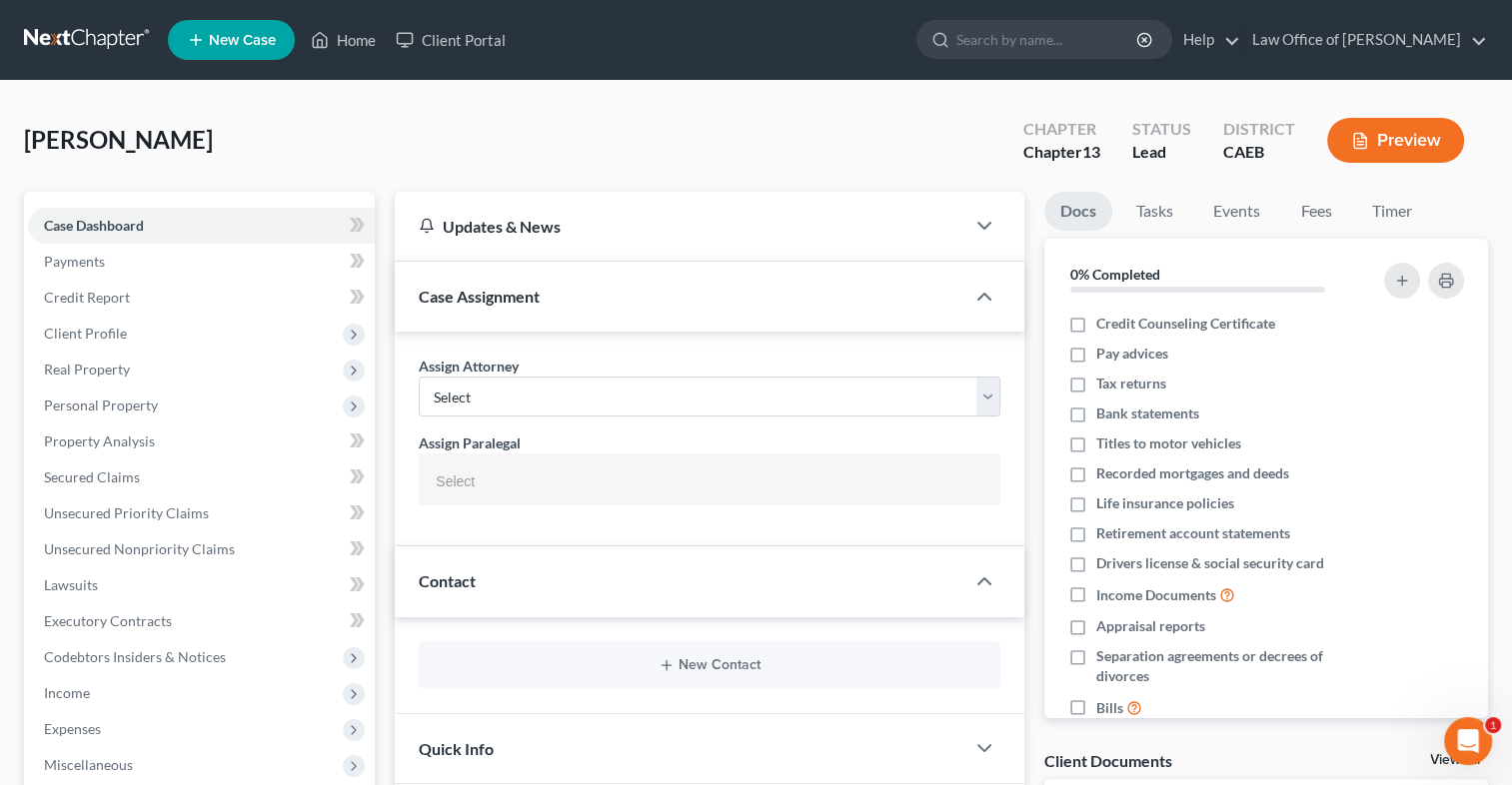 type 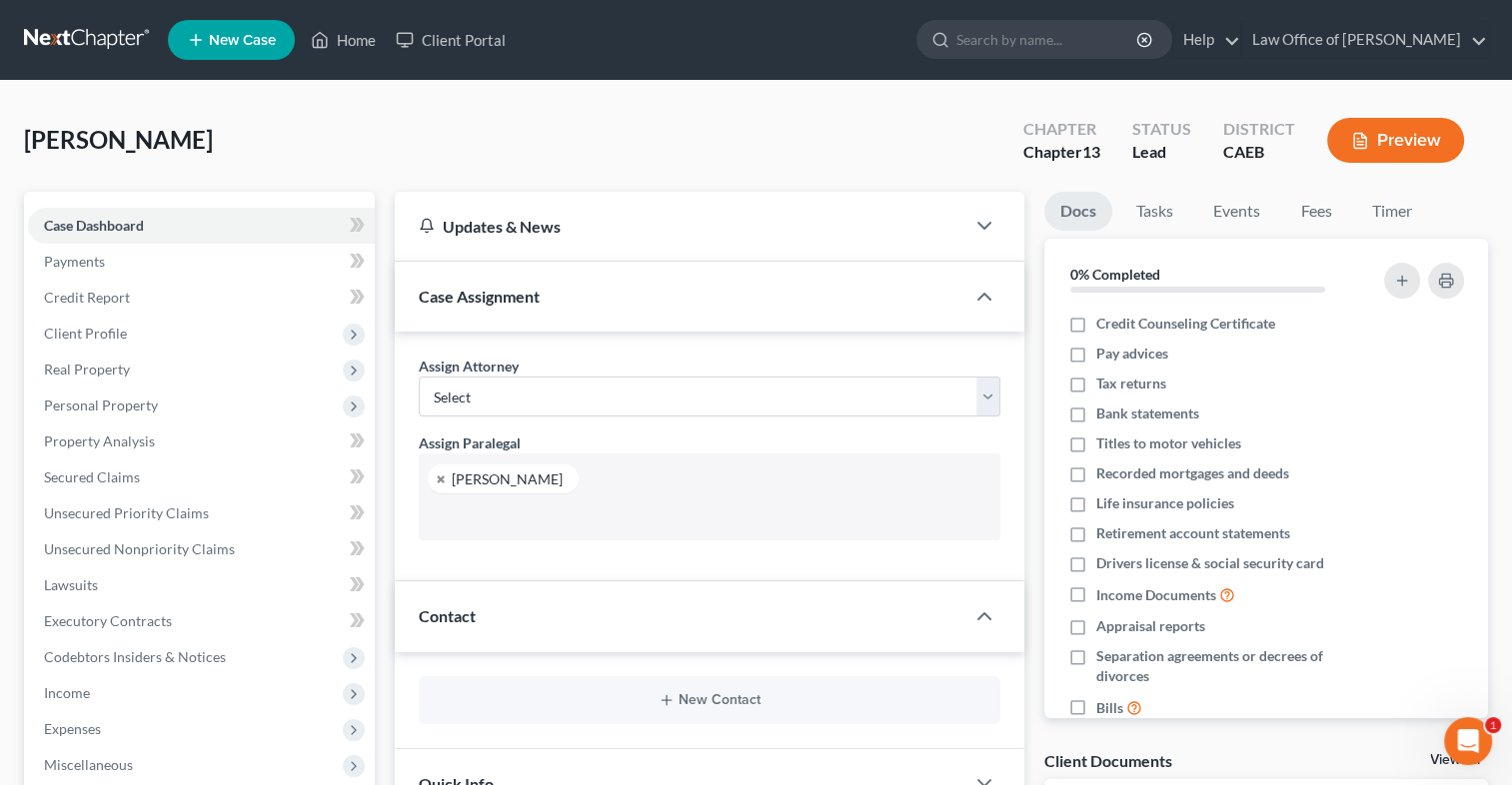 scroll, scrollTop: 17, scrollLeft: 0, axis: vertical 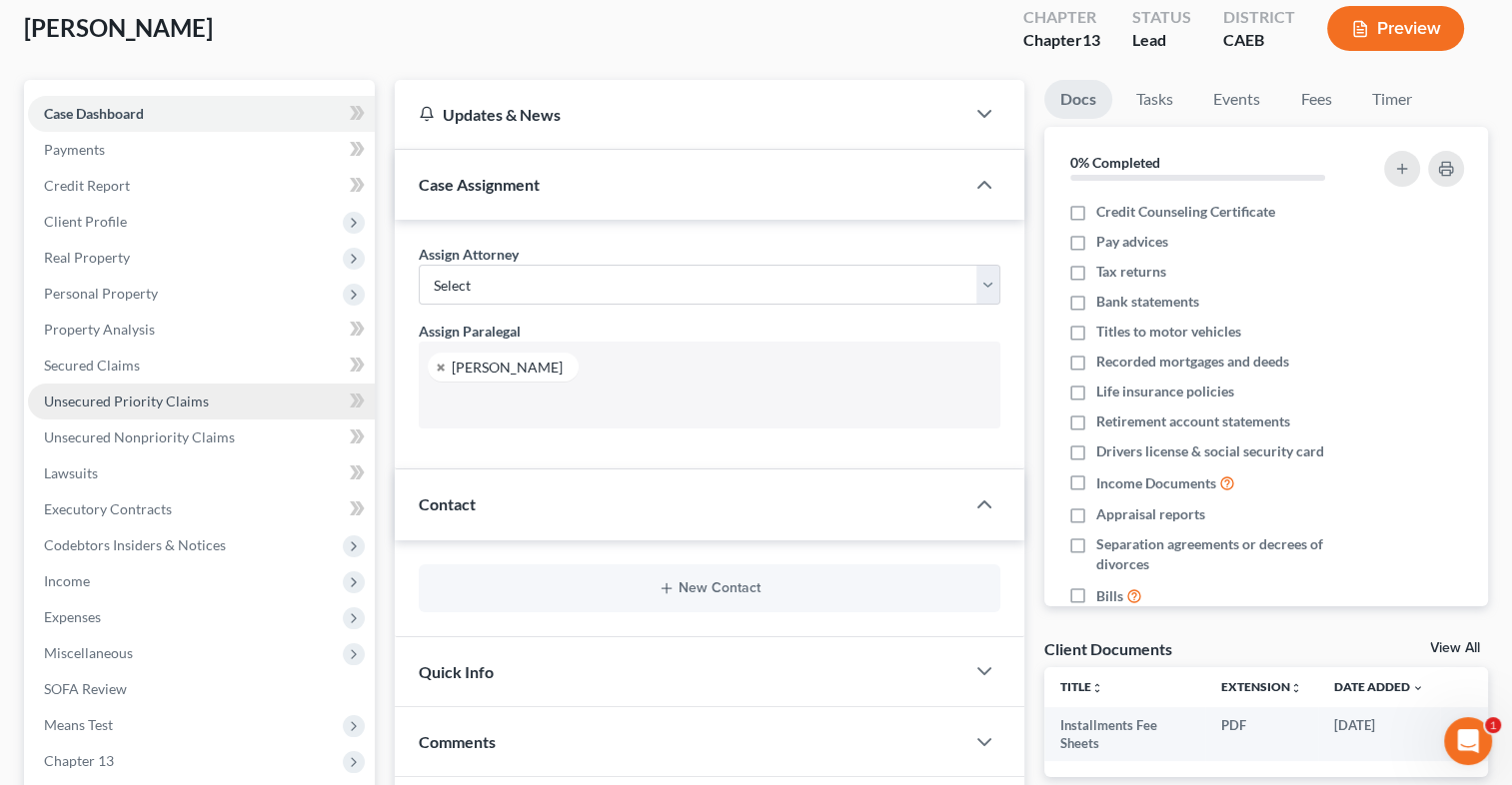 click on "Unsecured Priority Claims" at bounding box center (126, 400) 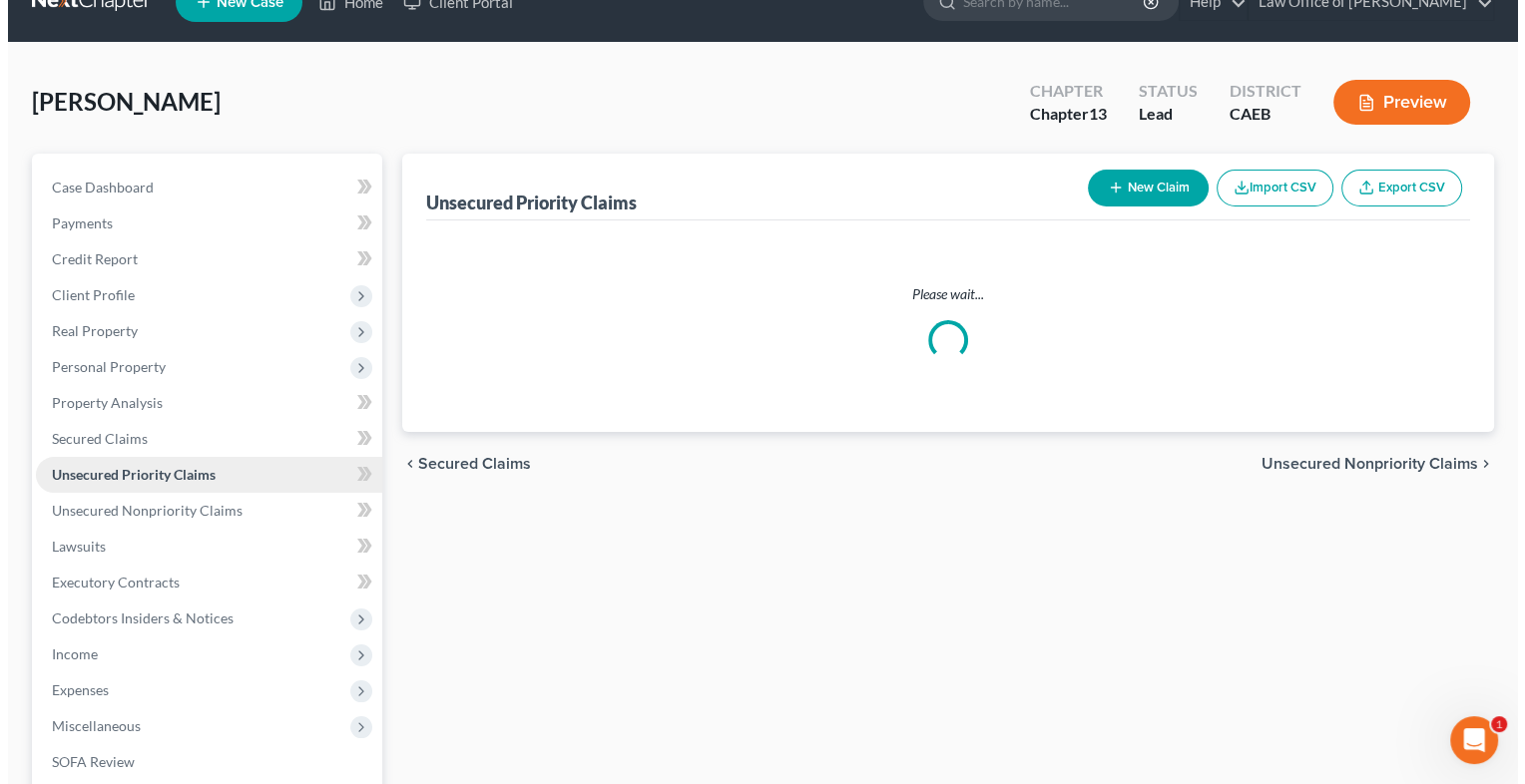 scroll, scrollTop: 0, scrollLeft: 0, axis: both 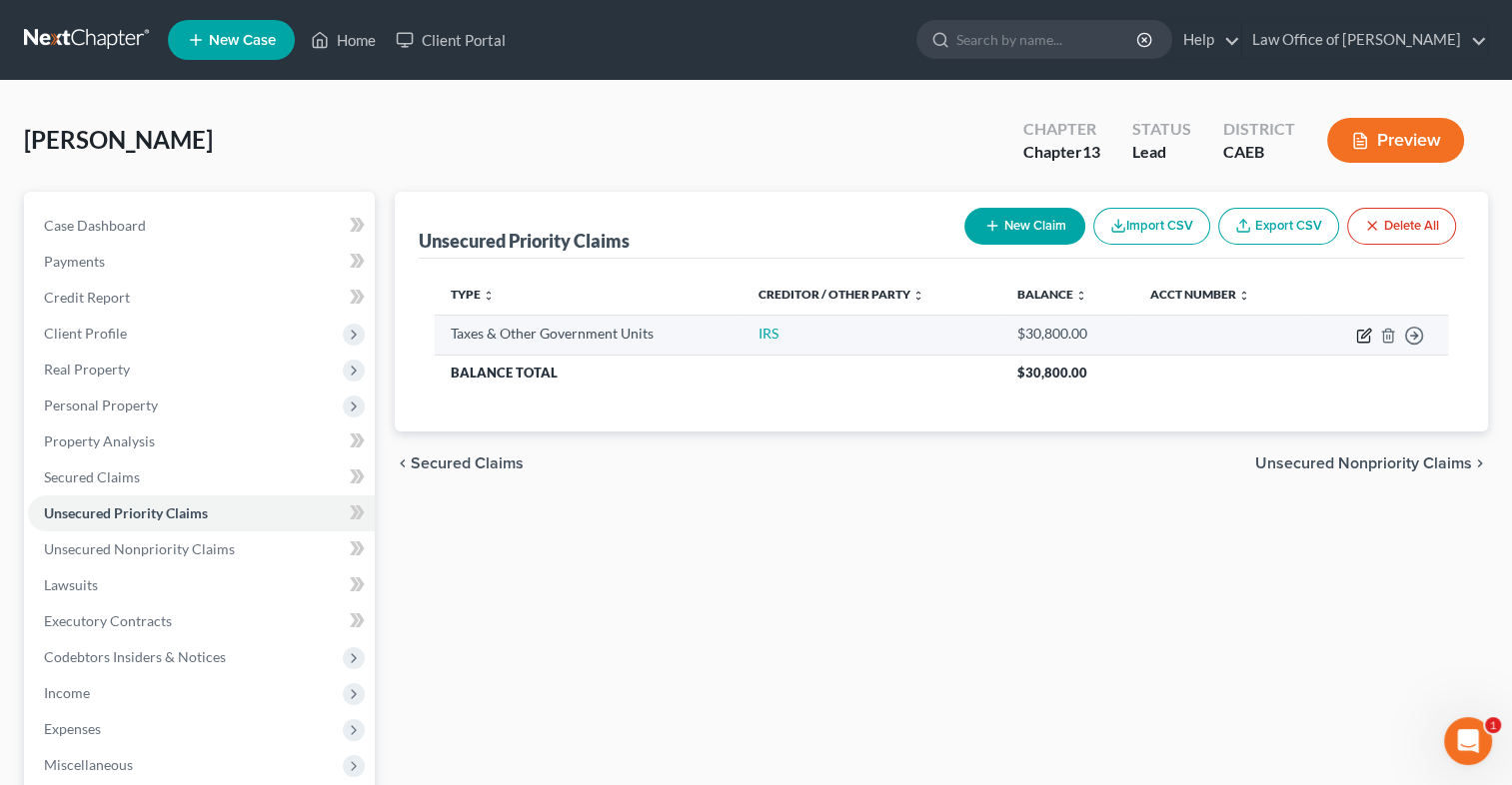 click 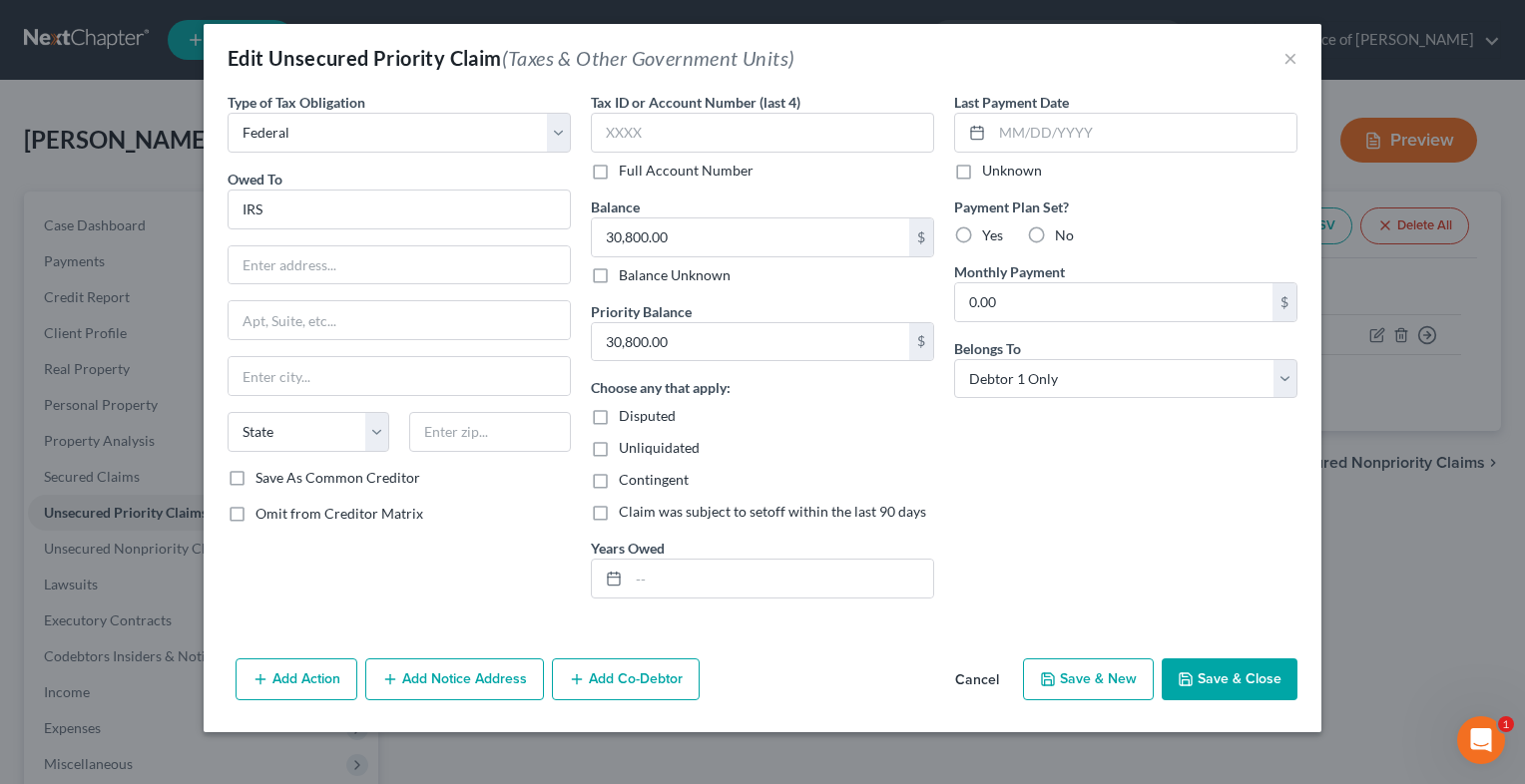 click on "Balance Unknown" at bounding box center [675, 275] 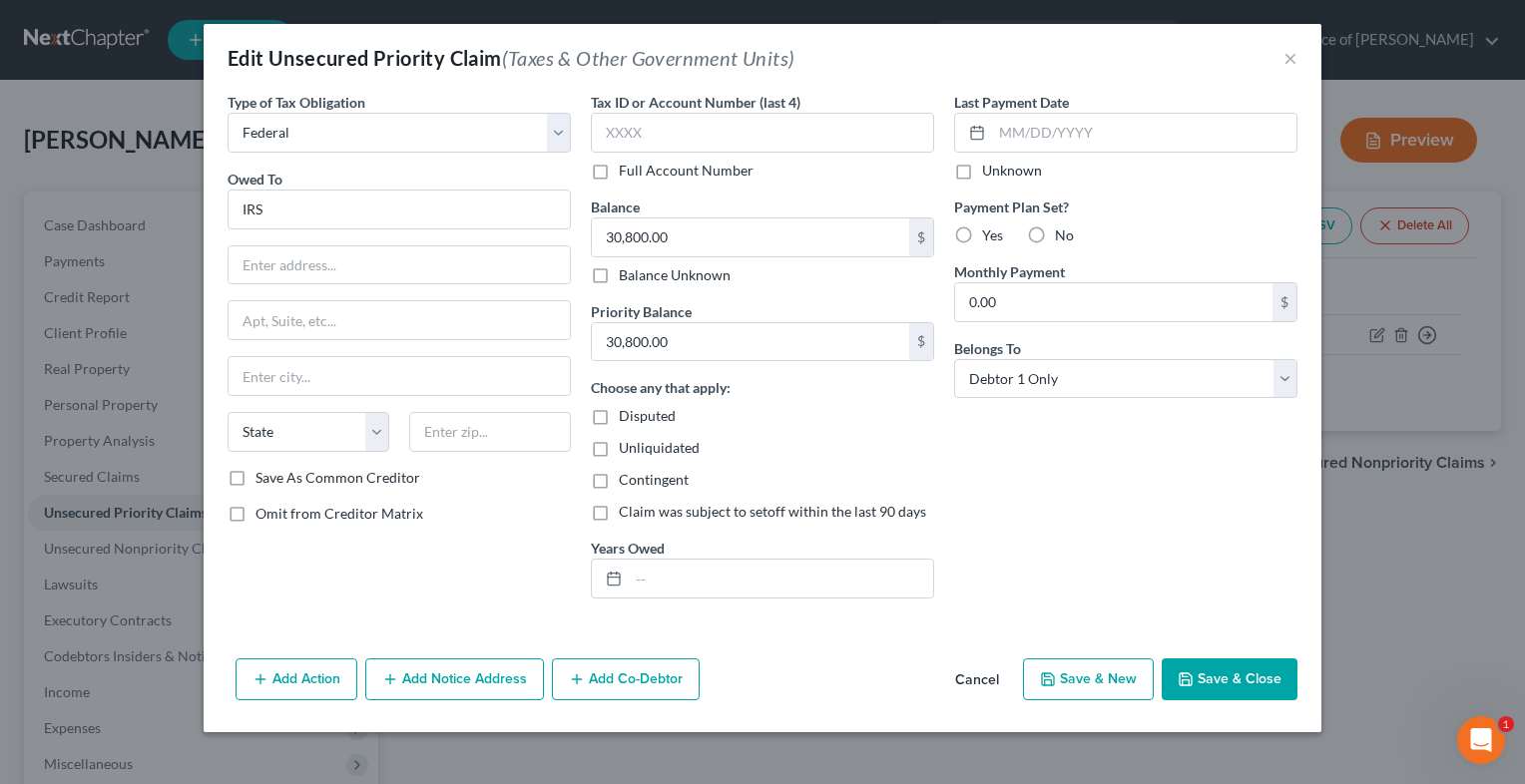 click on "Balance Unknown" at bounding box center (633, 271) 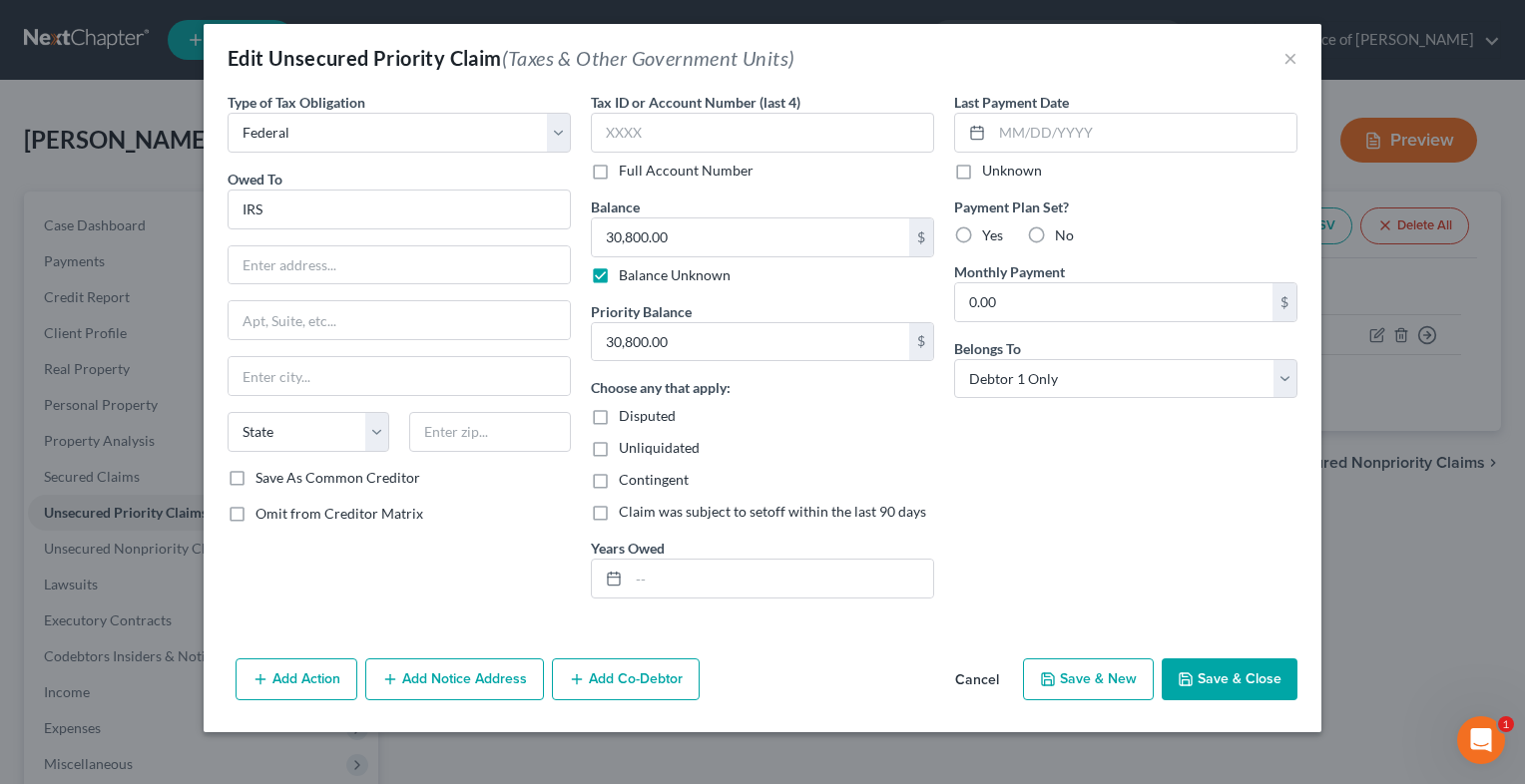 type on "0.00" 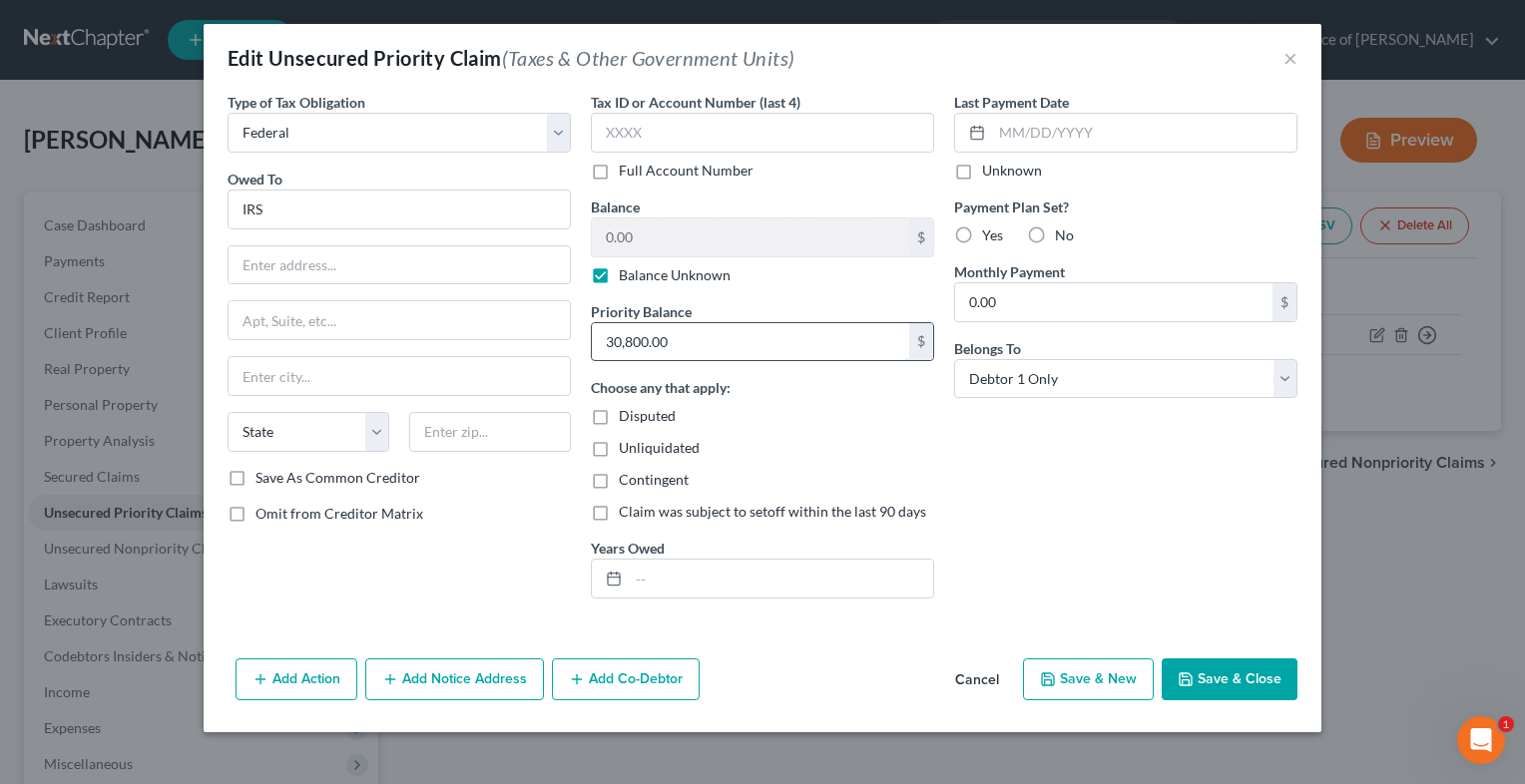 click on "30,800.00" at bounding box center [751, 342] 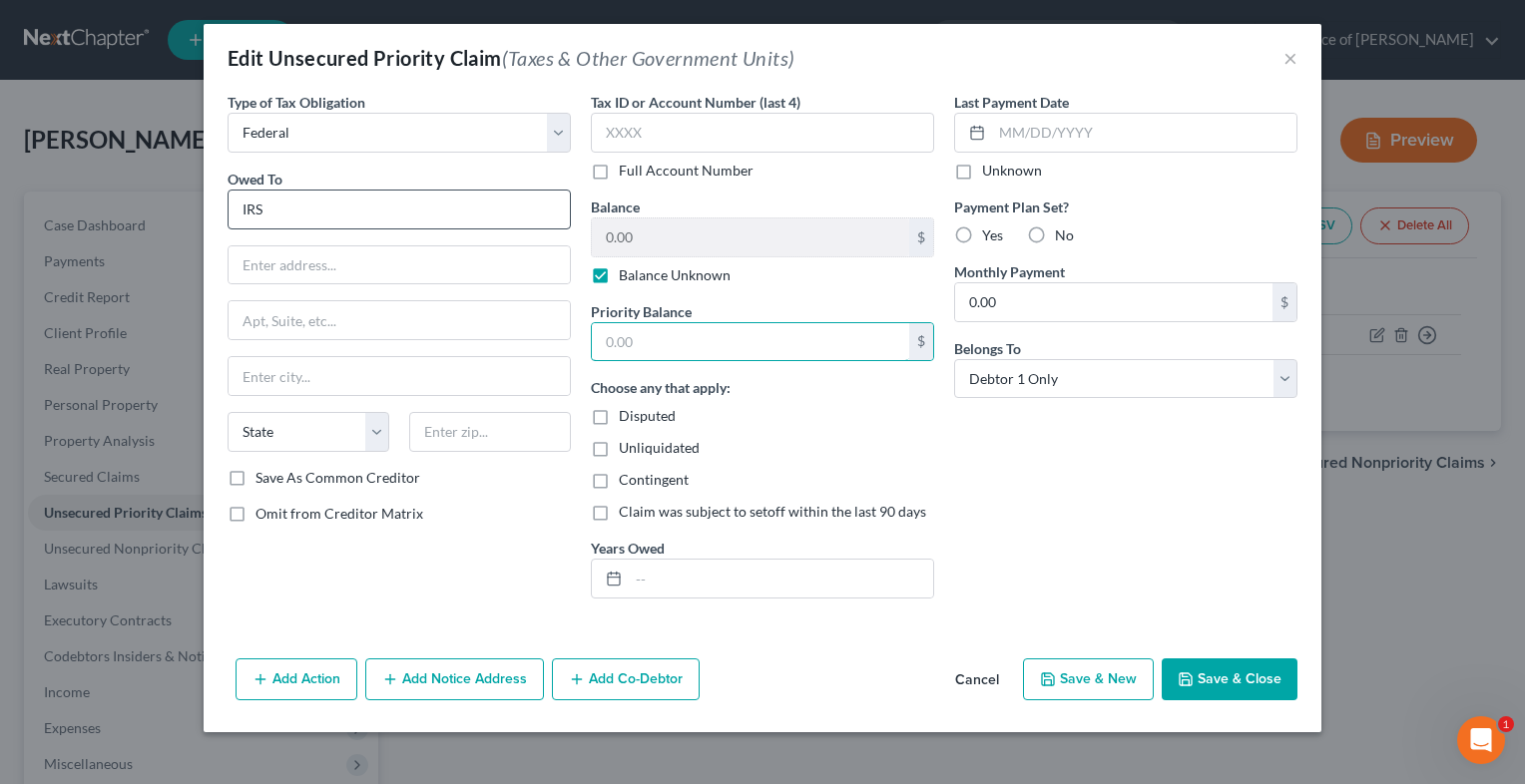 type 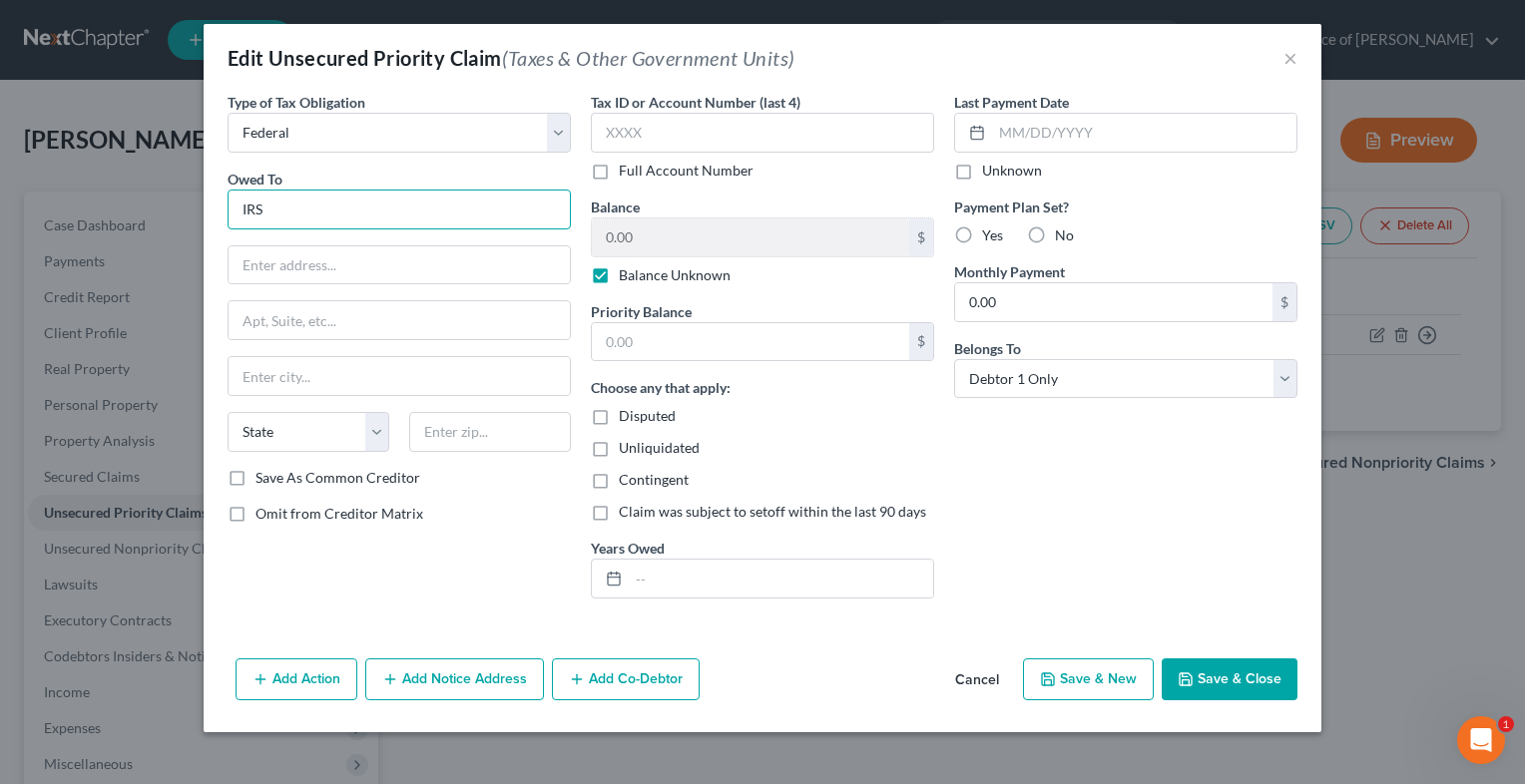 click on "IRS" at bounding box center [399, 209] 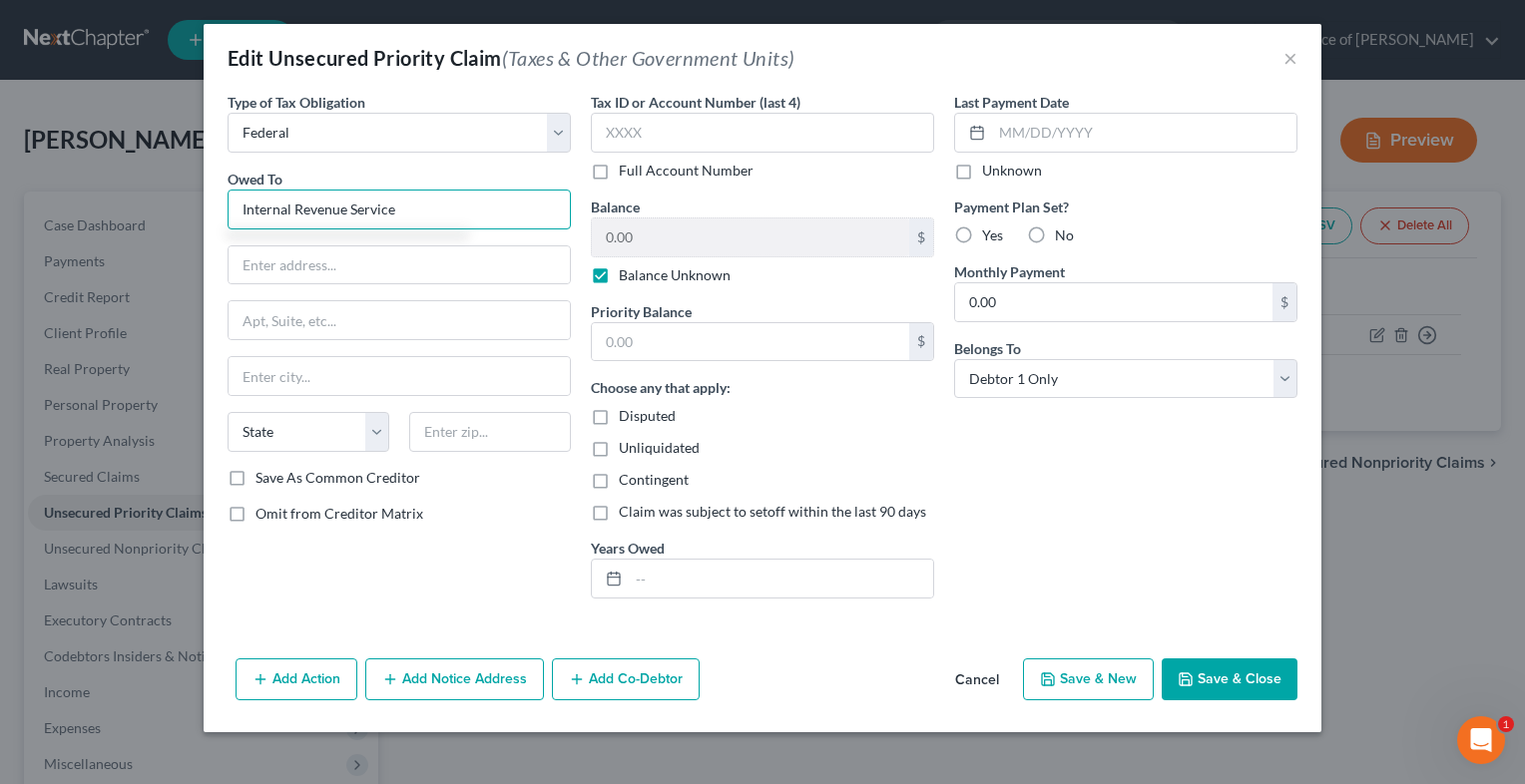type on "Internal Revenue Service" 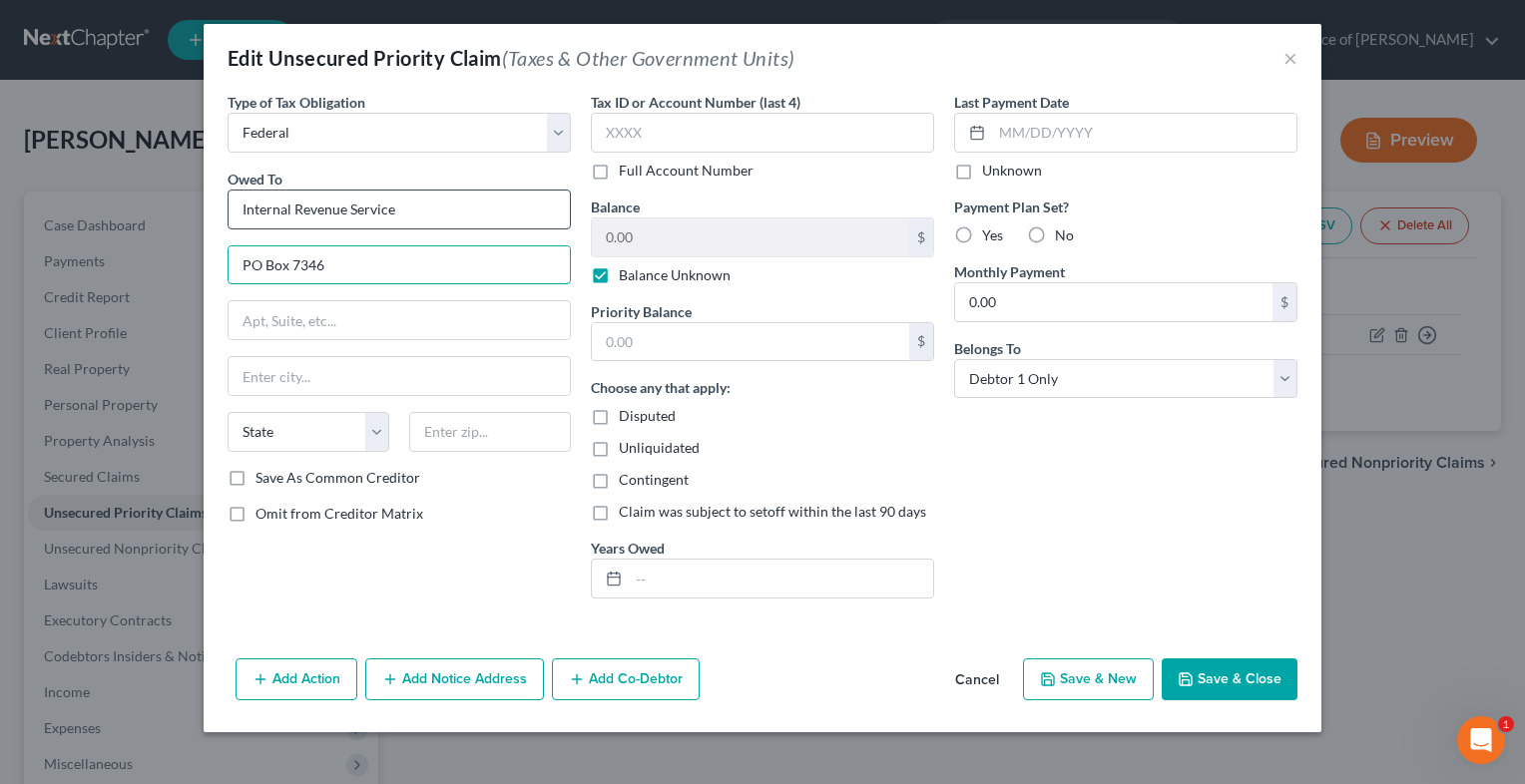 type on "PO Box 7346" 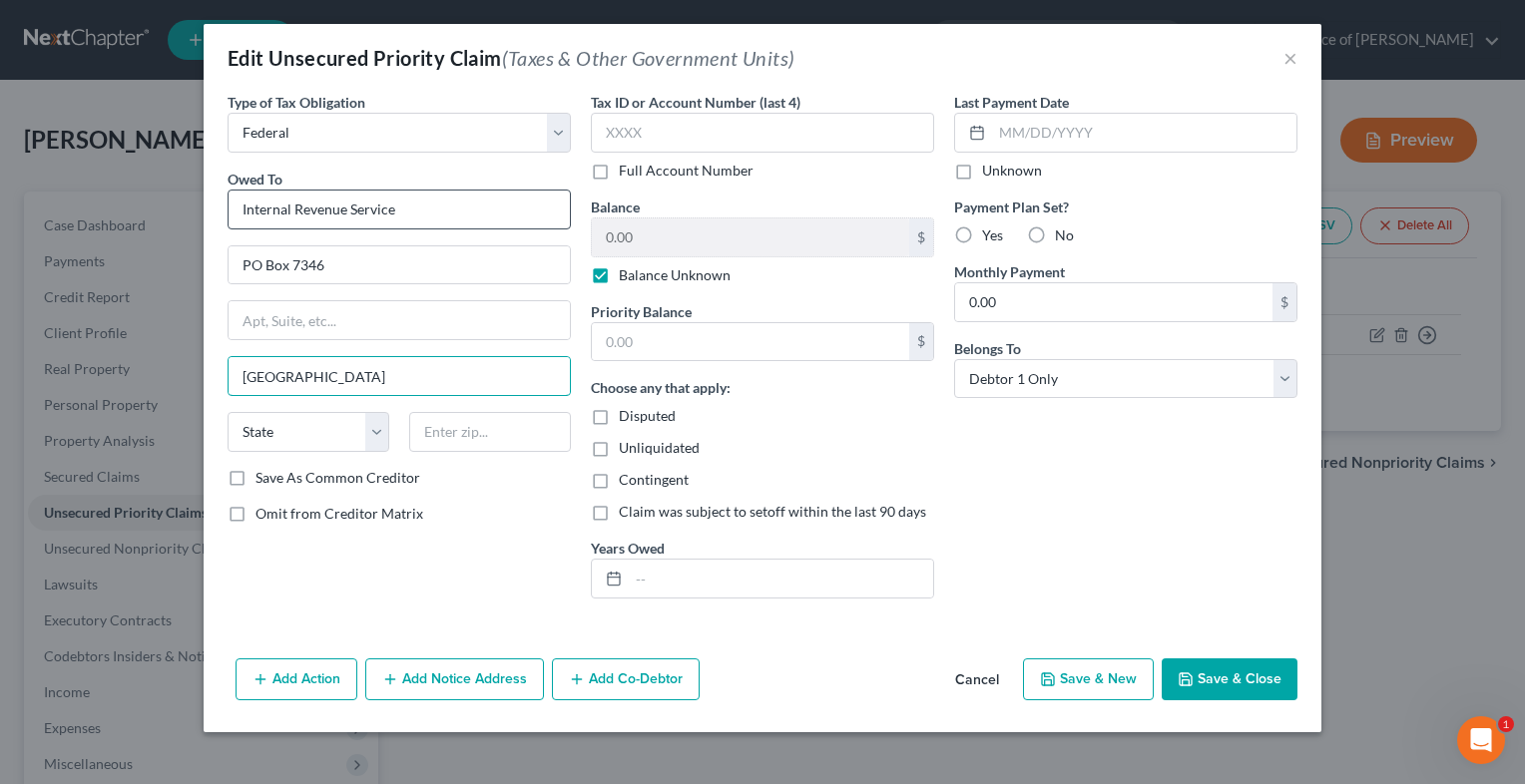 type on "Philadelphia" 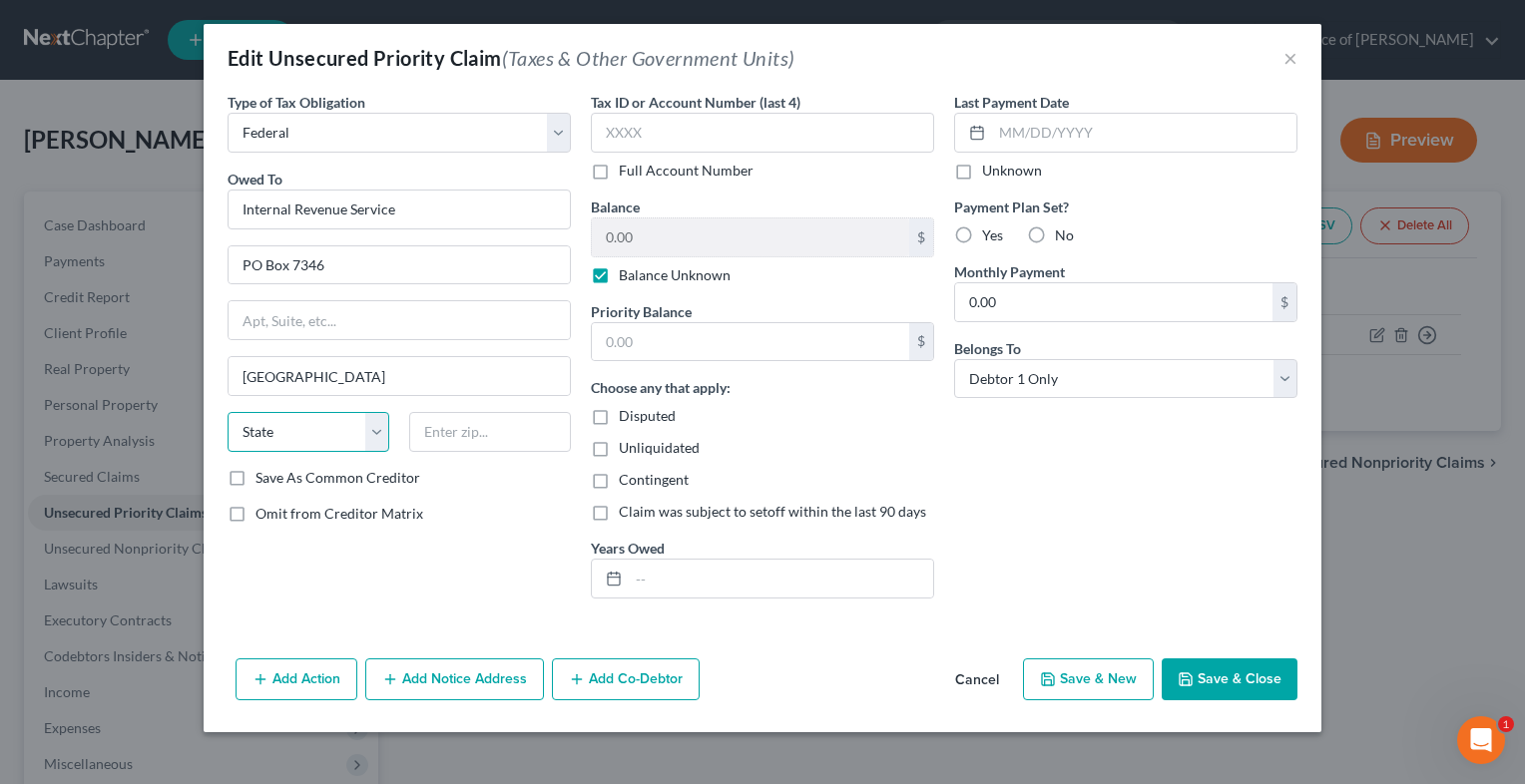 click on "State AL AK AR AZ CA CO CT DE DC FL GA GU HI ID IL IN IA KS KY LA ME MD MA MI MN MS MO MT NC ND NE NV NH NJ NM NY OH OK OR PA PR RI SC SD TN TX UT VI VA VT WA WV WI WY" at bounding box center (308, 432) 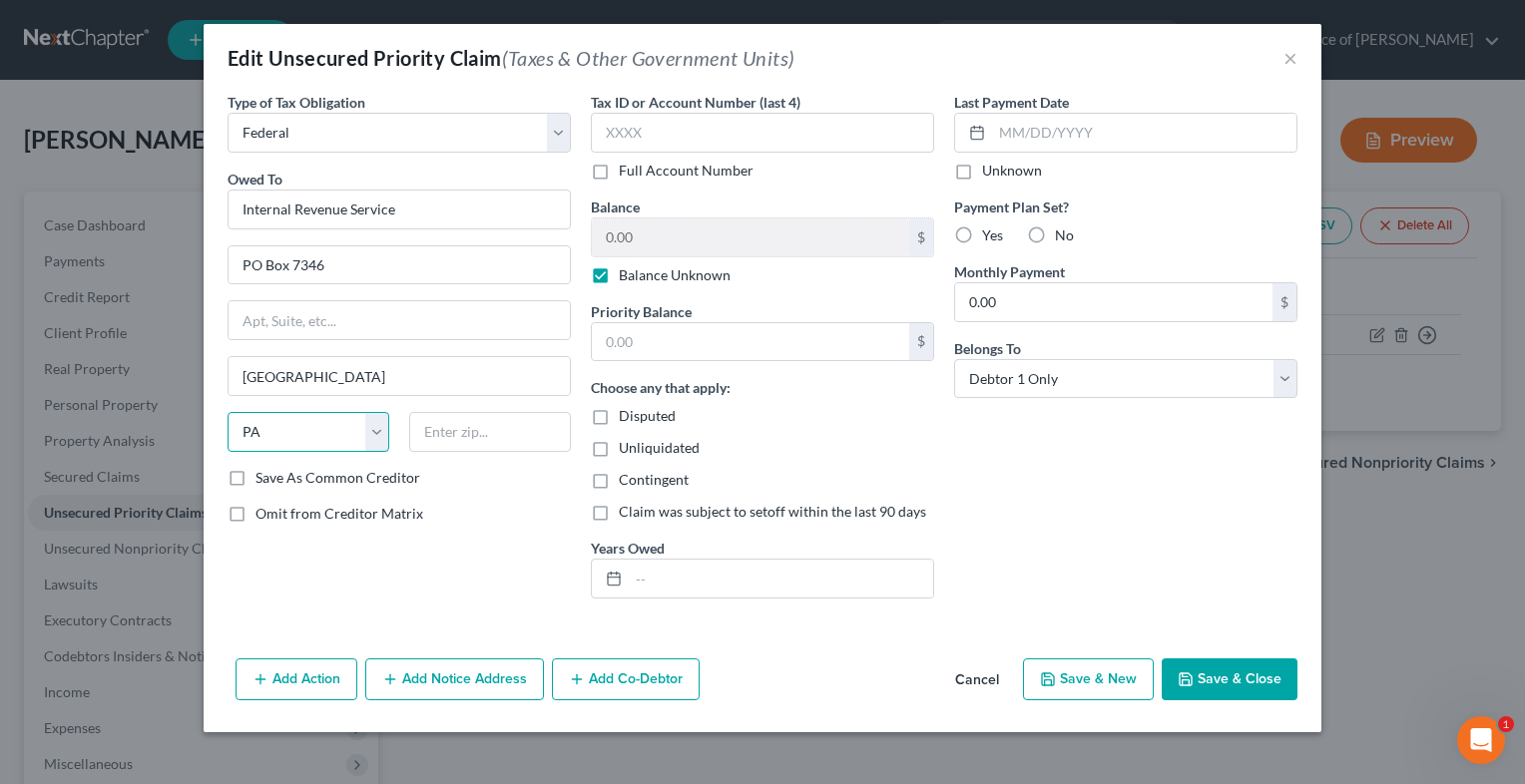 click on "State AL AK AR AZ CA CO CT DE DC FL GA GU HI ID IL IN IA KS KY LA ME MD MA MI MN MS MO MT NC ND NE NV NH NJ NM NY OH OK OR PA PR RI SC SD TN TX UT VI VA VT WA WV WI WY" at bounding box center (308, 432) 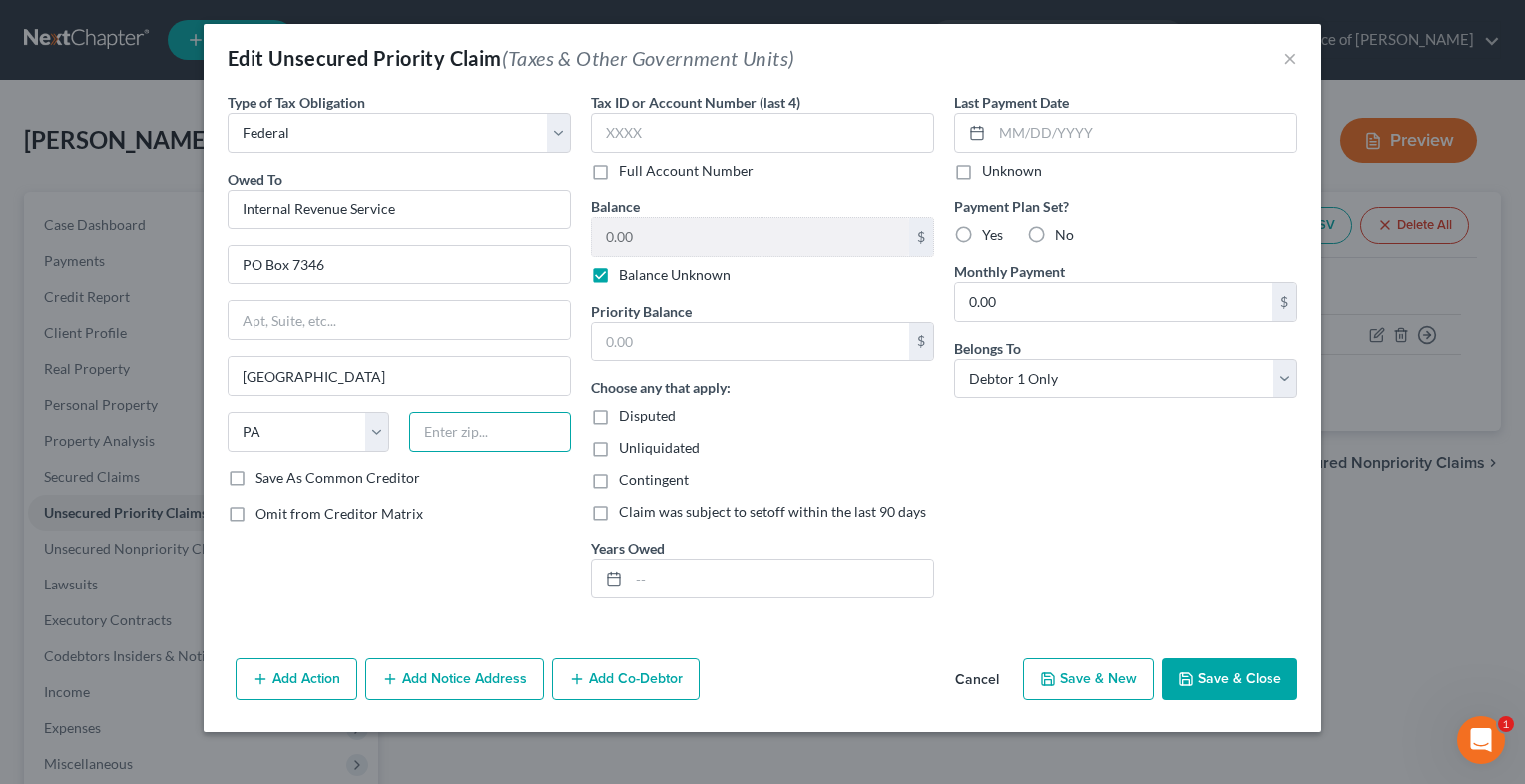 click at bounding box center [490, 432] 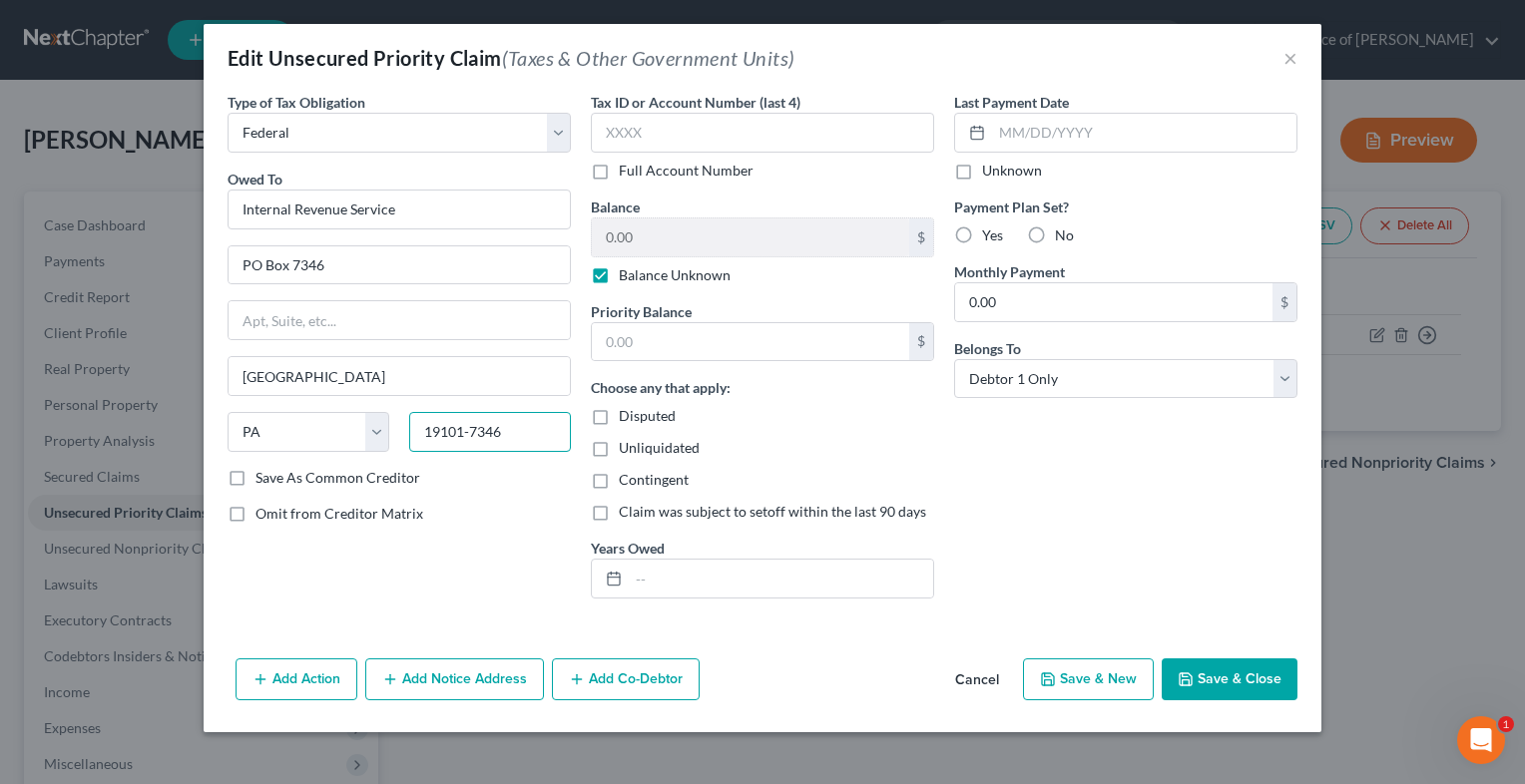 type on "19101-7346" 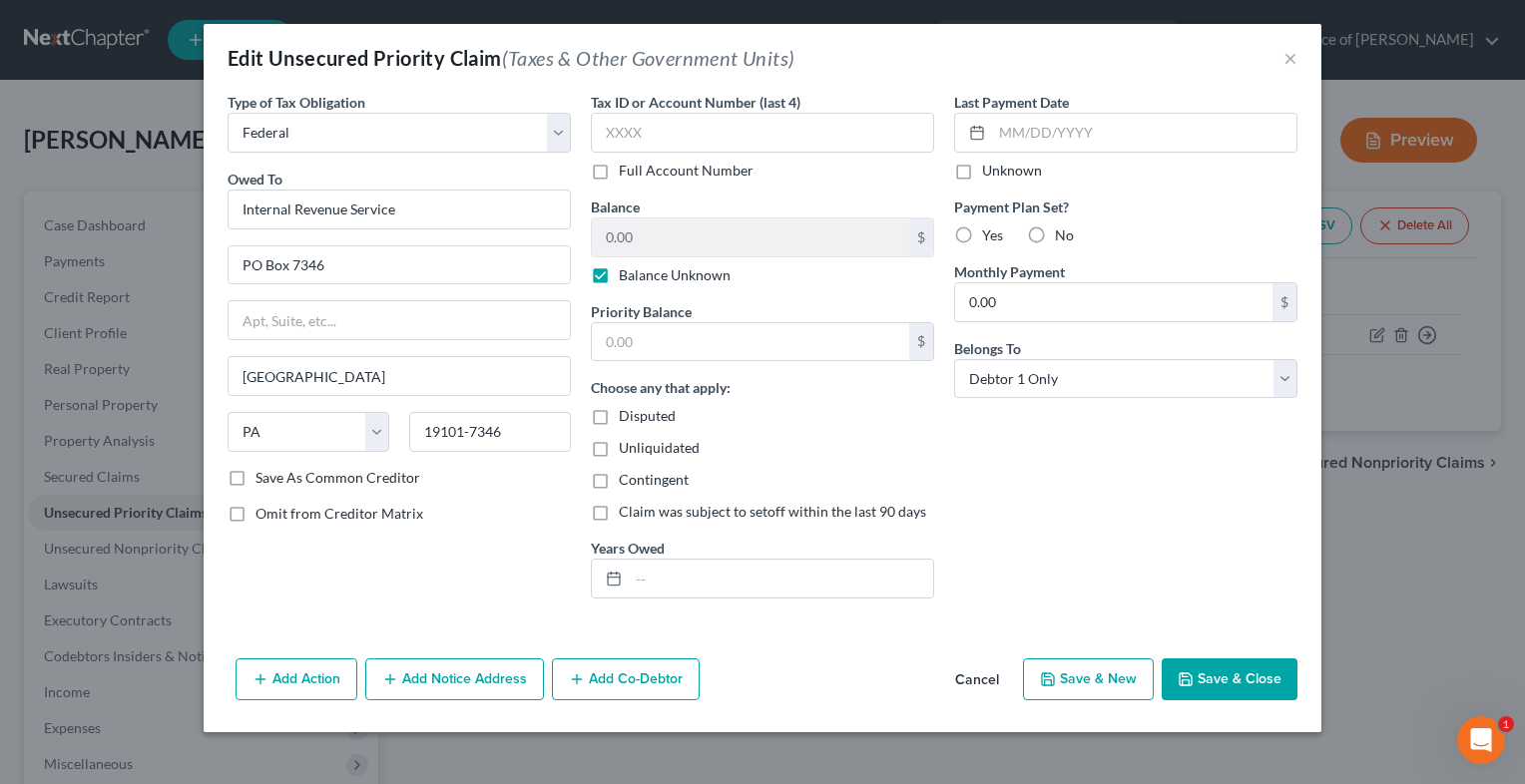 click on "Save As Common Creditor" at bounding box center [337, 478] 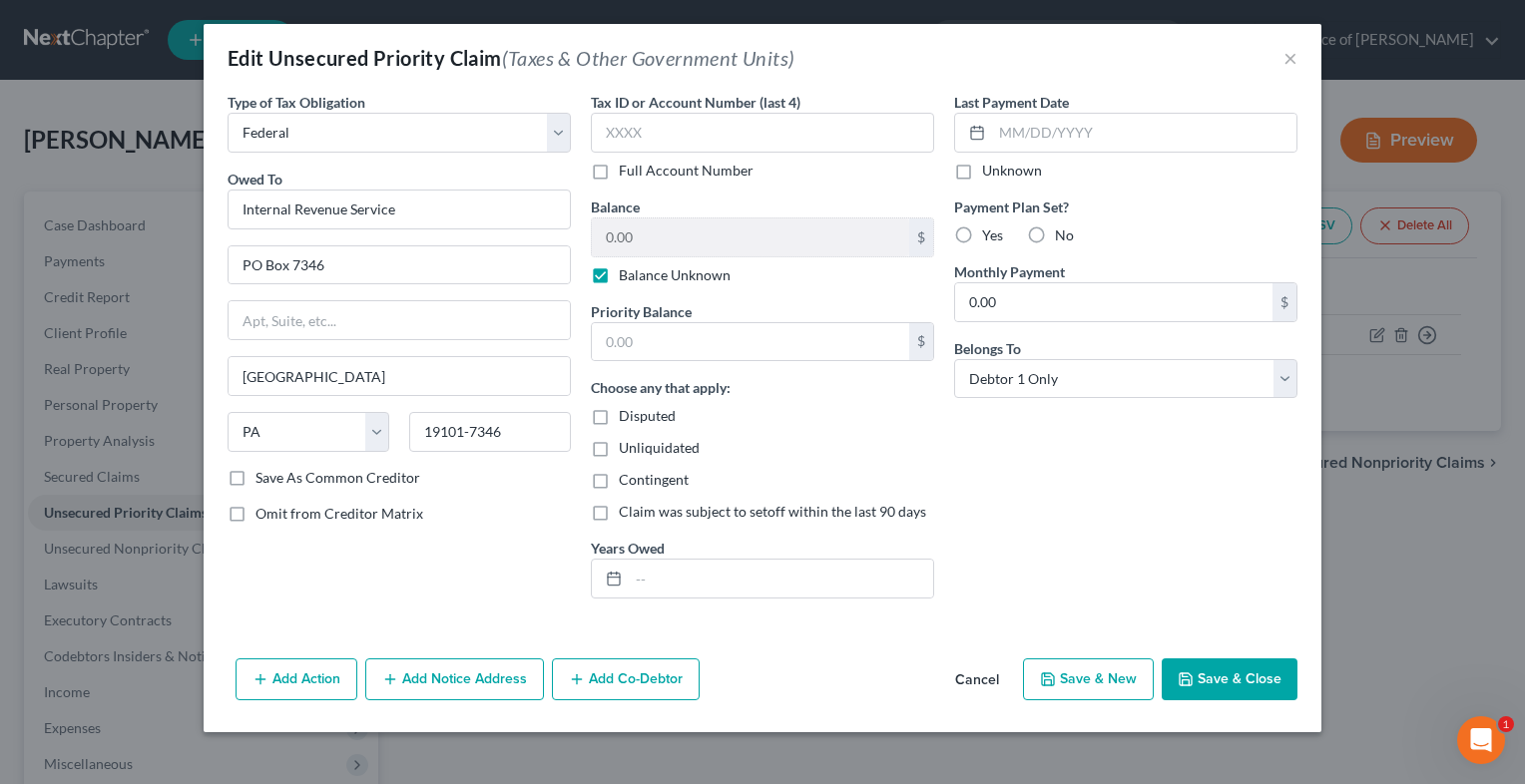 click on "Save As Common Creditor" at bounding box center (269, 474) 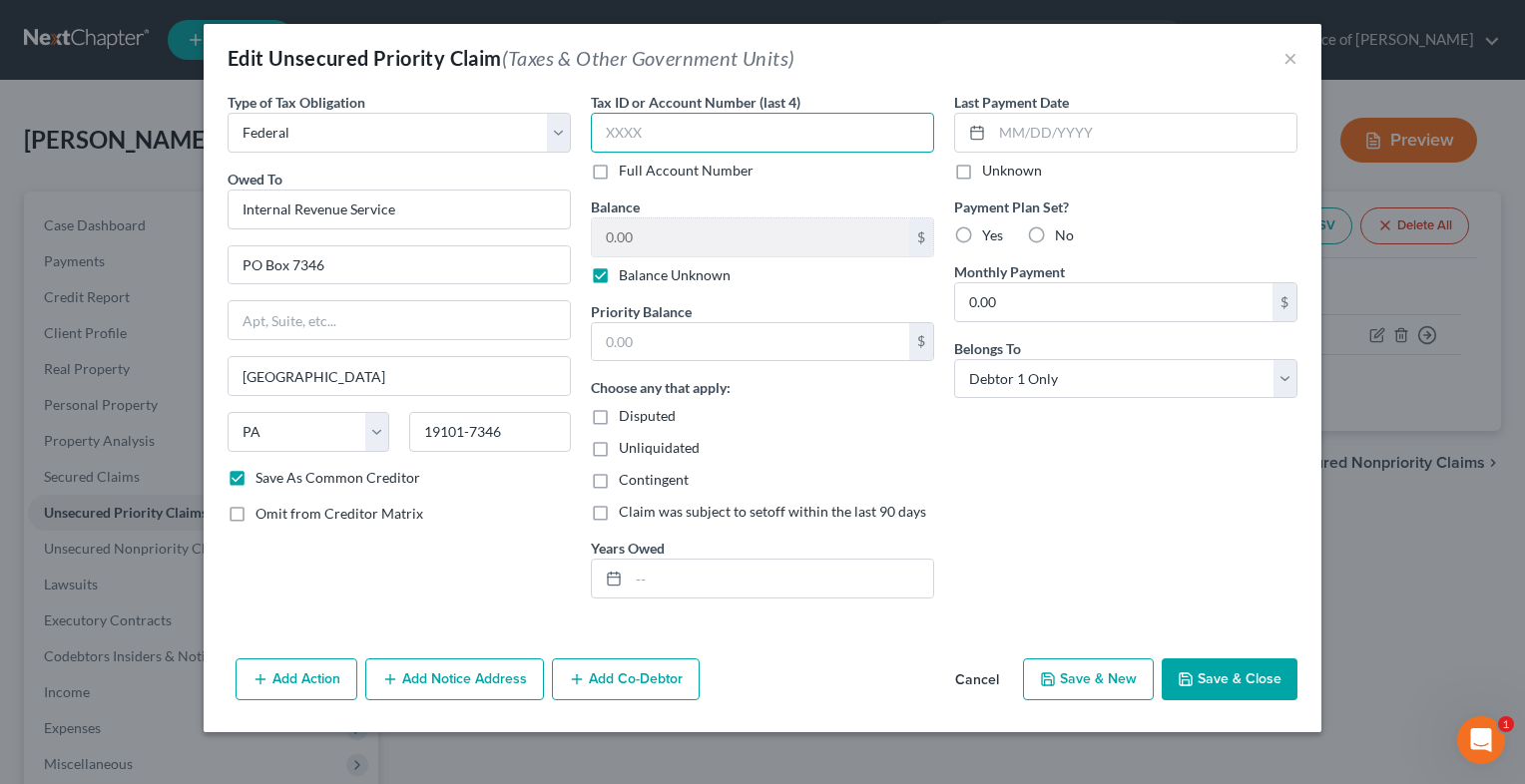 click at bounding box center (762, 133) 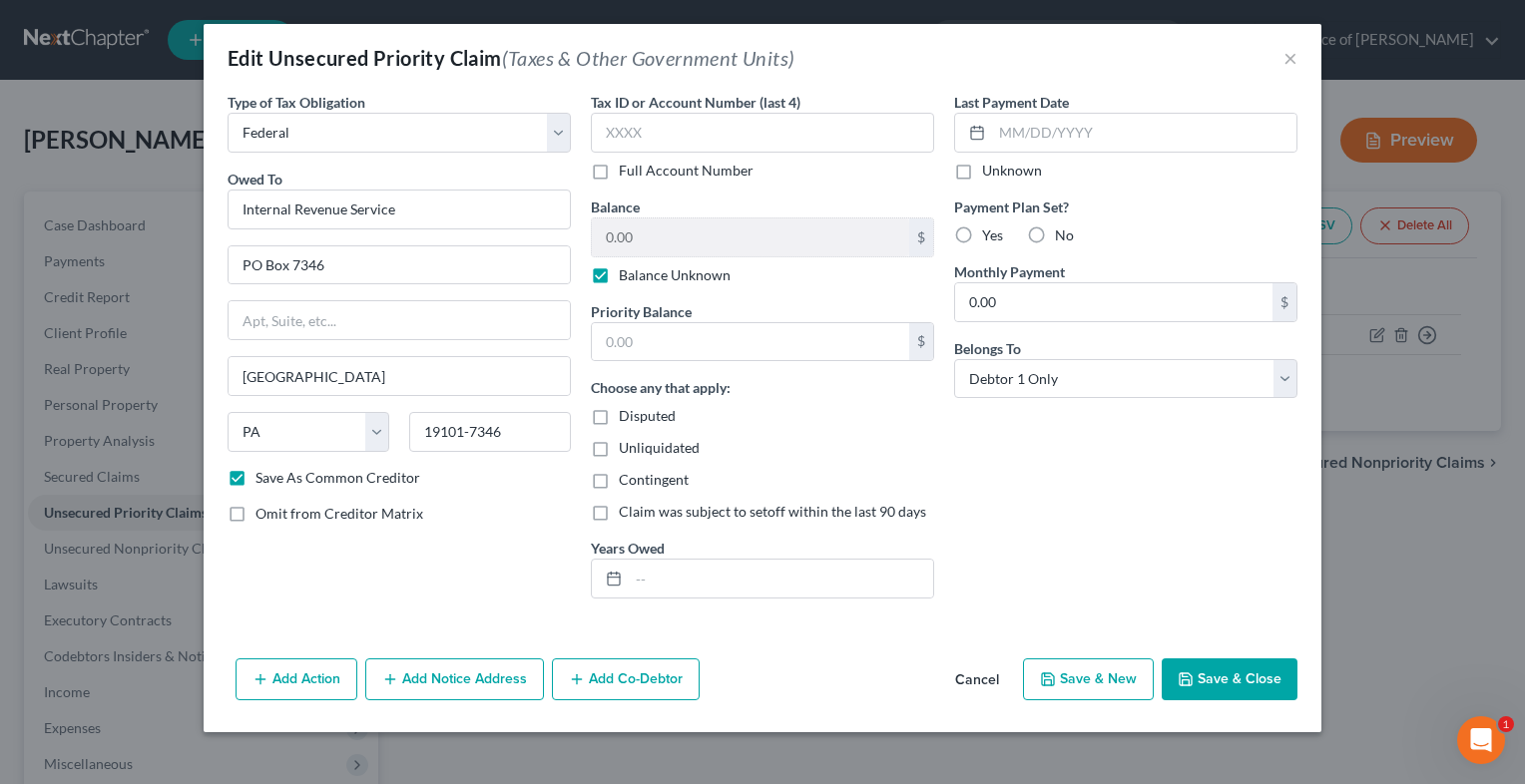 click on "No" at bounding box center [1064, 235] 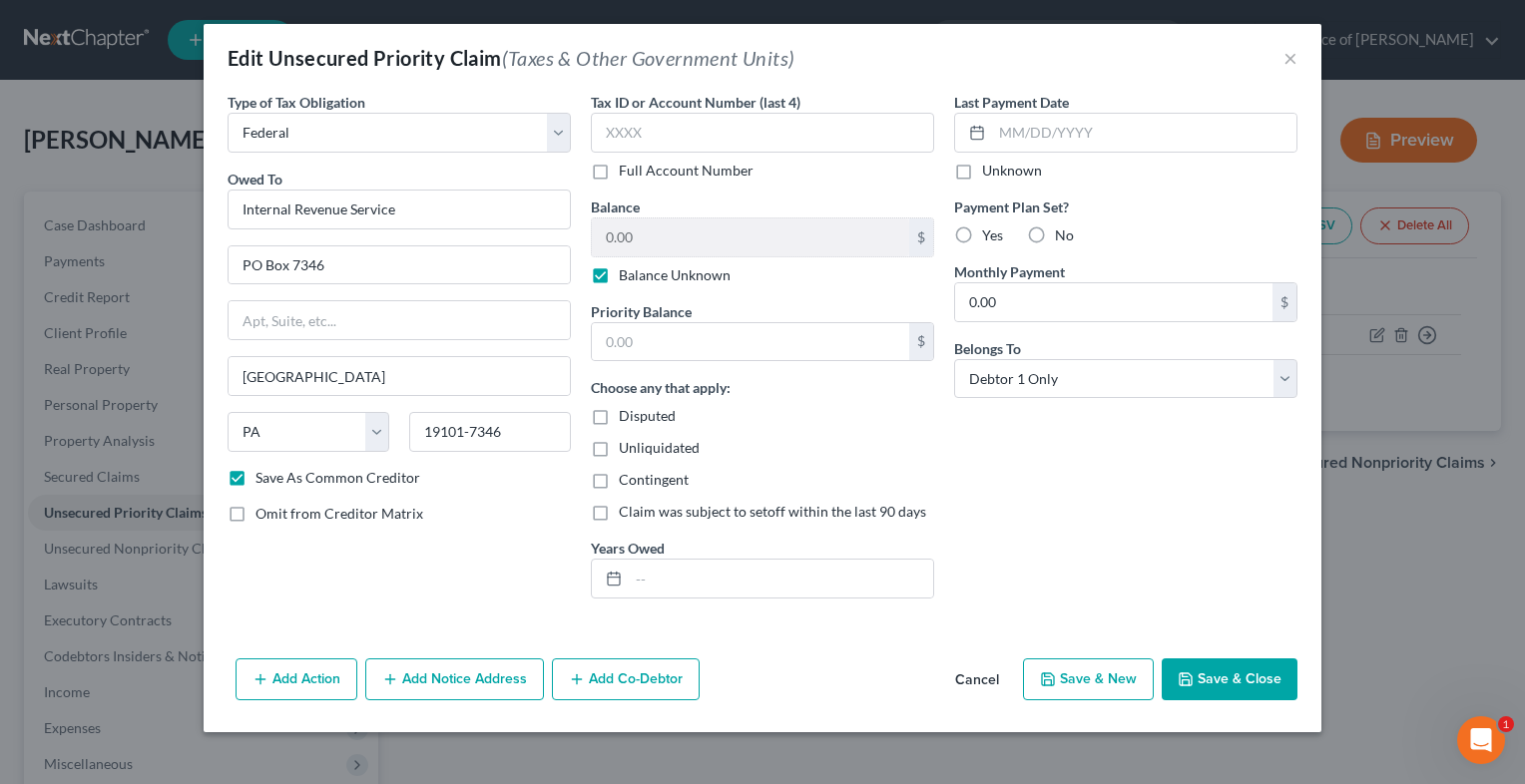 click on "No" at bounding box center (1069, 231) 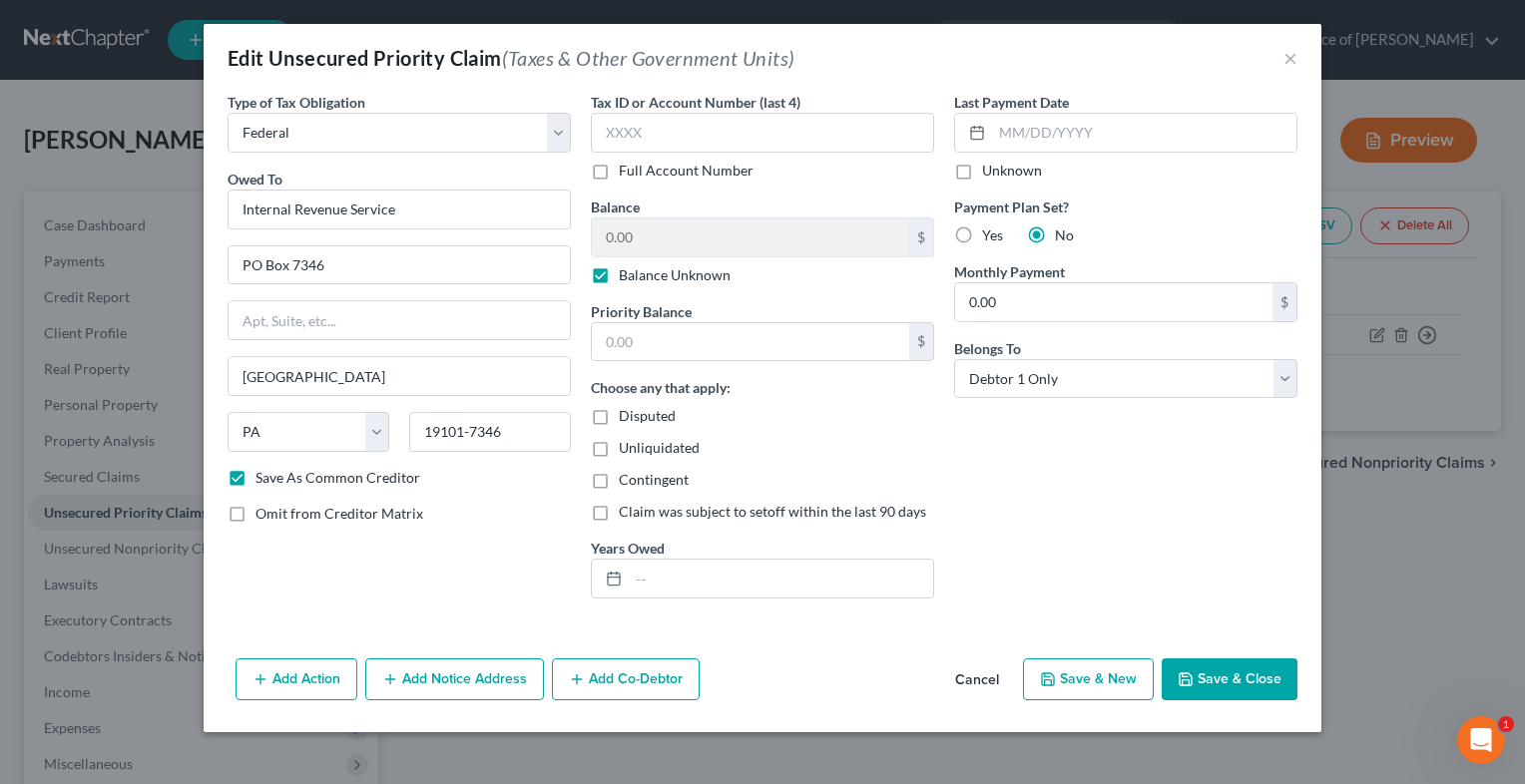 click on "Add Notice Address" at bounding box center (454, 679) 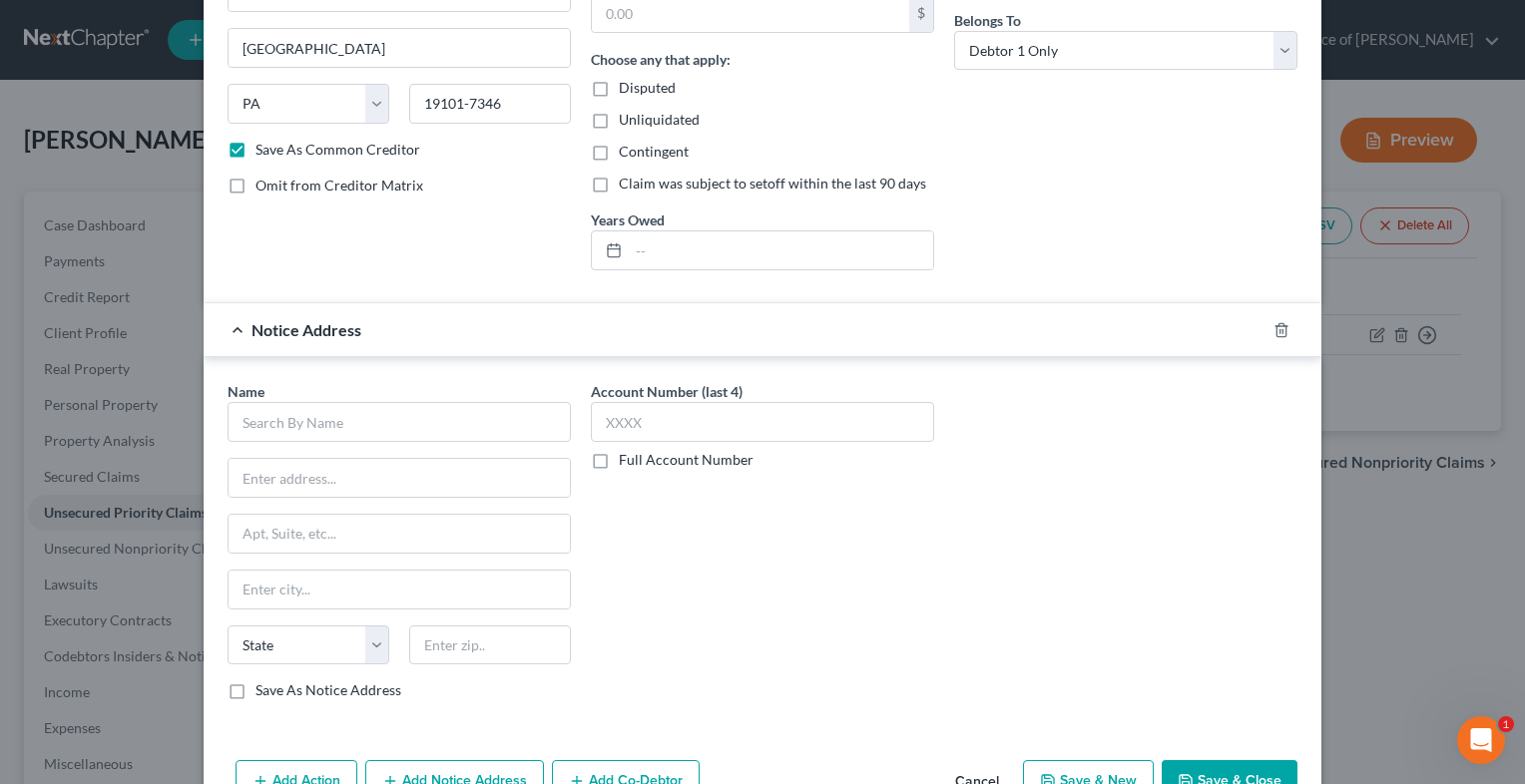 scroll, scrollTop: 331, scrollLeft: 0, axis: vertical 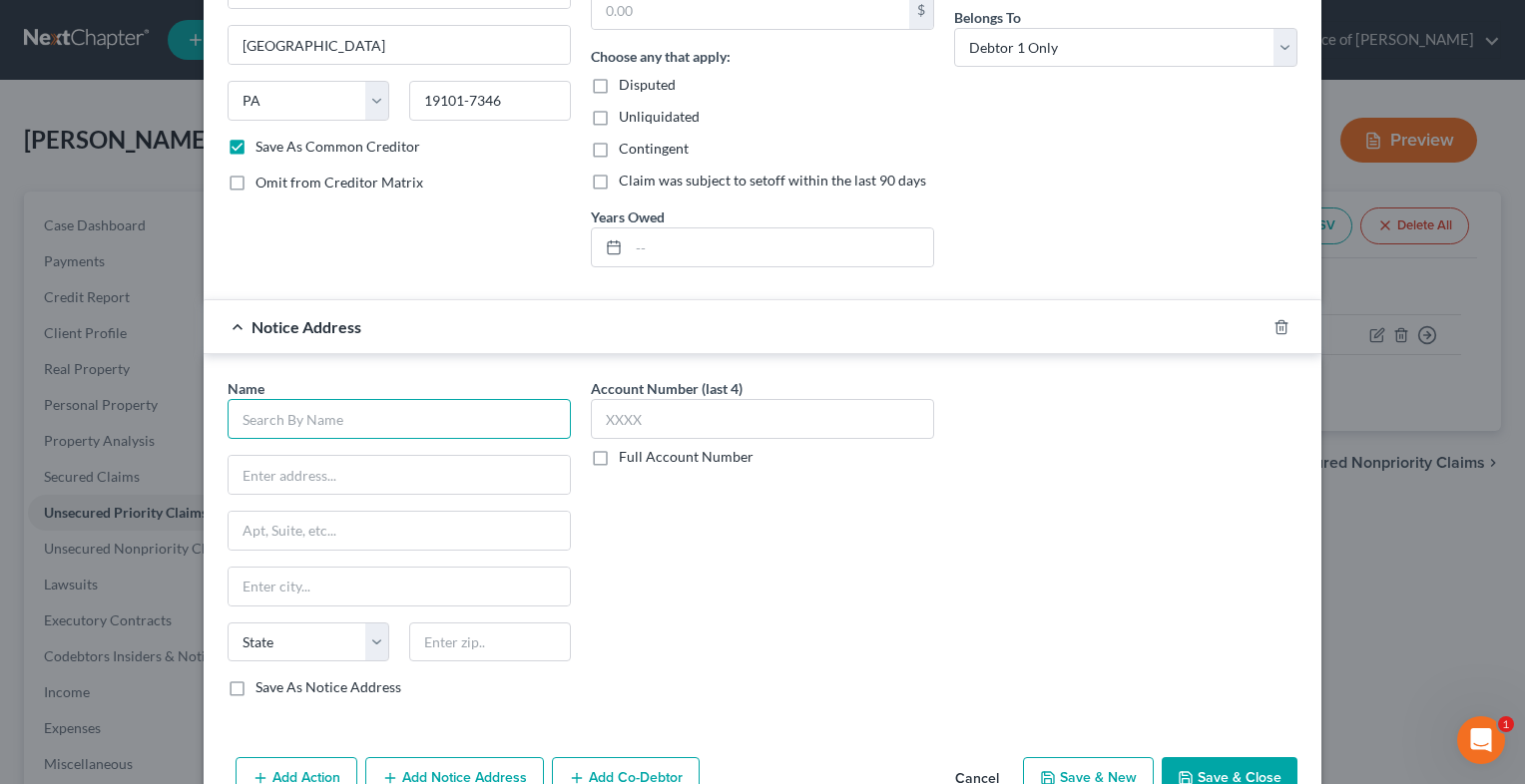 click at bounding box center (399, 419) 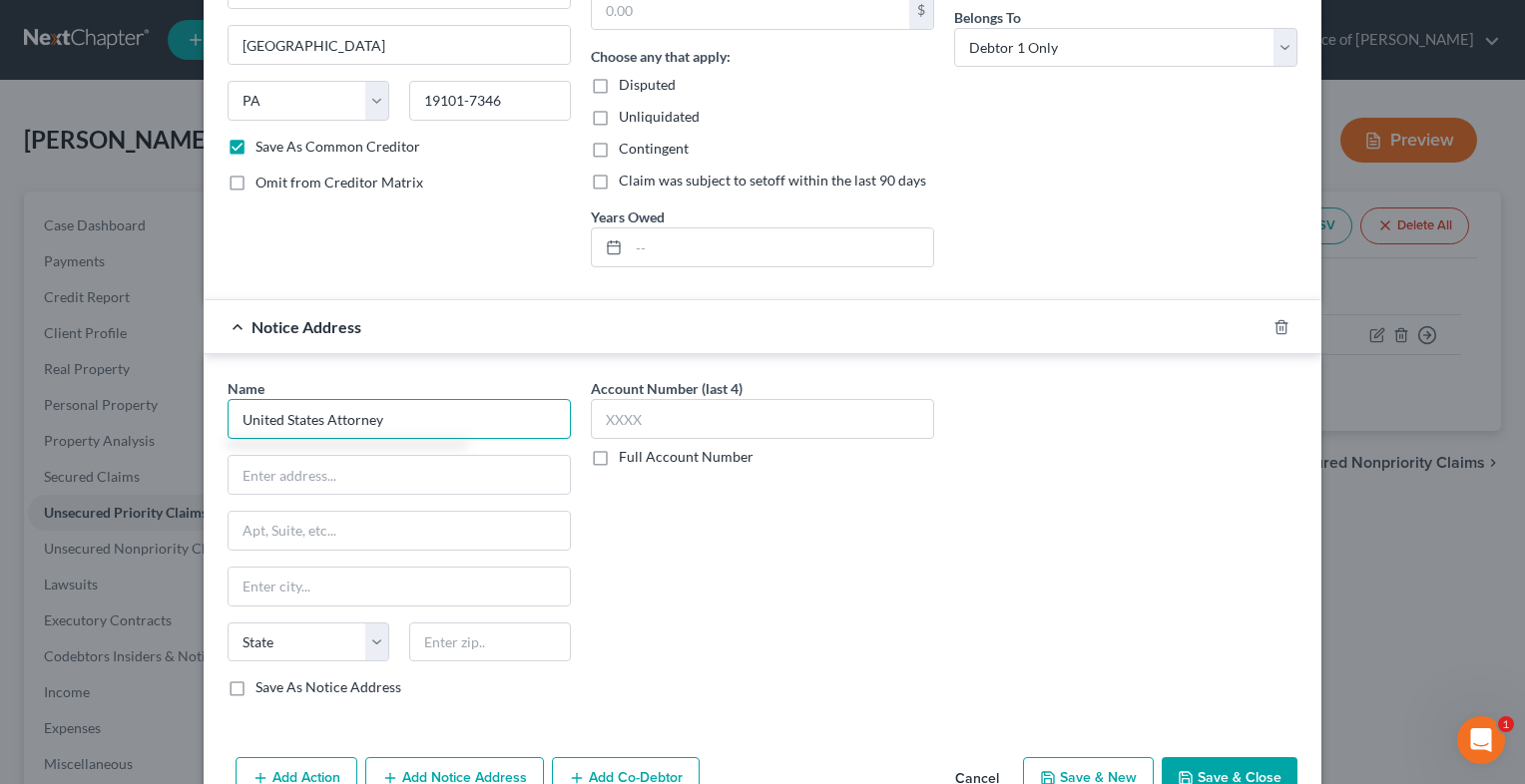 type on "United States Attorney" 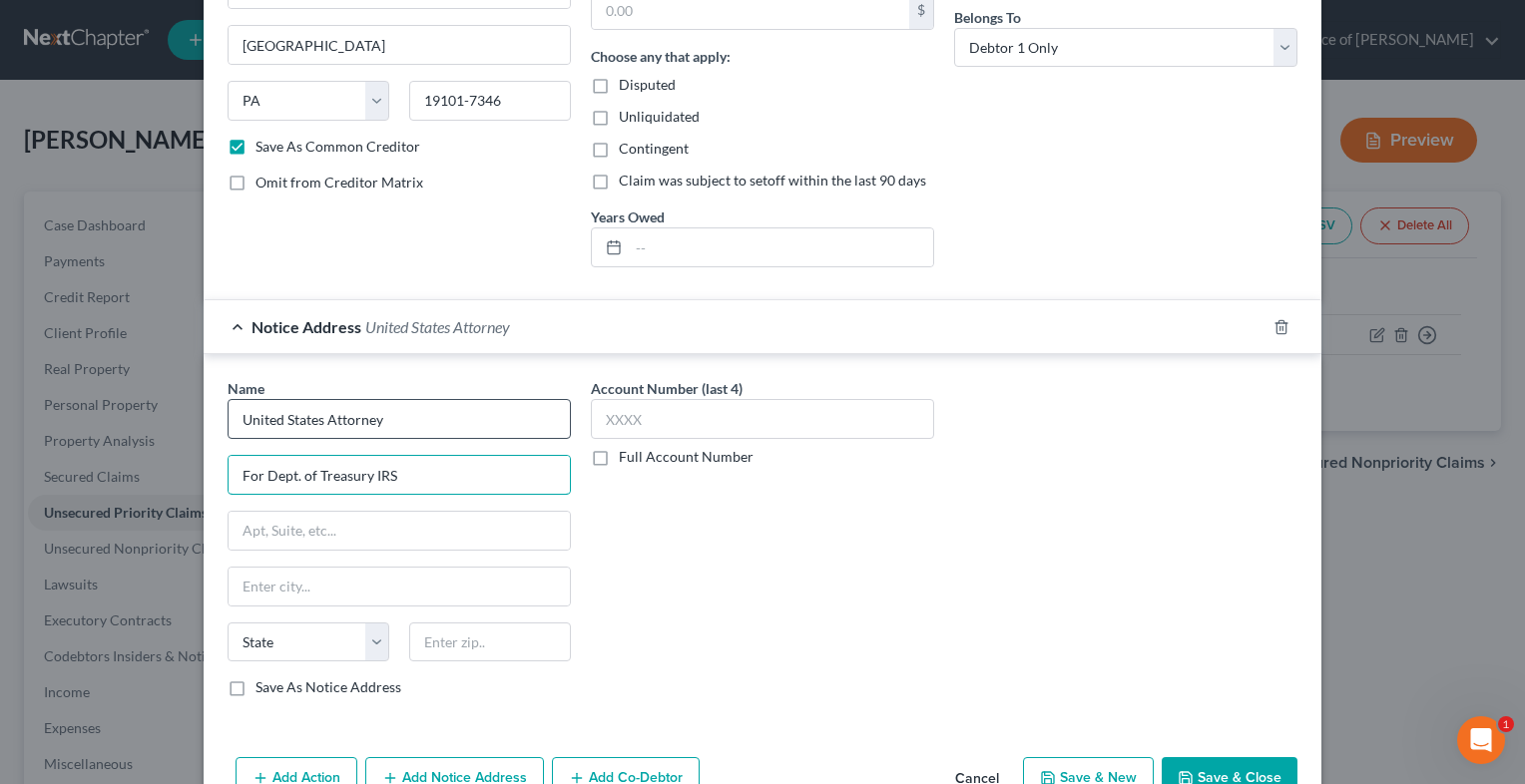 type on "For Dept. of Treasury IRS" 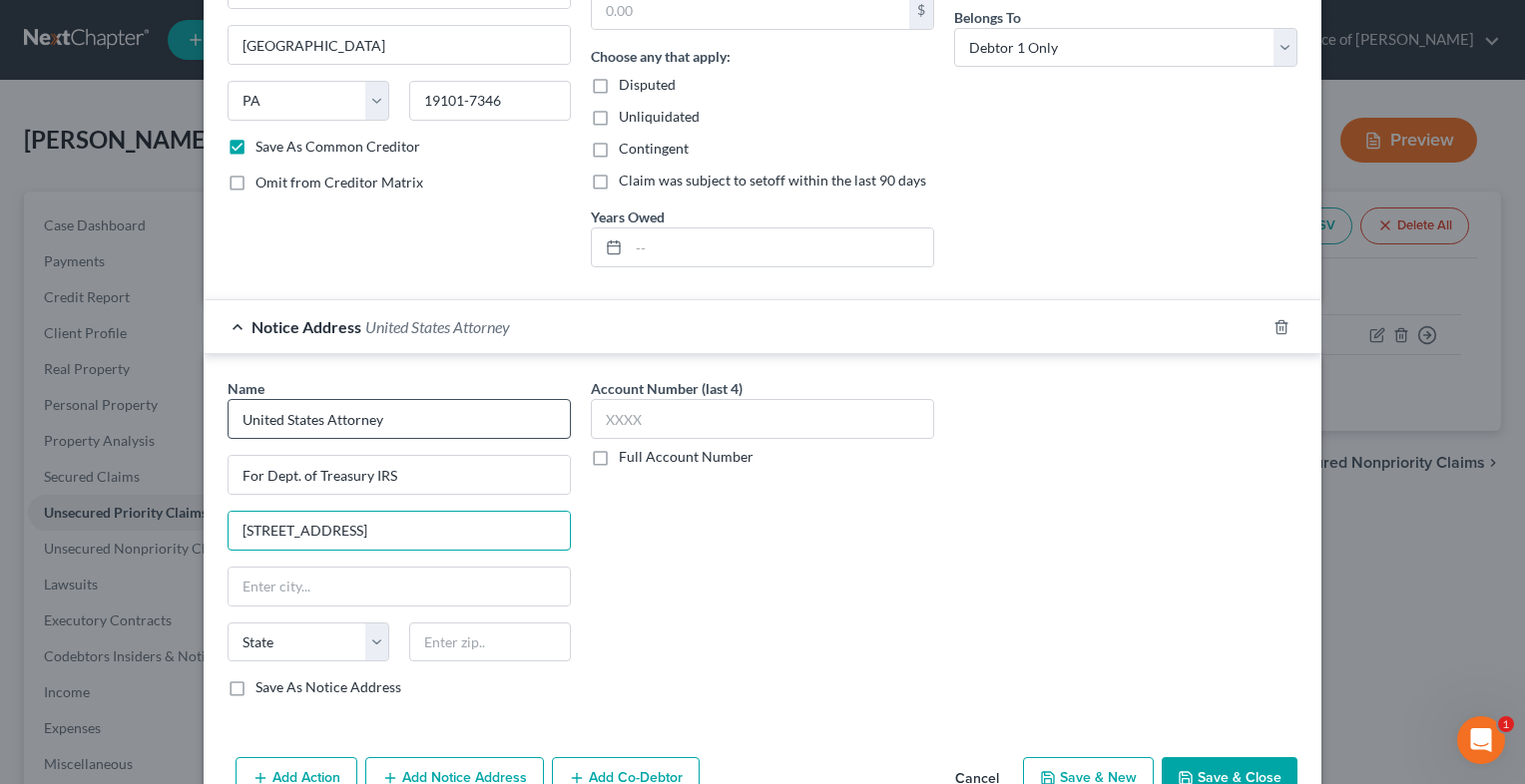 type on "501 I Street, Suite 10-100" 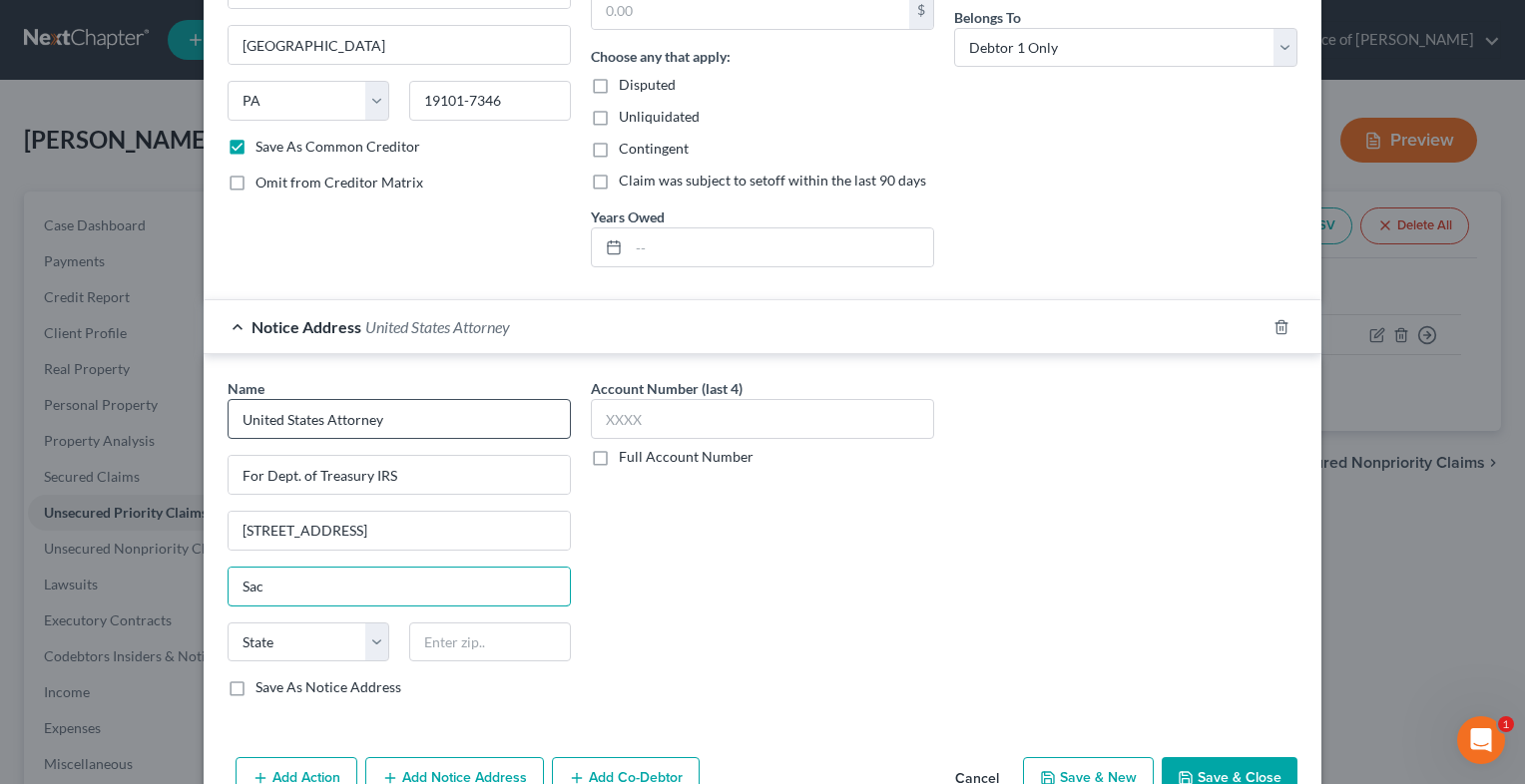 type on "Sacramento" 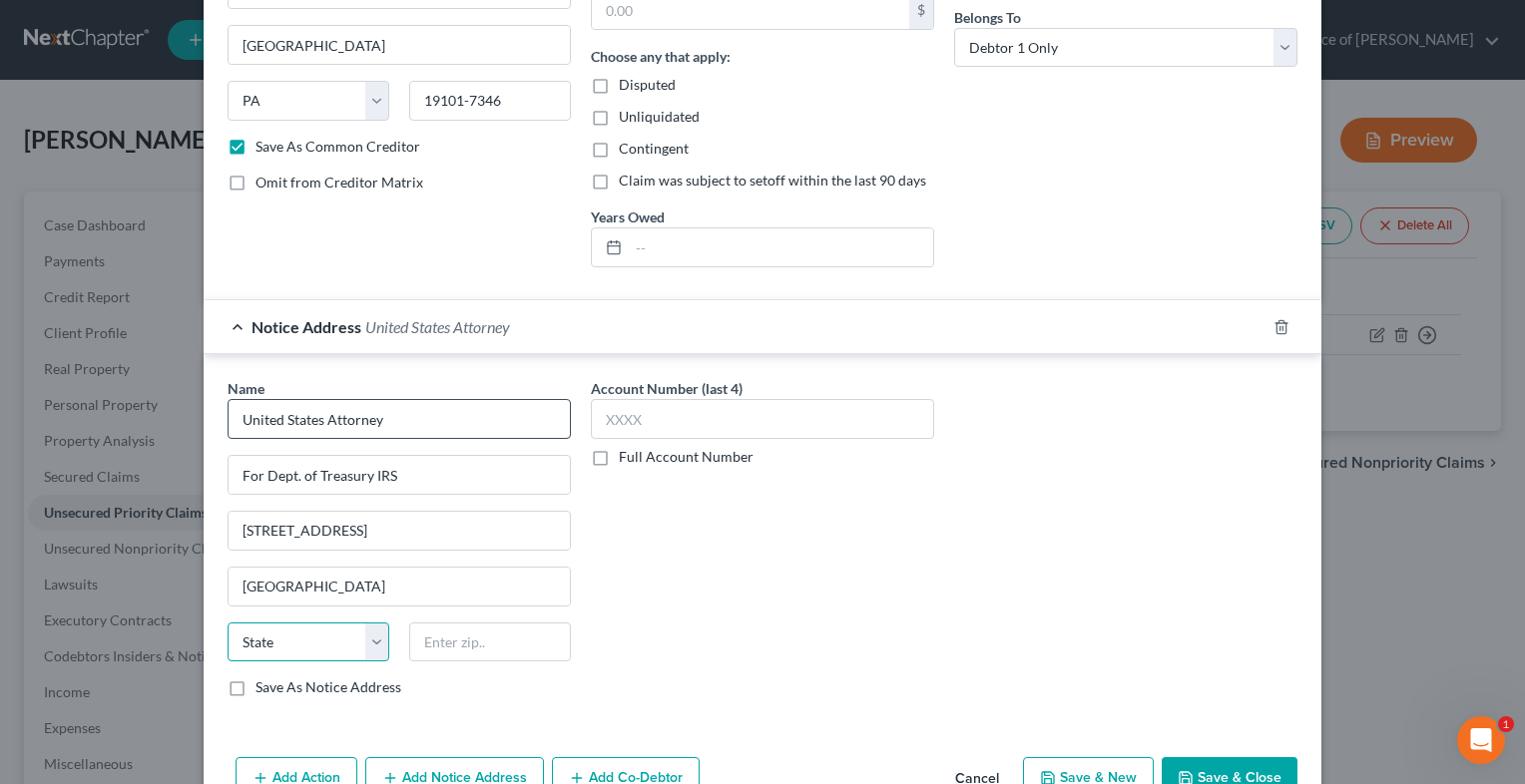 select on "4" 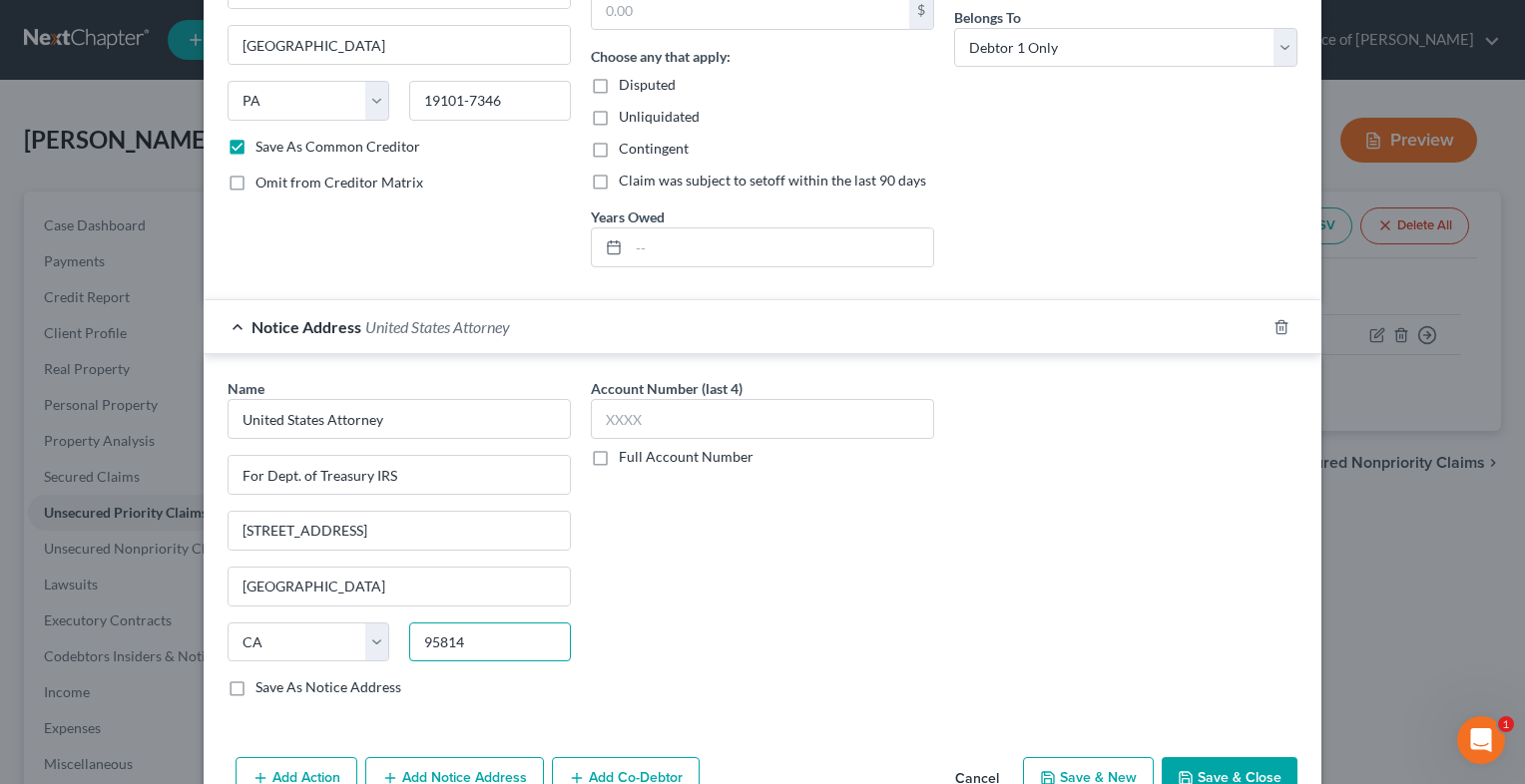 type on "95814" 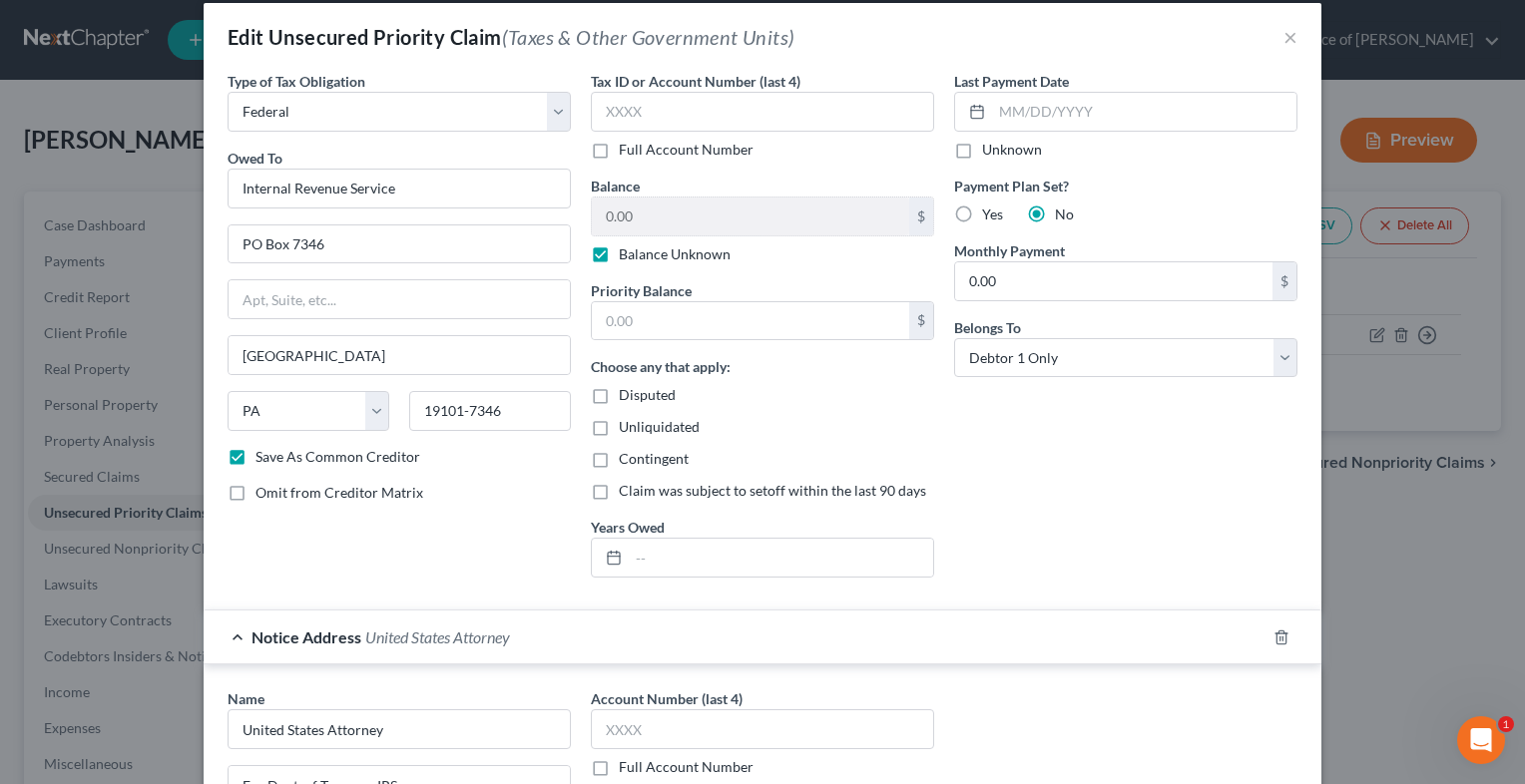 scroll, scrollTop: 14, scrollLeft: 0, axis: vertical 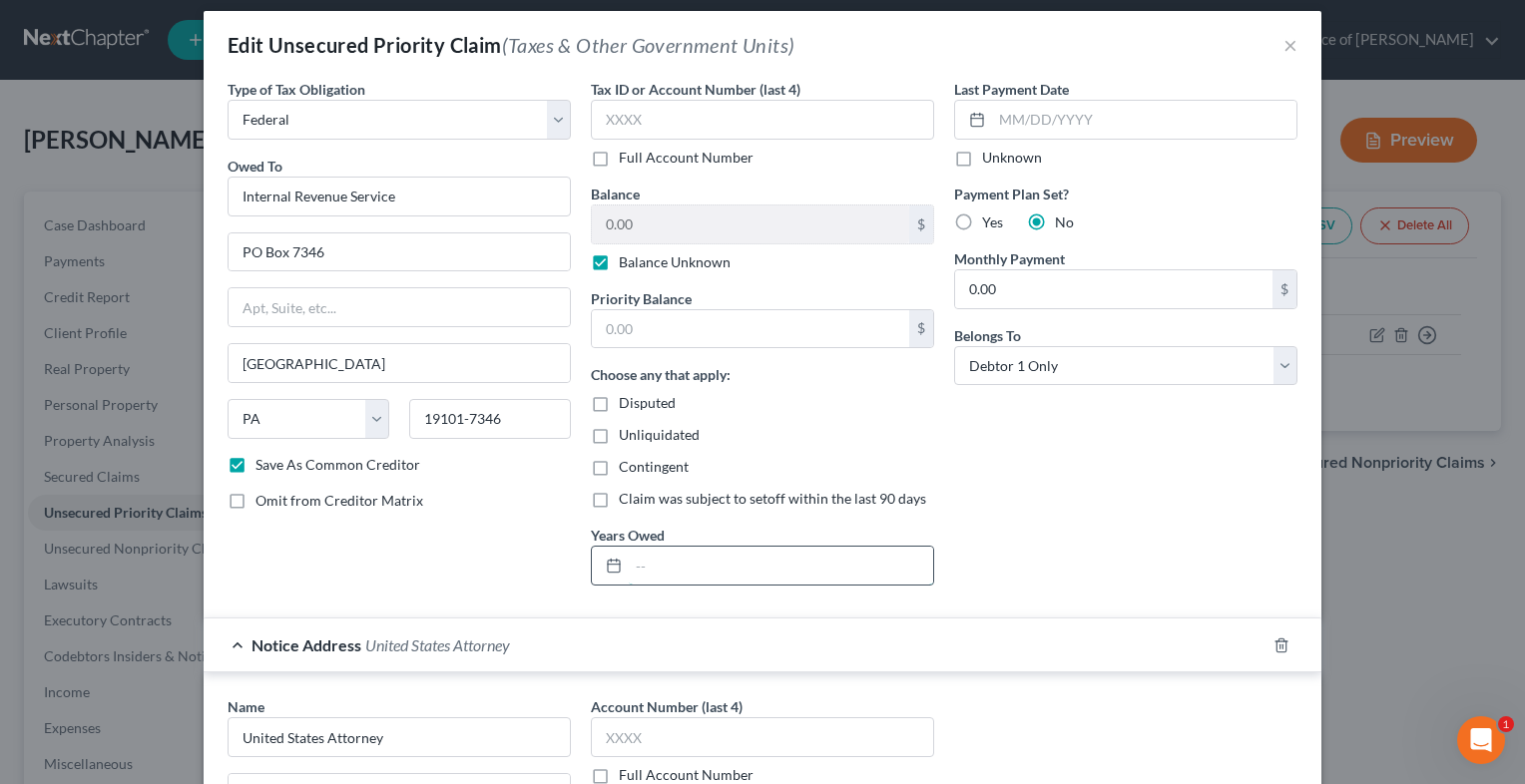 click at bounding box center [780, 566] 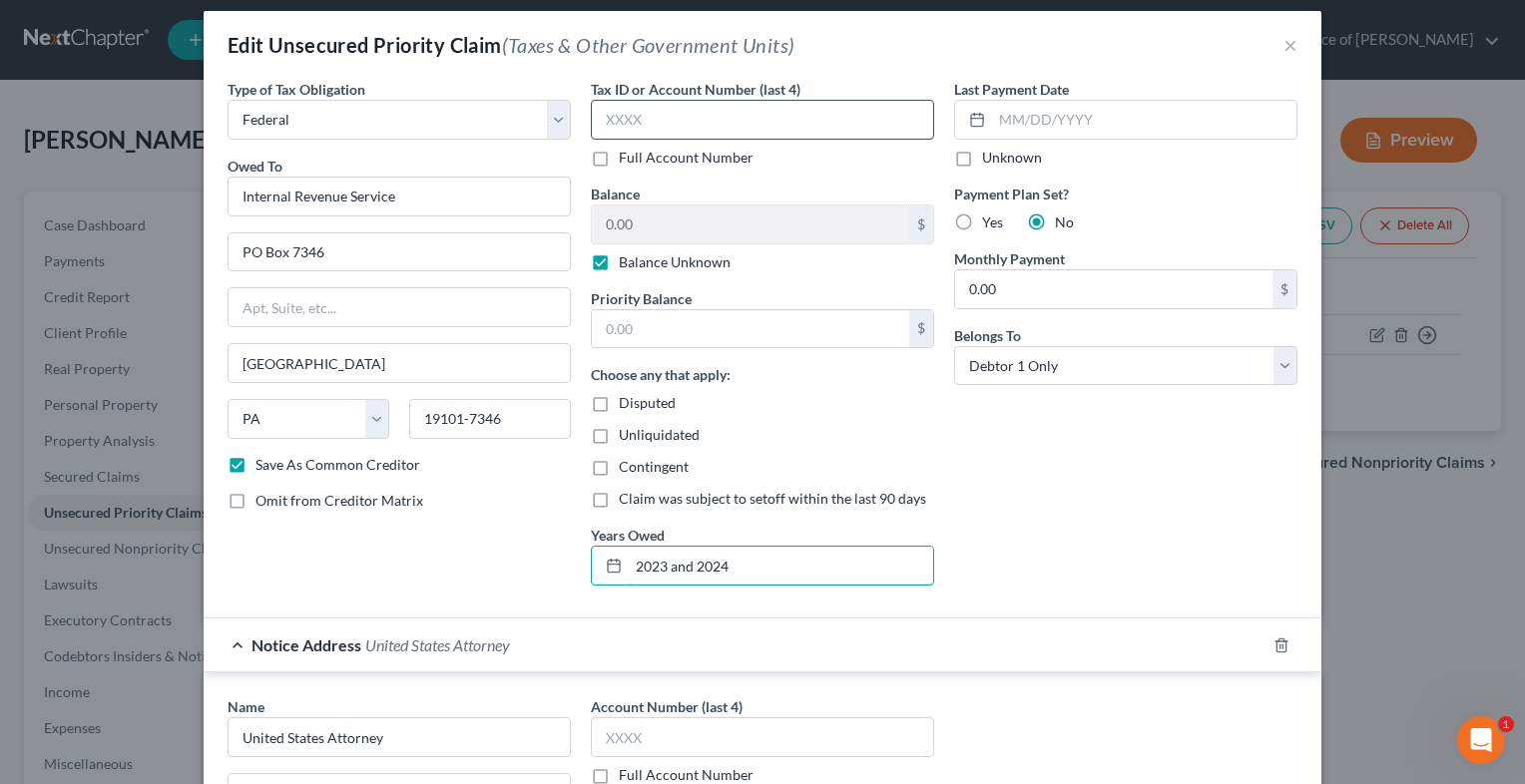 type on "2023 and 2024" 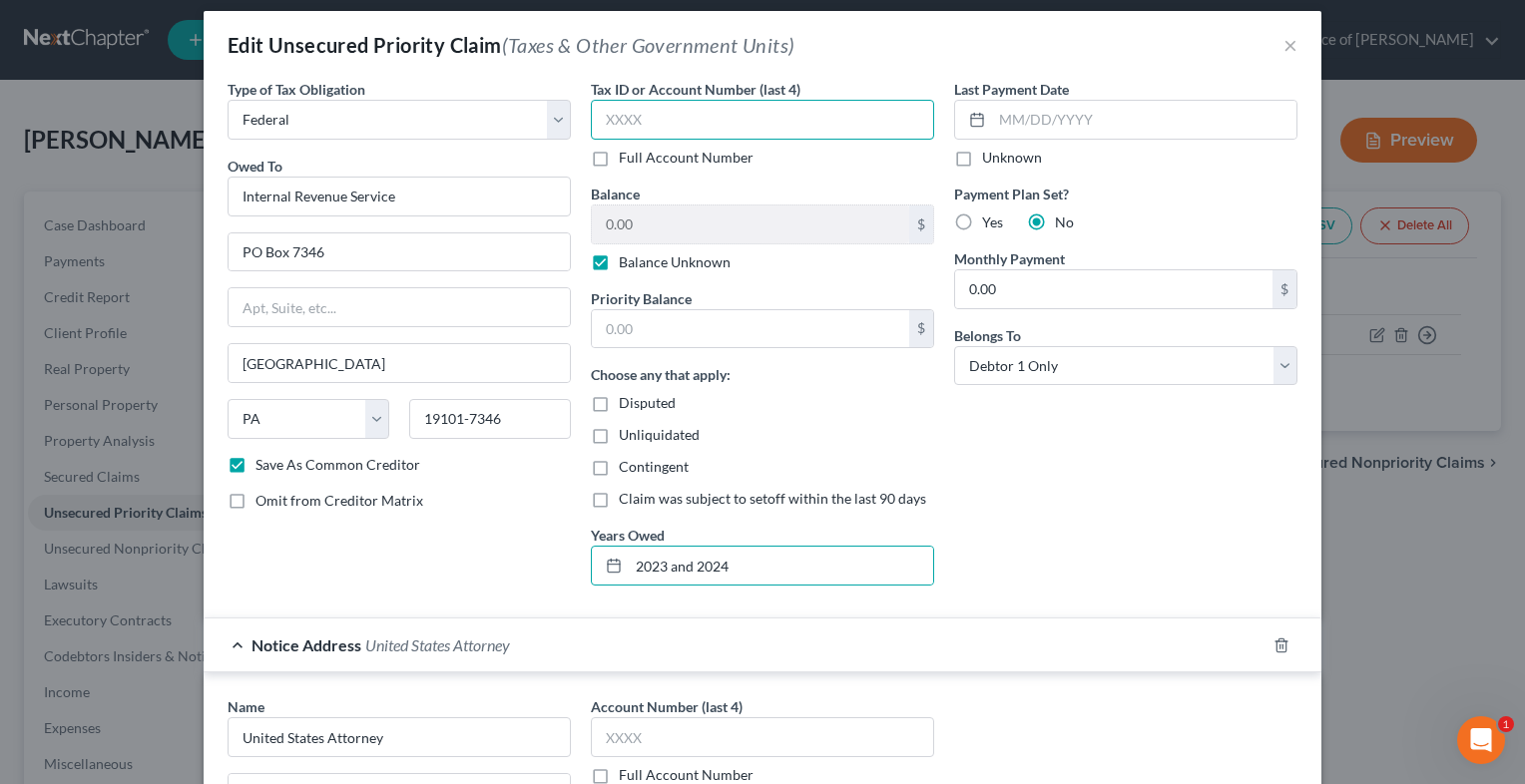 click at bounding box center (762, 120) 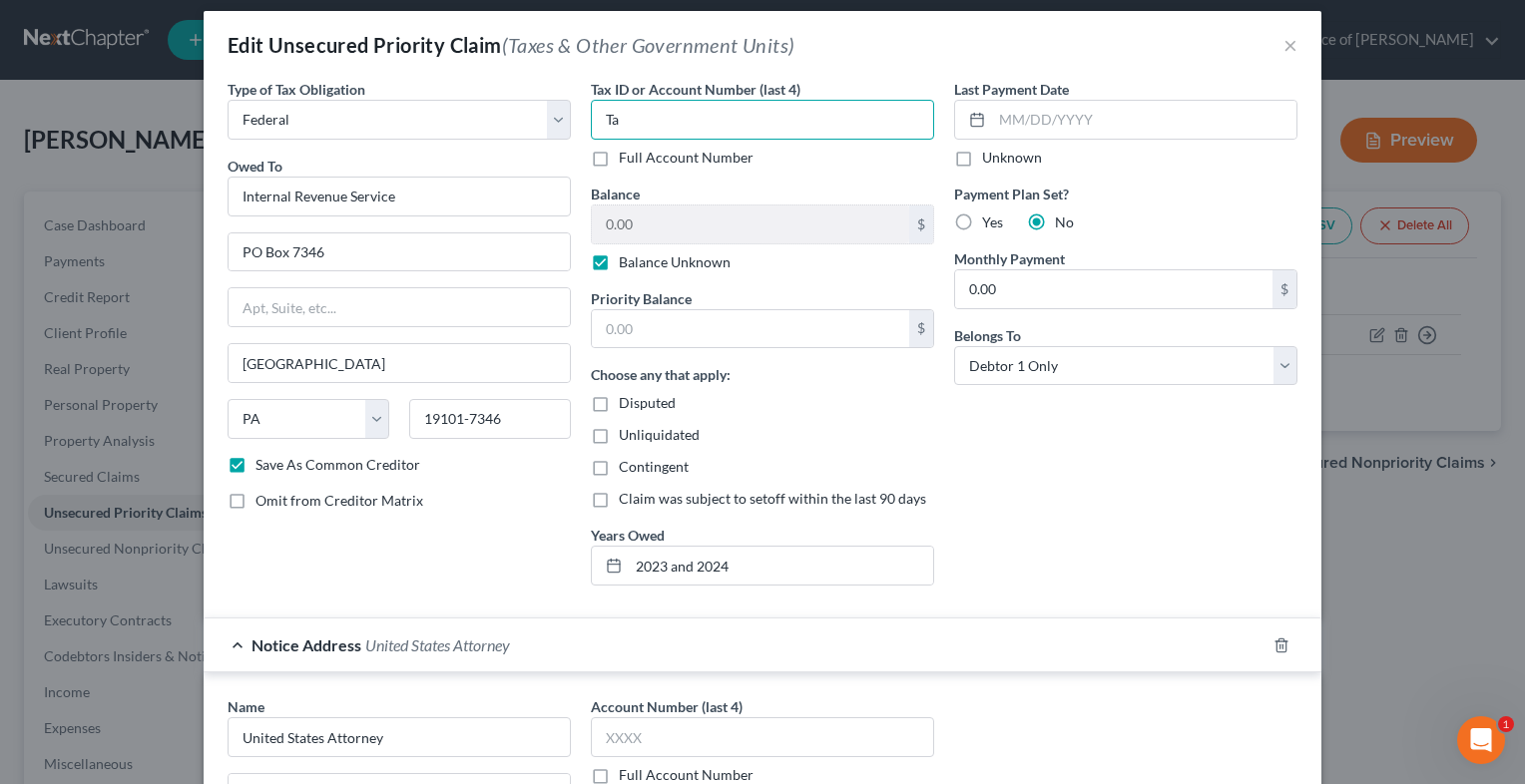 type on "T" 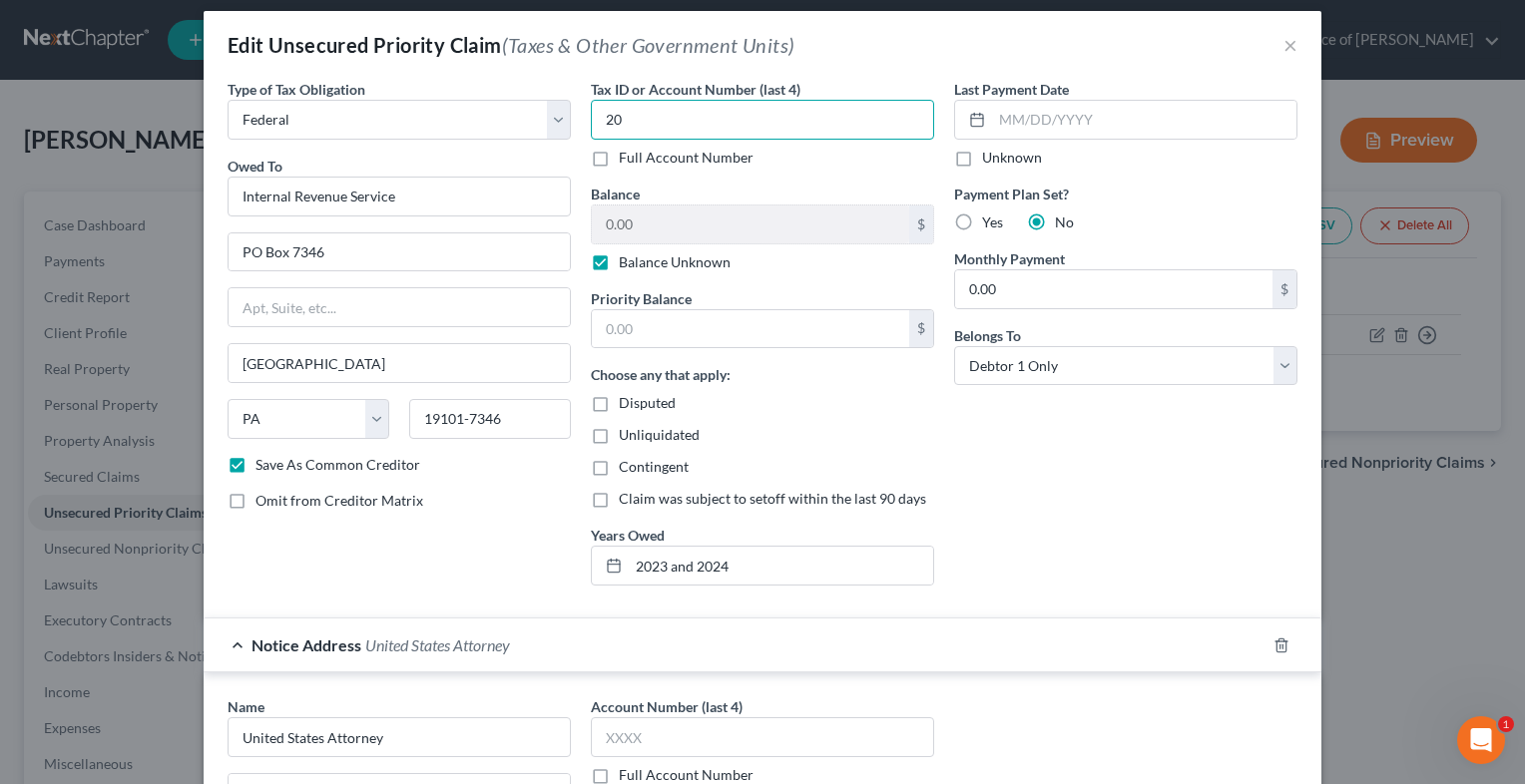 type on "2" 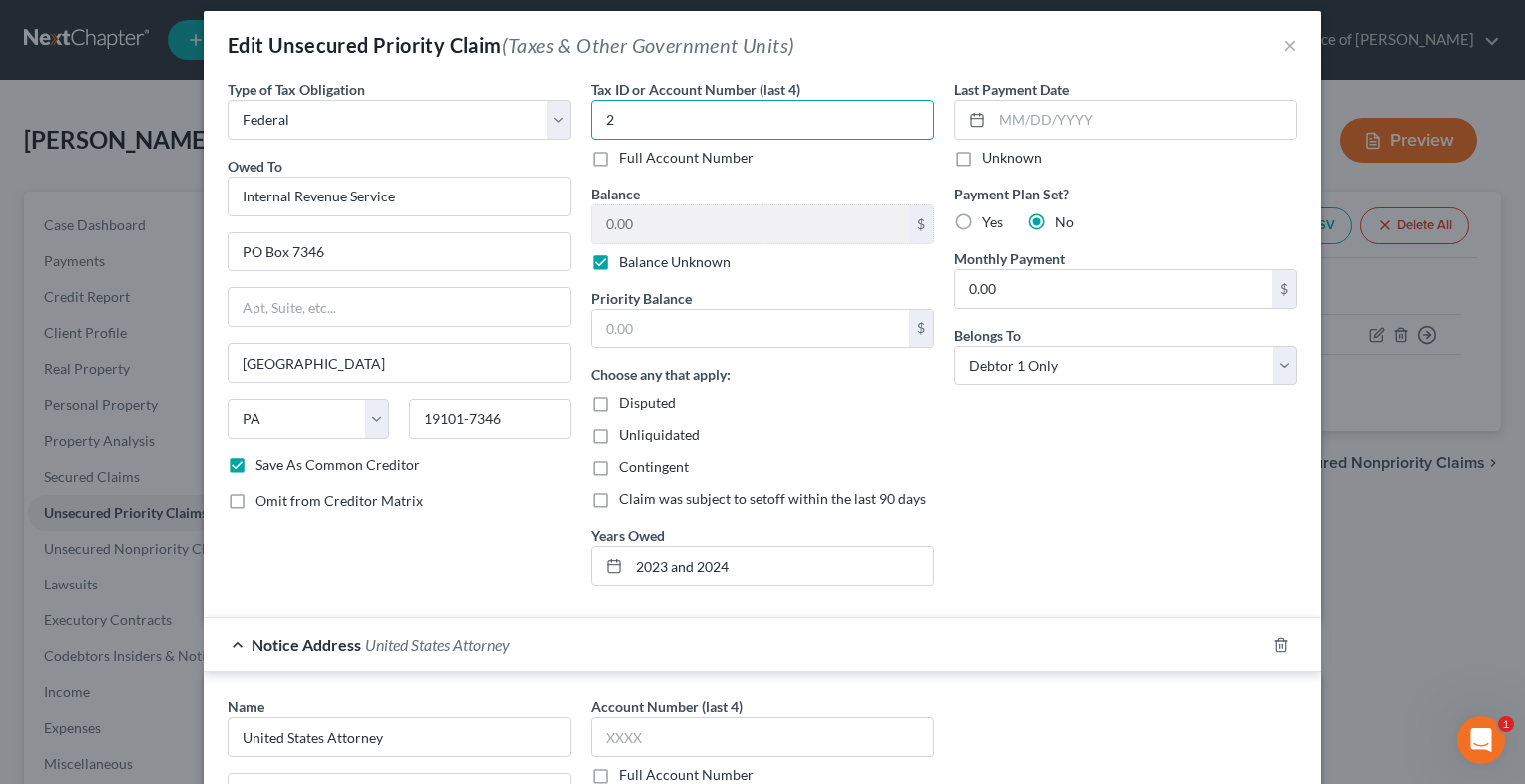 type 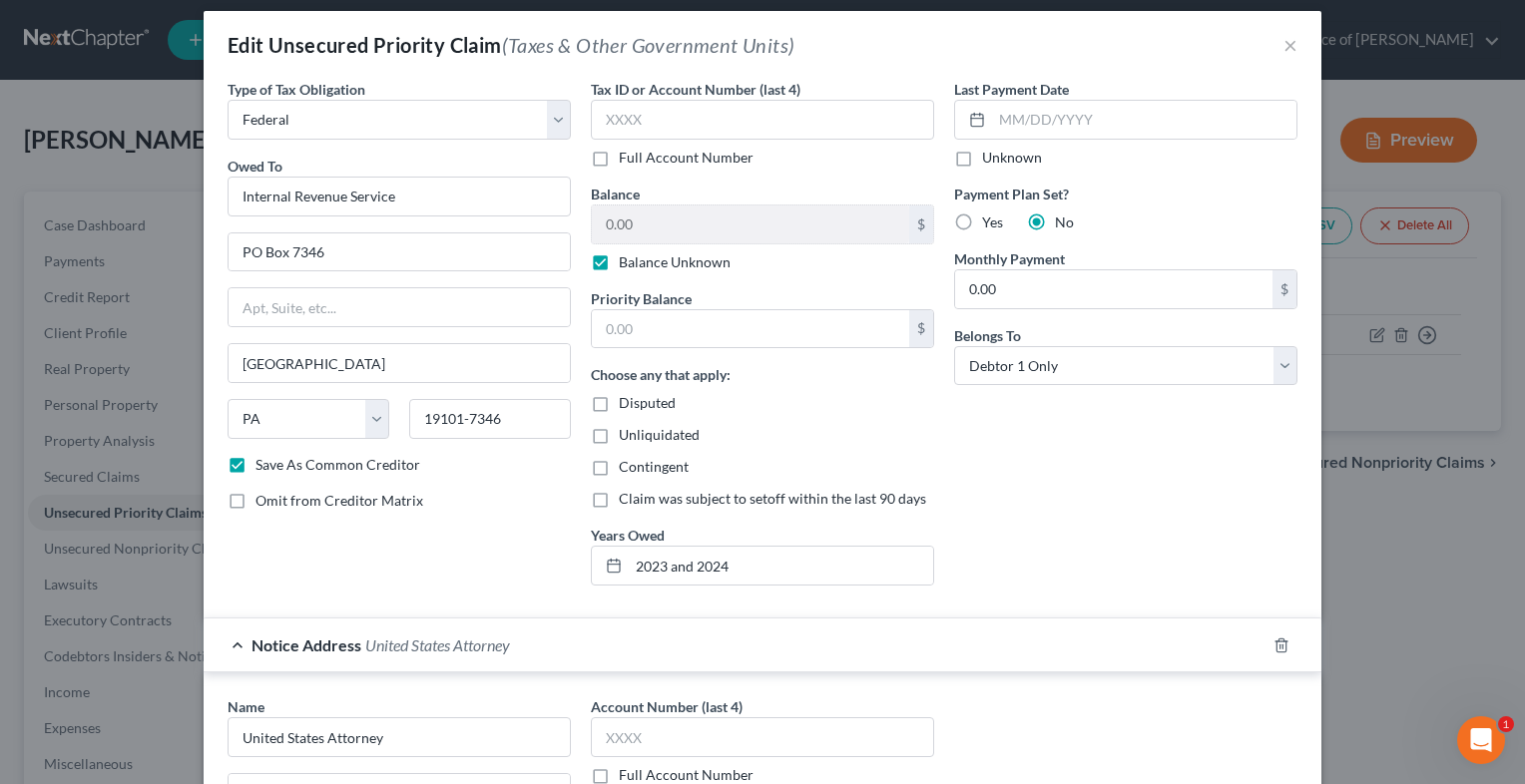 click on "Balance Unknown" at bounding box center (675, 262) 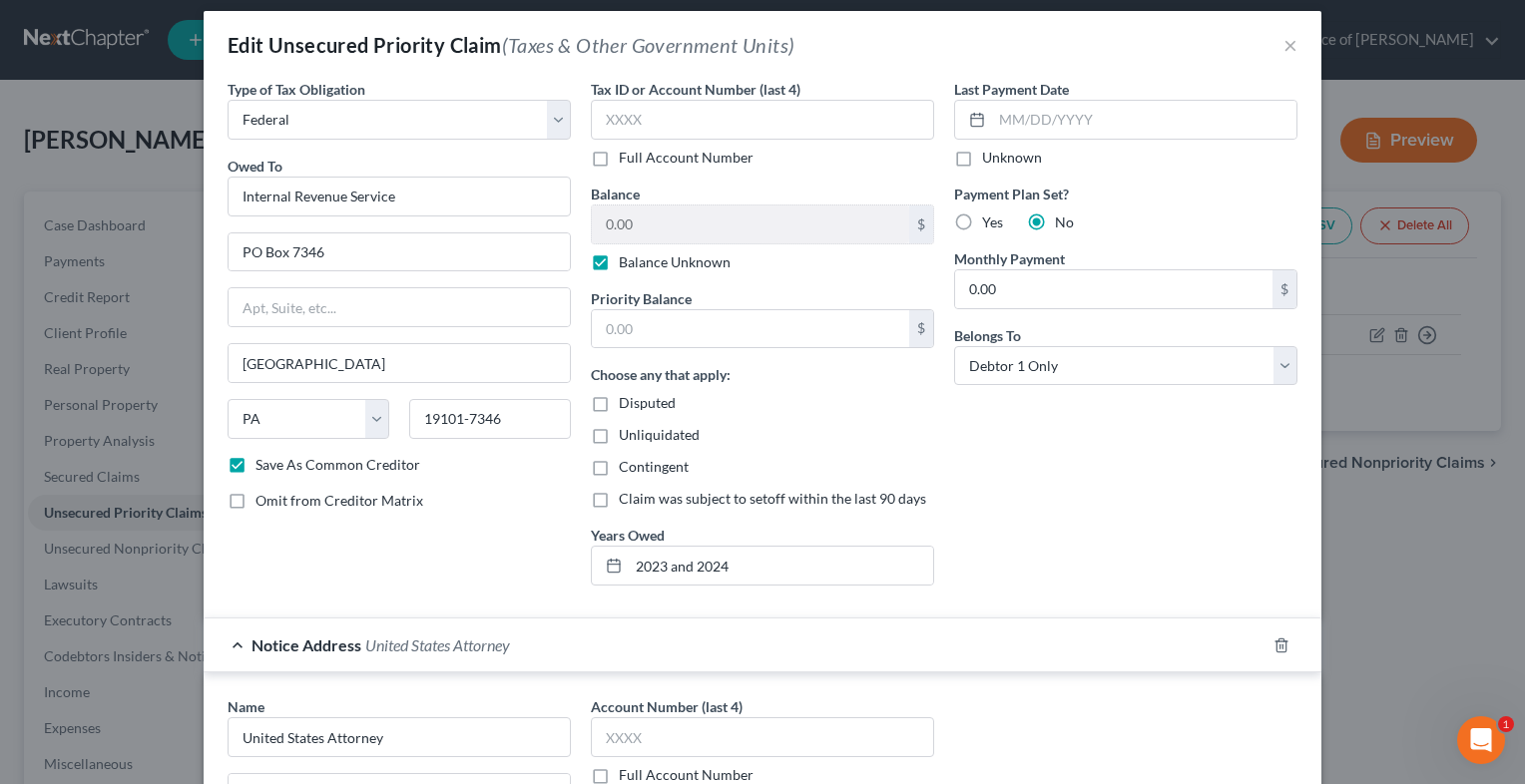 click on "Balance Unknown" at bounding box center [633, 258] 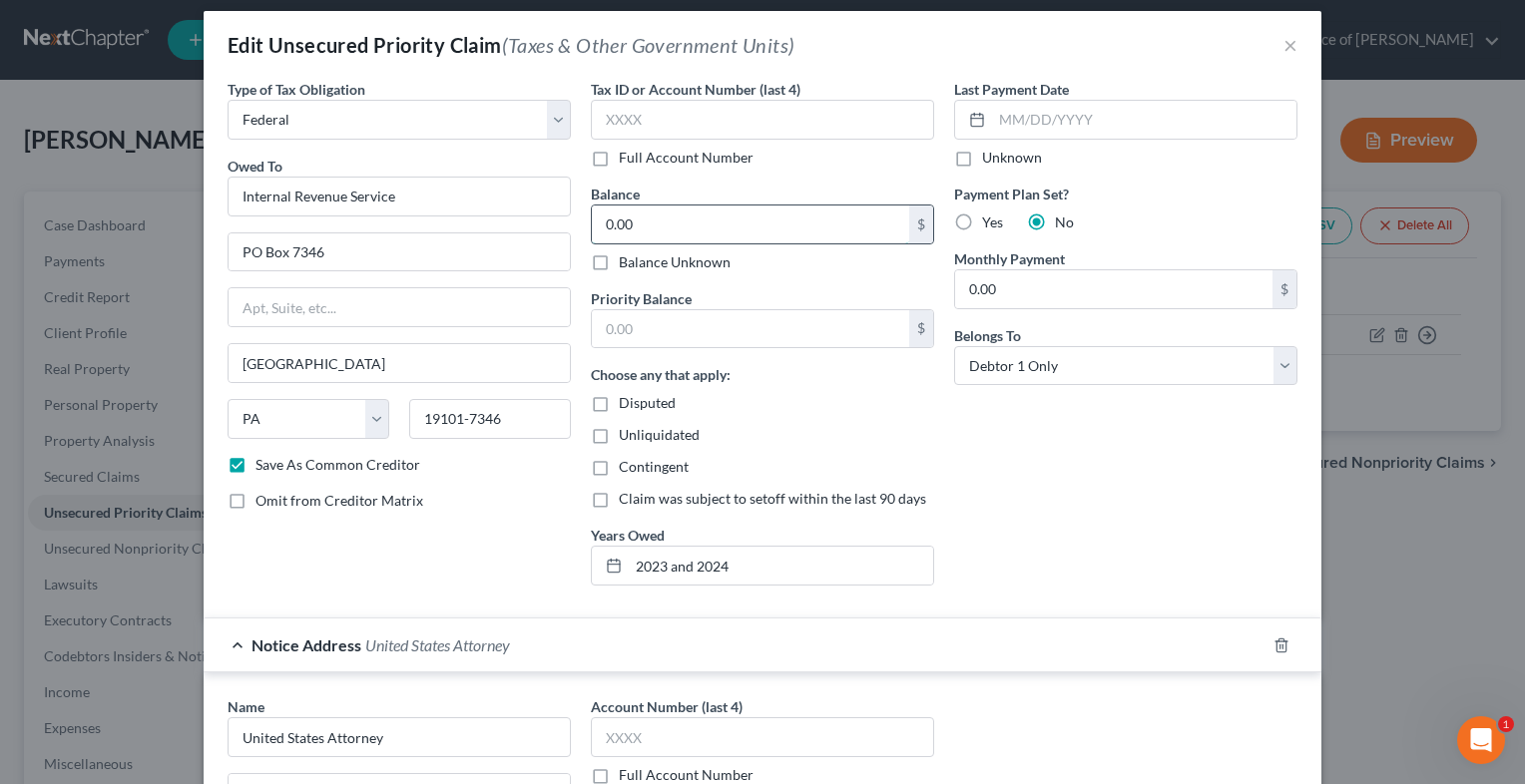 click on "0.00" at bounding box center [751, 224] 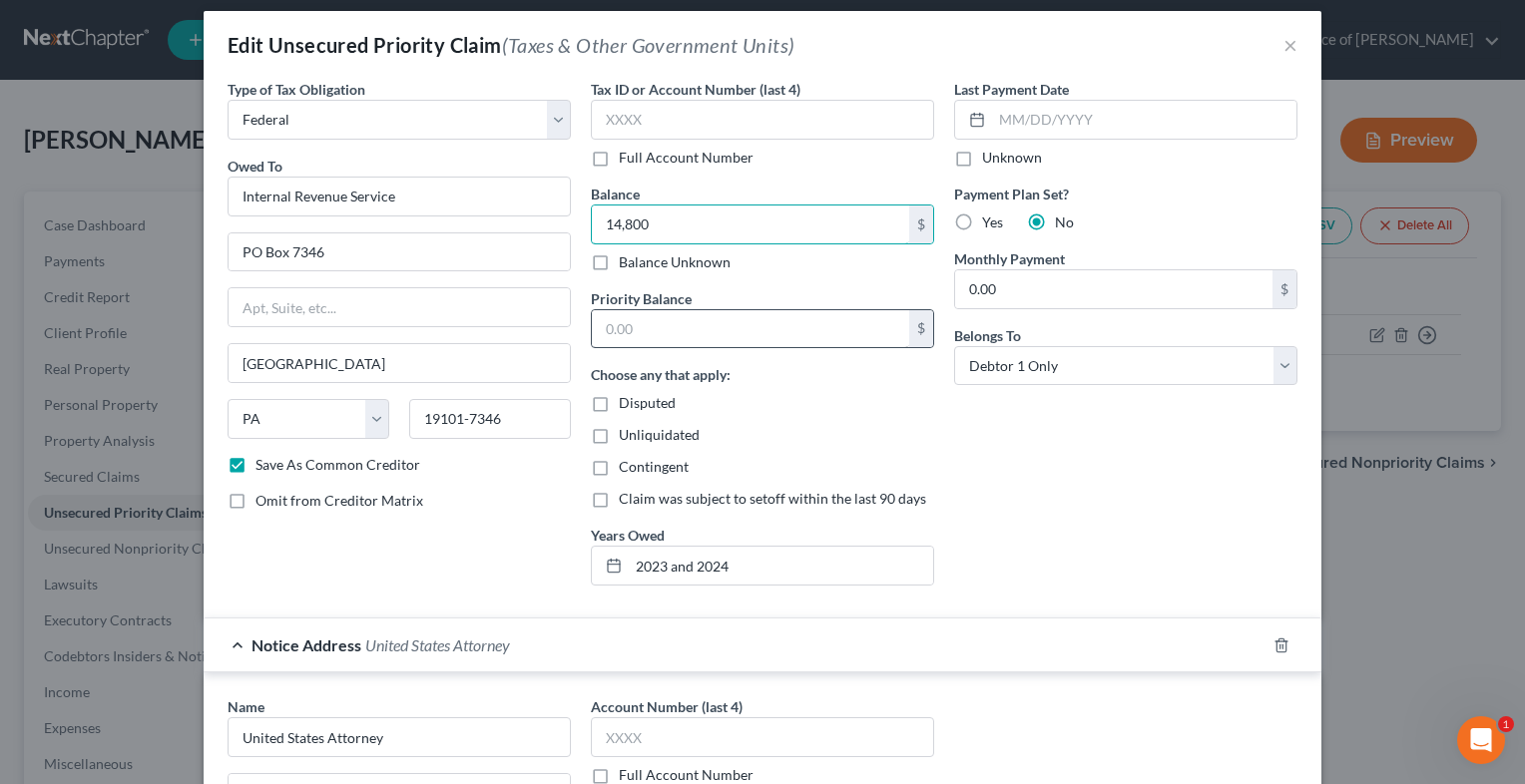 type on "14,800" 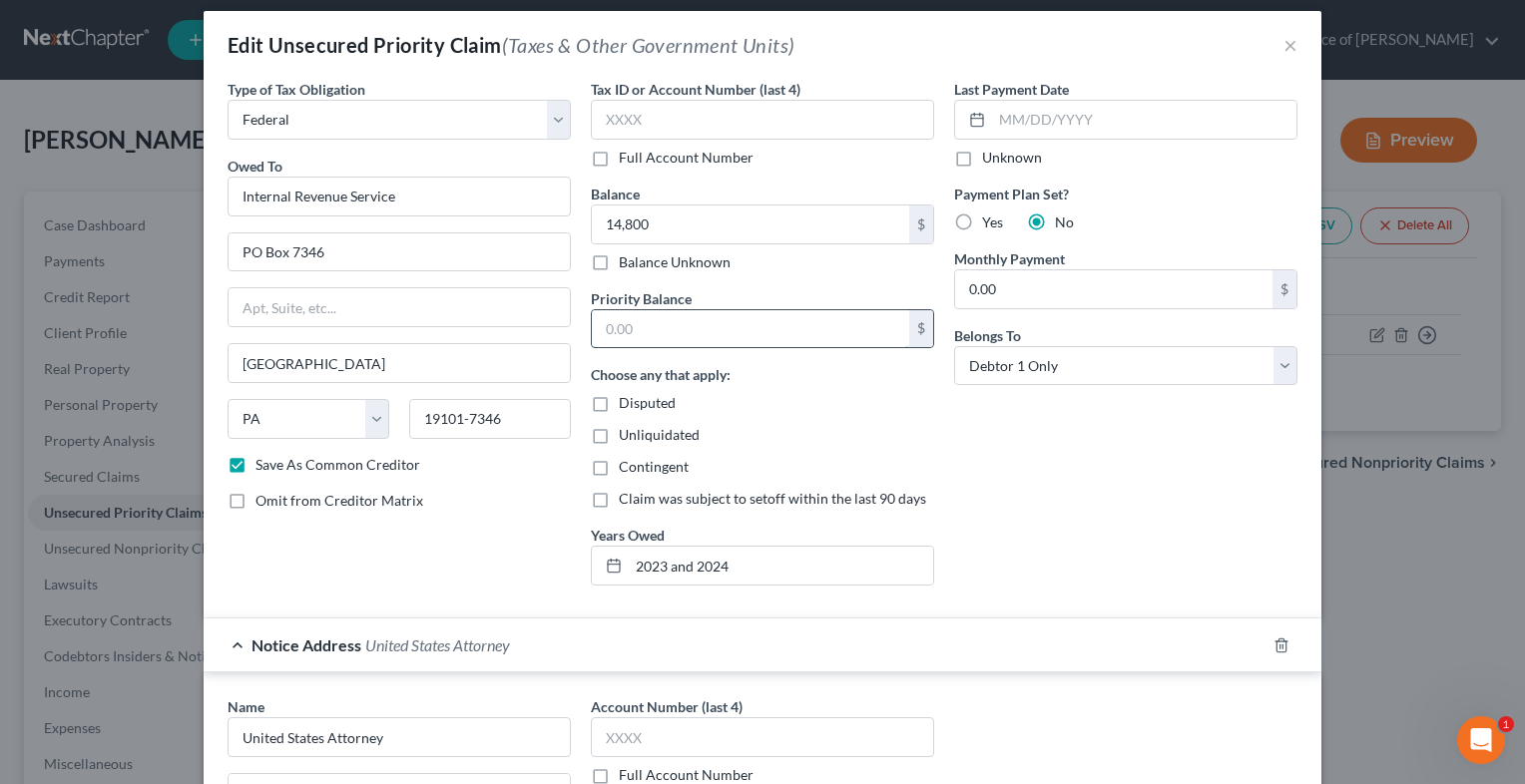 click at bounding box center (751, 329) 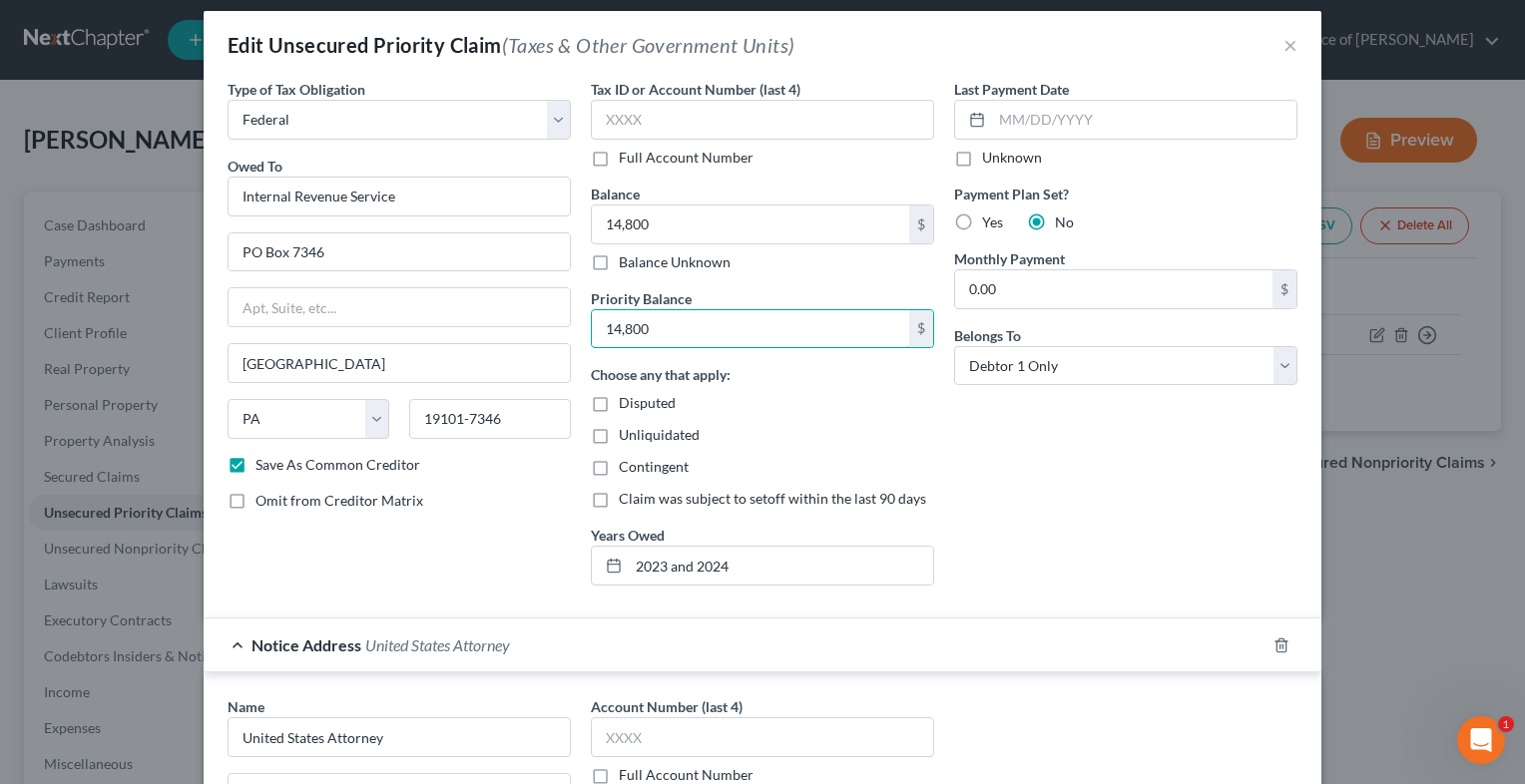 type on "14,800" 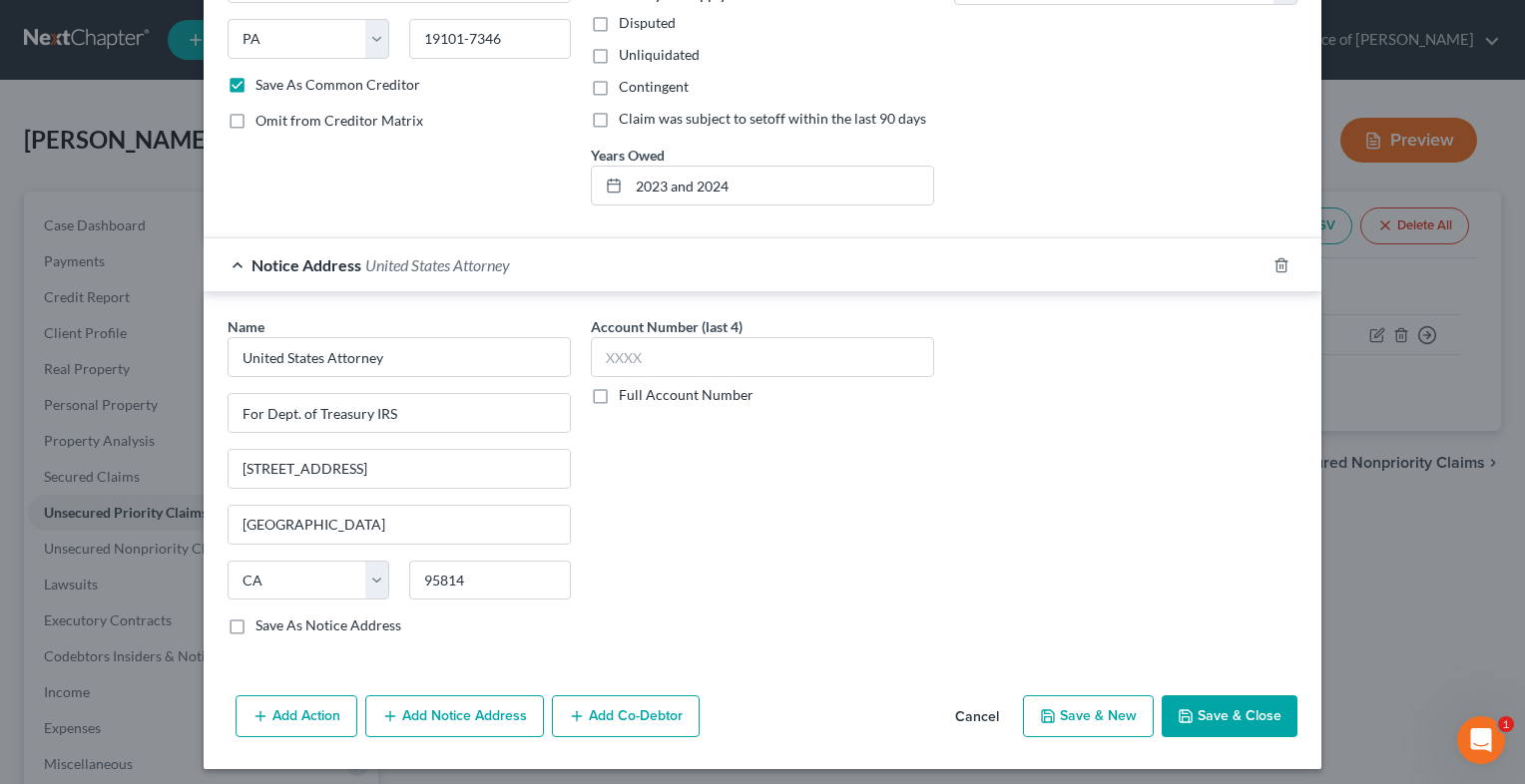 scroll, scrollTop: 398, scrollLeft: 0, axis: vertical 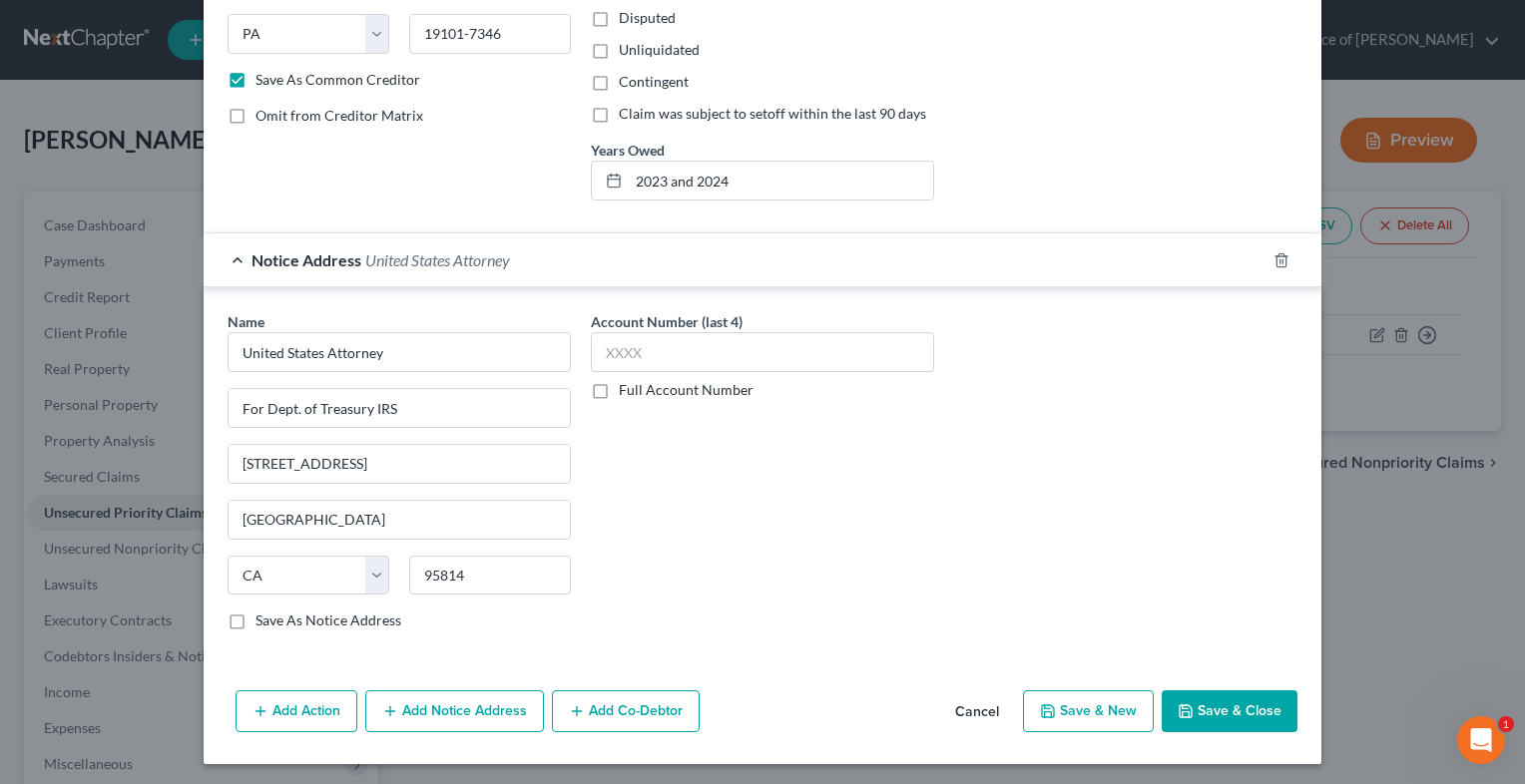 click on "Save & Close" at bounding box center [1230, 711] 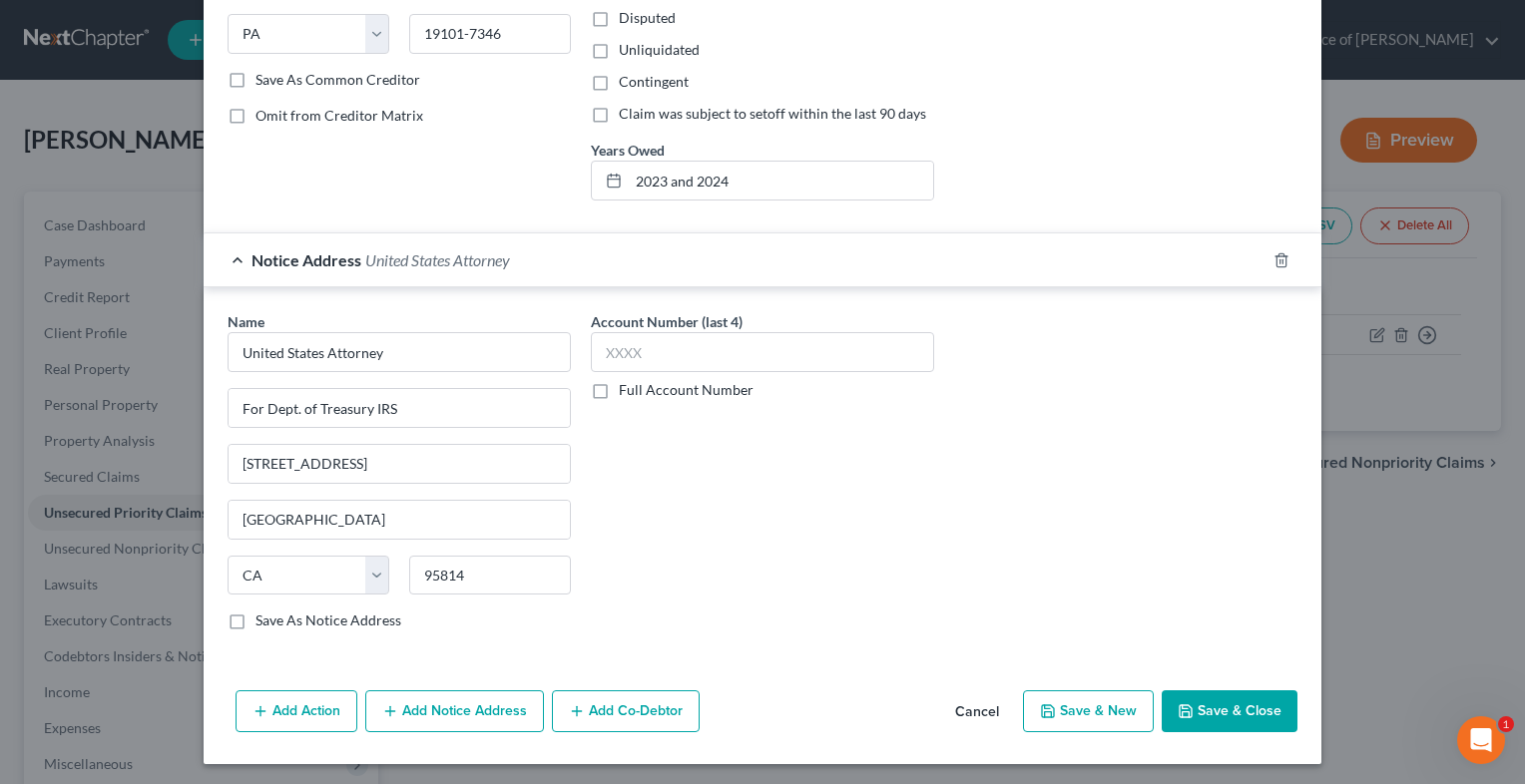 checkbox on "false" 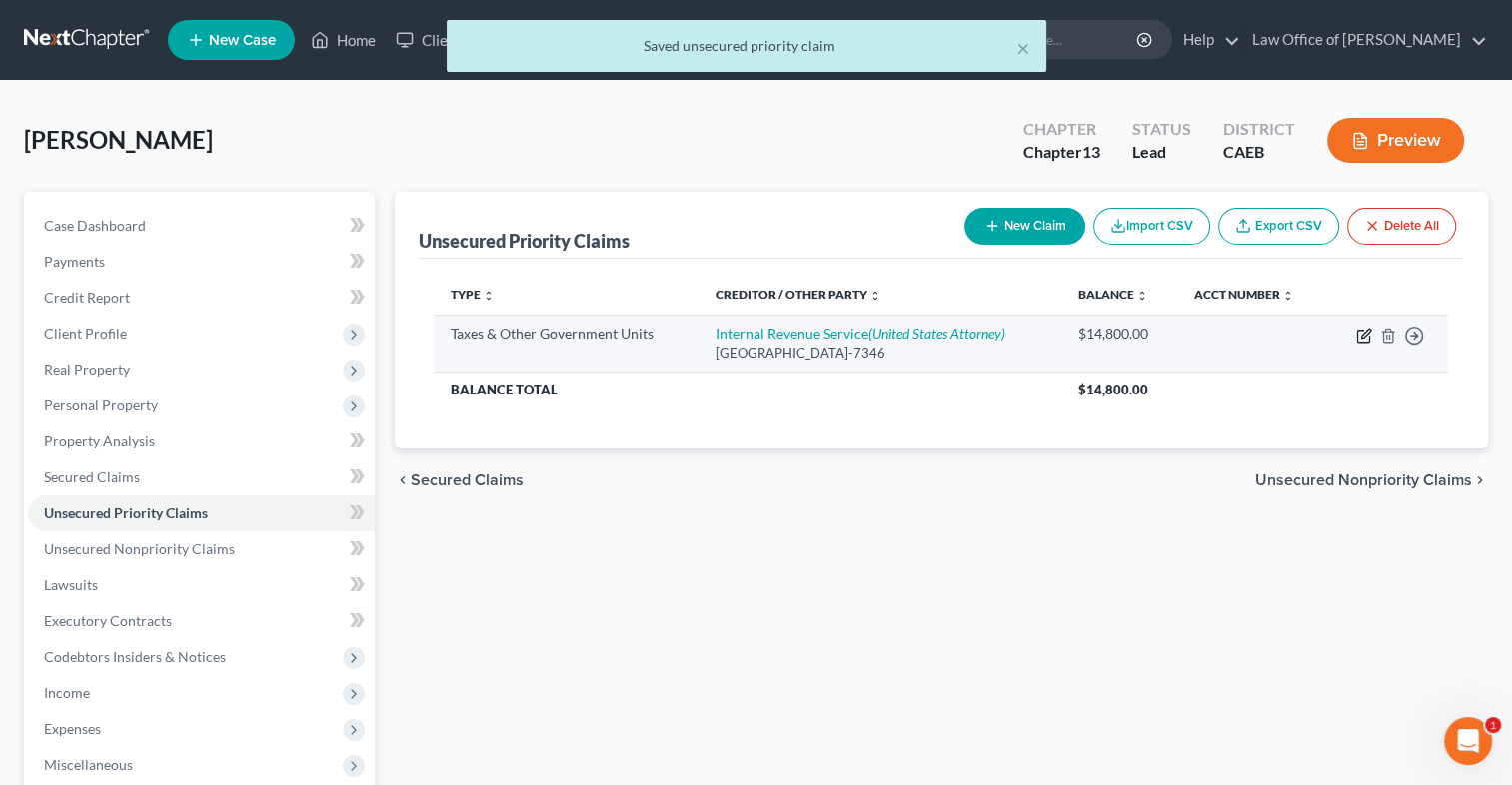 click 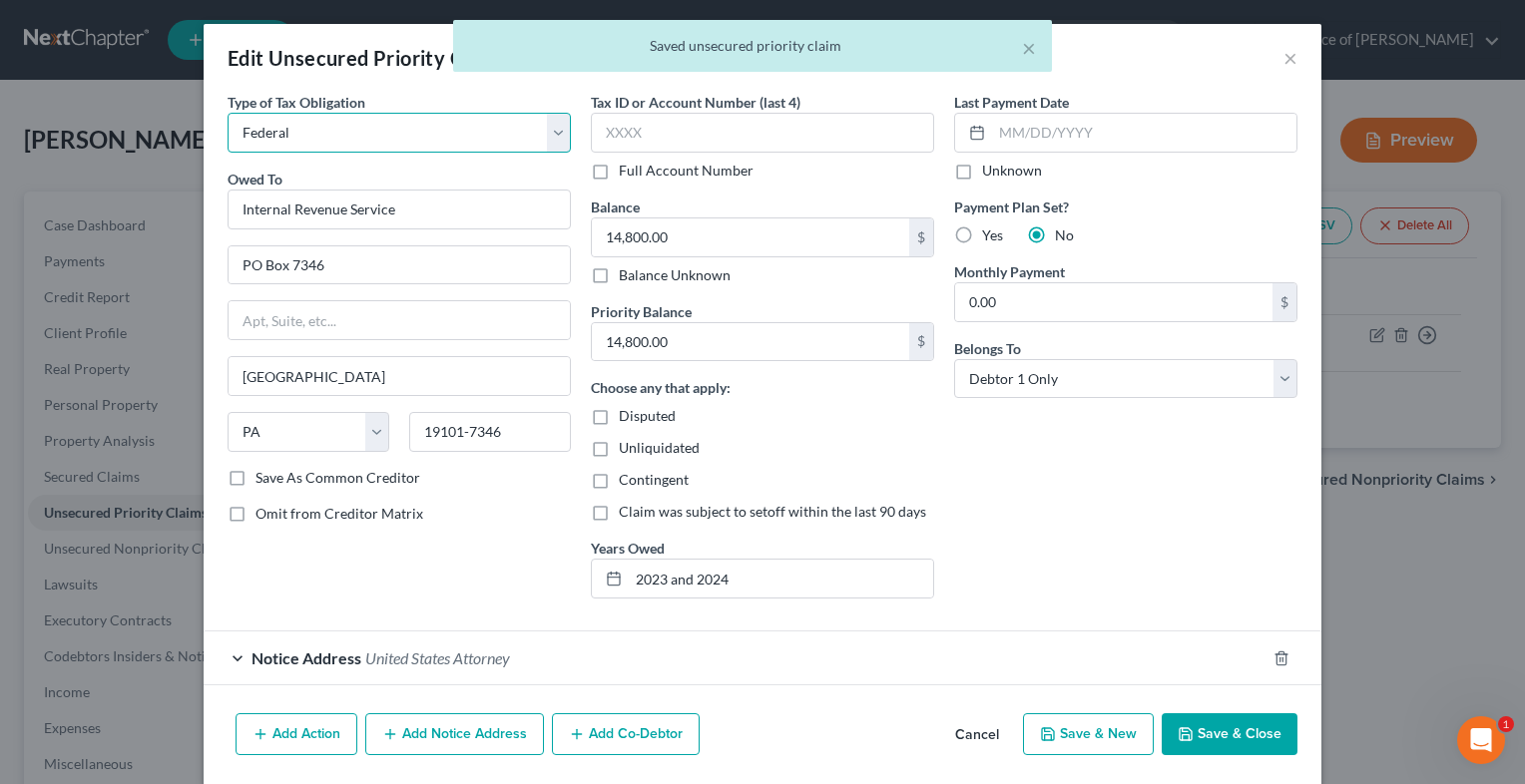 click on "Select Federal City State Franchise Tax Board Other" at bounding box center (399, 133) 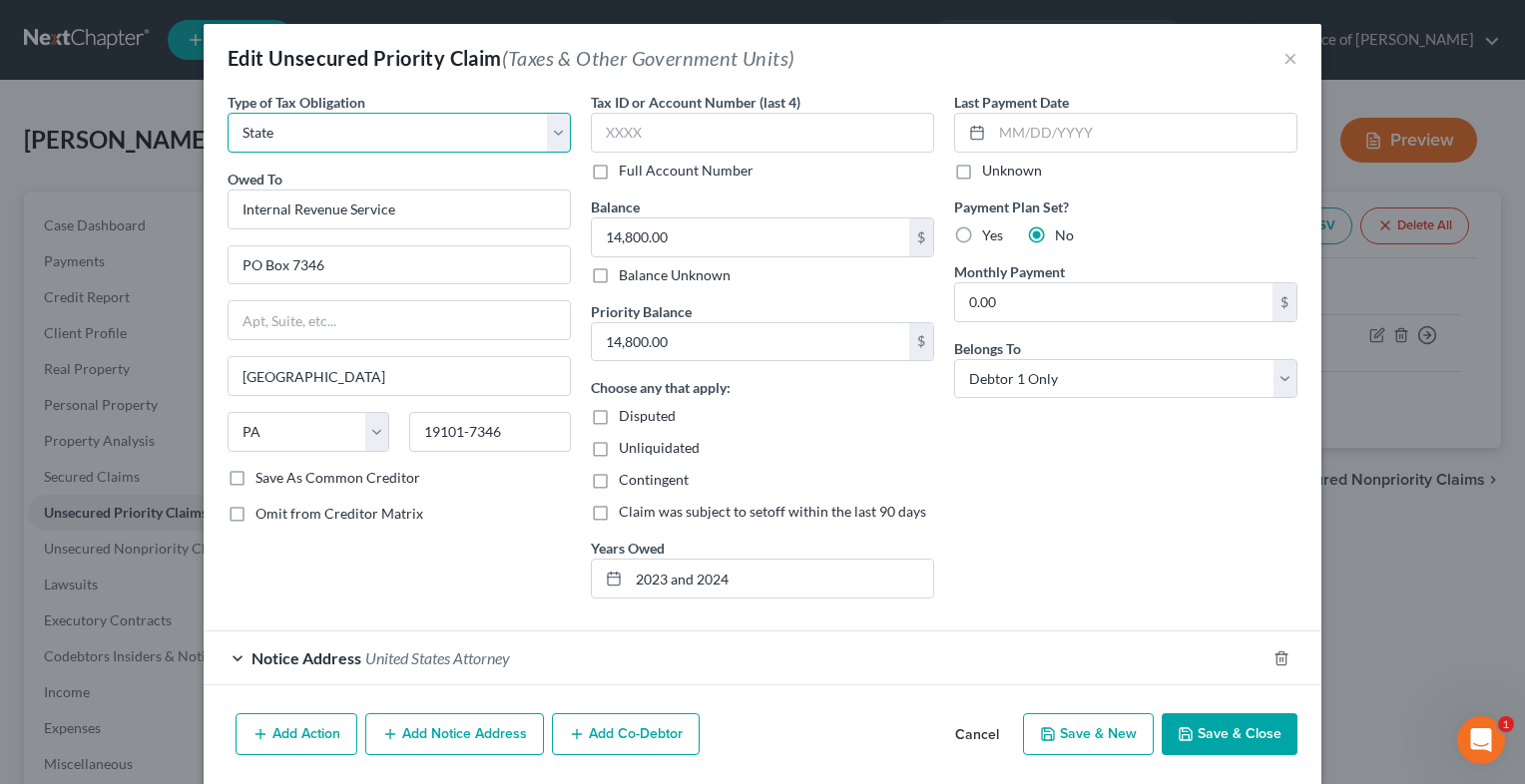 click on "Select Federal City State Franchise Tax Board Other" at bounding box center (399, 133) 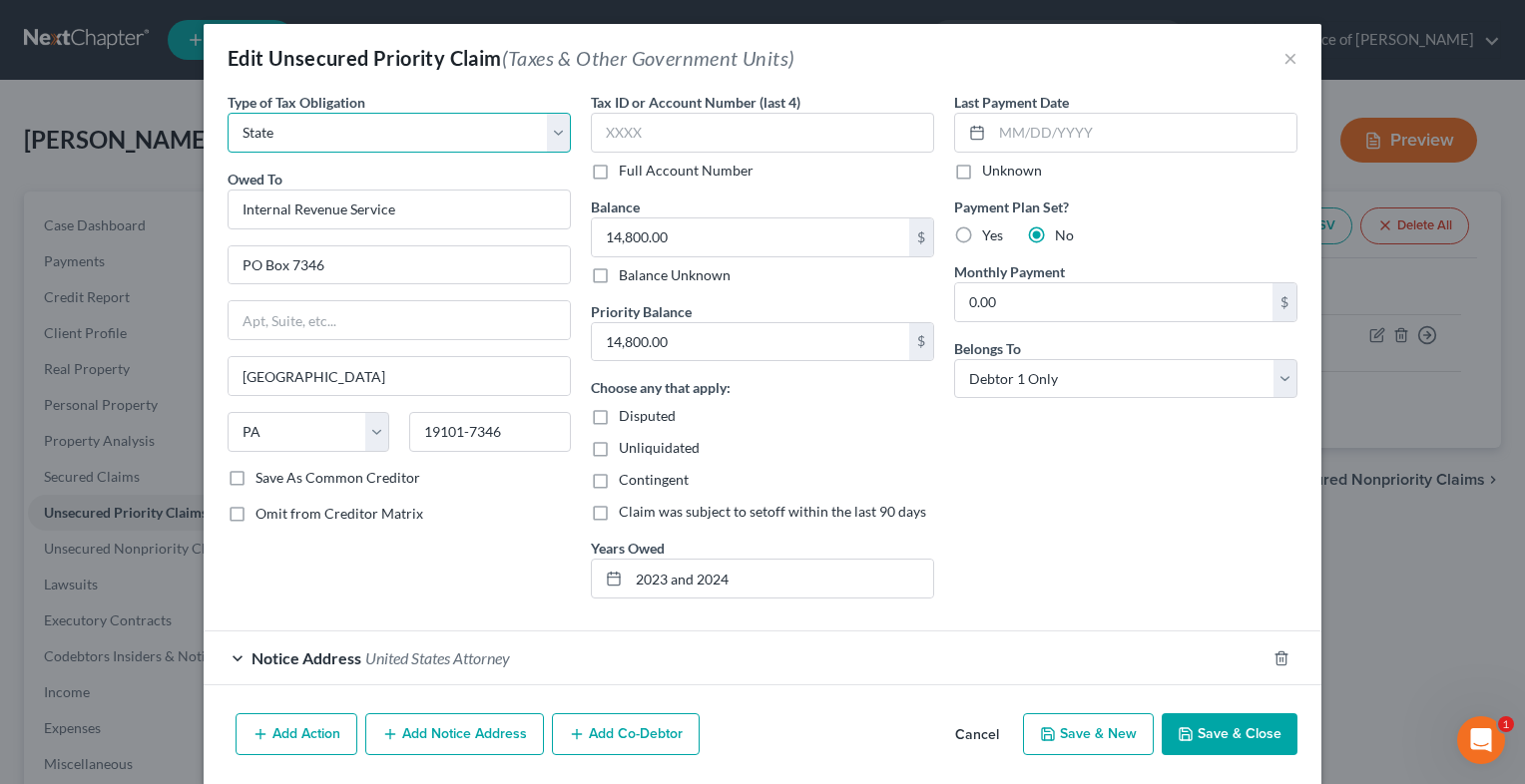 click on "Select Federal City State Franchise Tax Board Other" at bounding box center [399, 133] 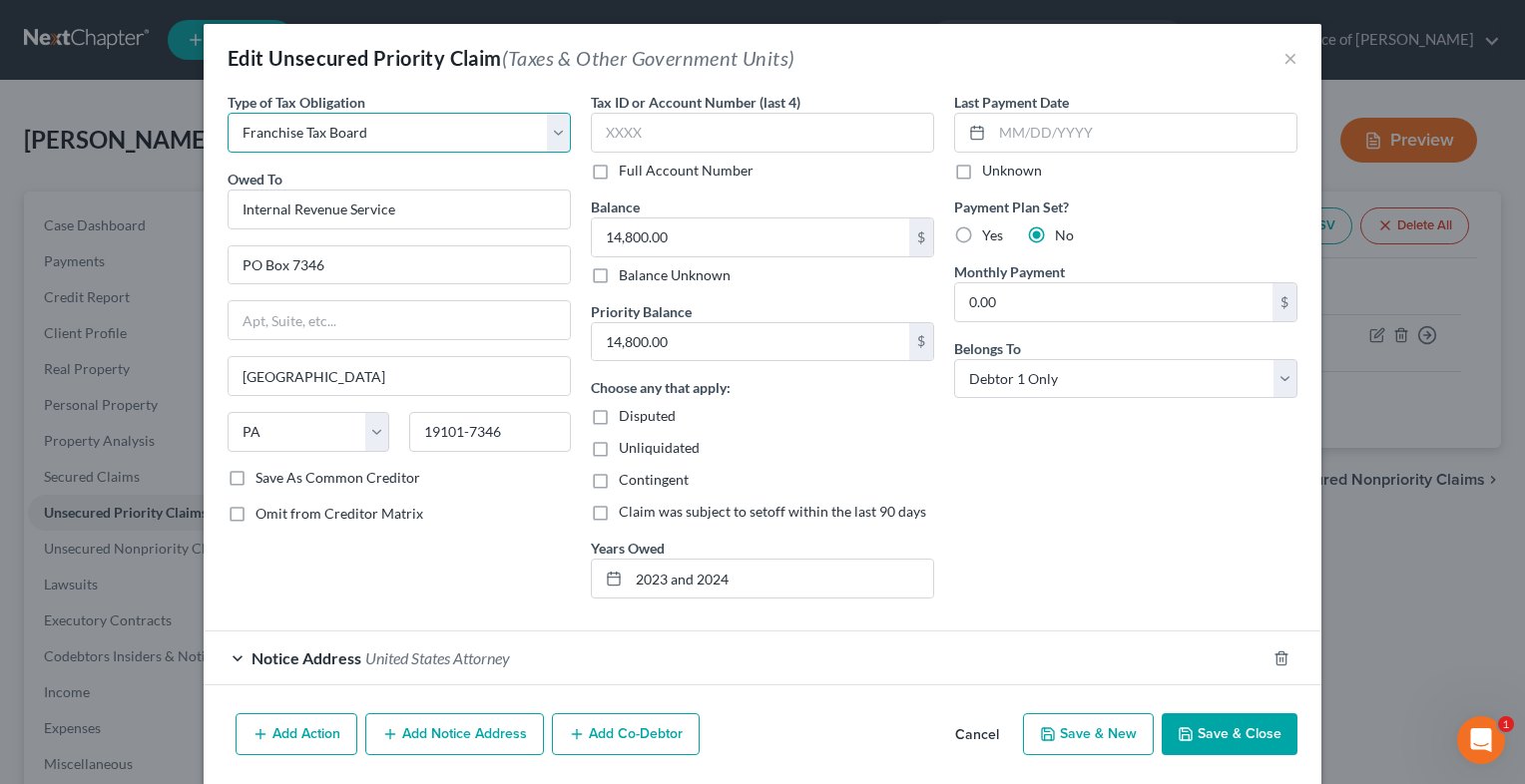 click on "Select Federal City State Franchise Tax Board Other" at bounding box center (399, 133) 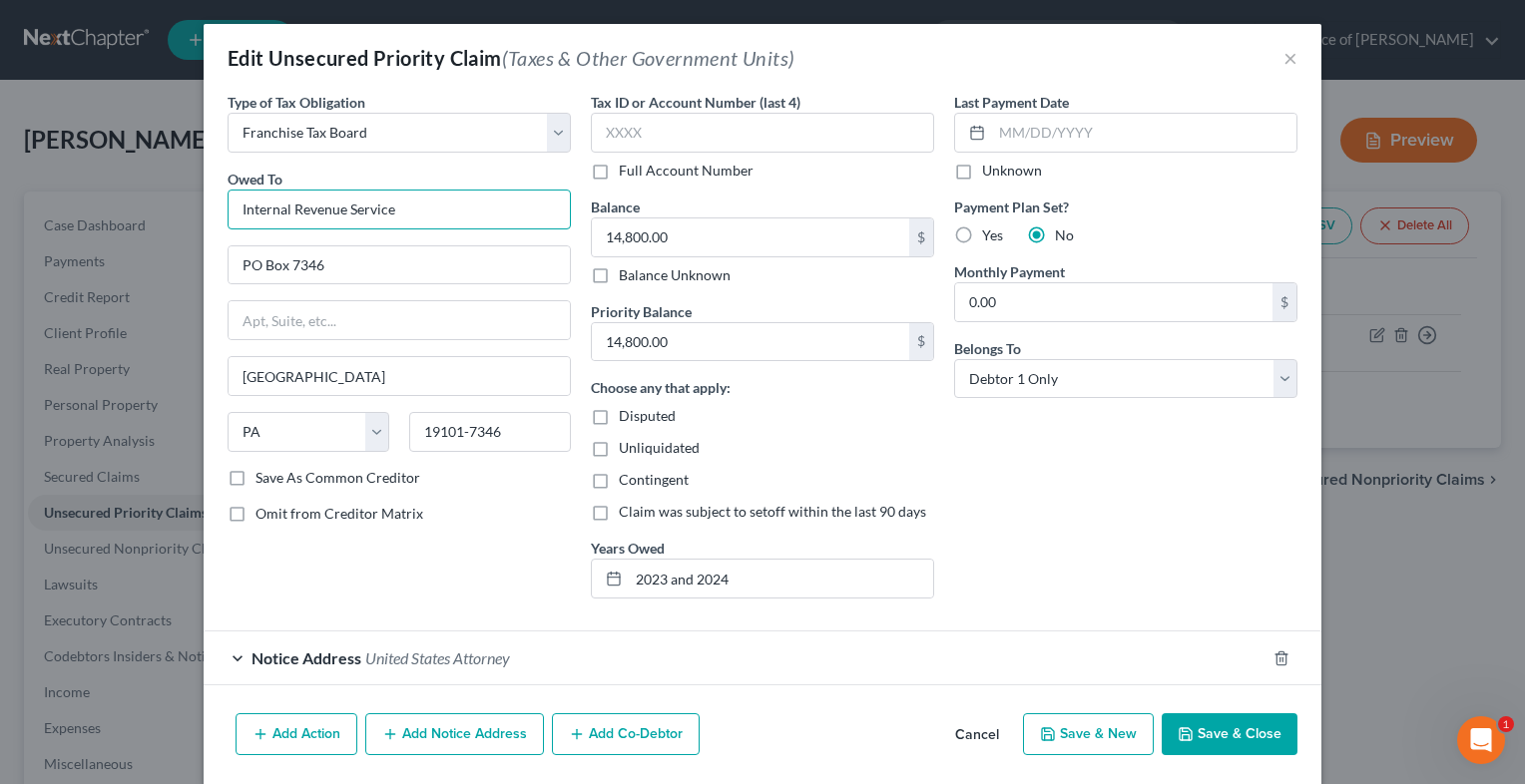 drag, startPoint x: 461, startPoint y: 207, endPoint x: 188, endPoint y: 215, distance: 273.11719 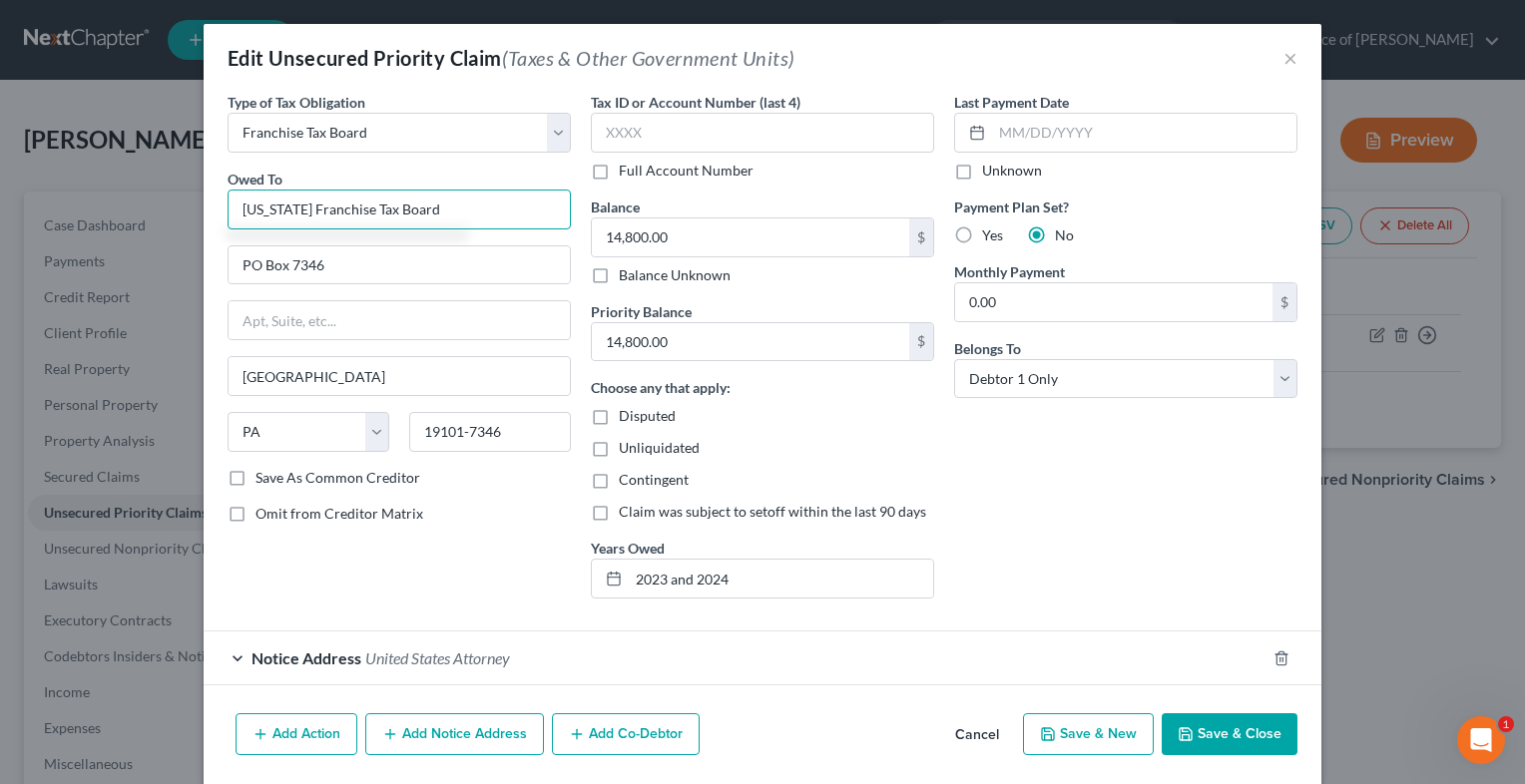 type on "California Franchise Tax Board" 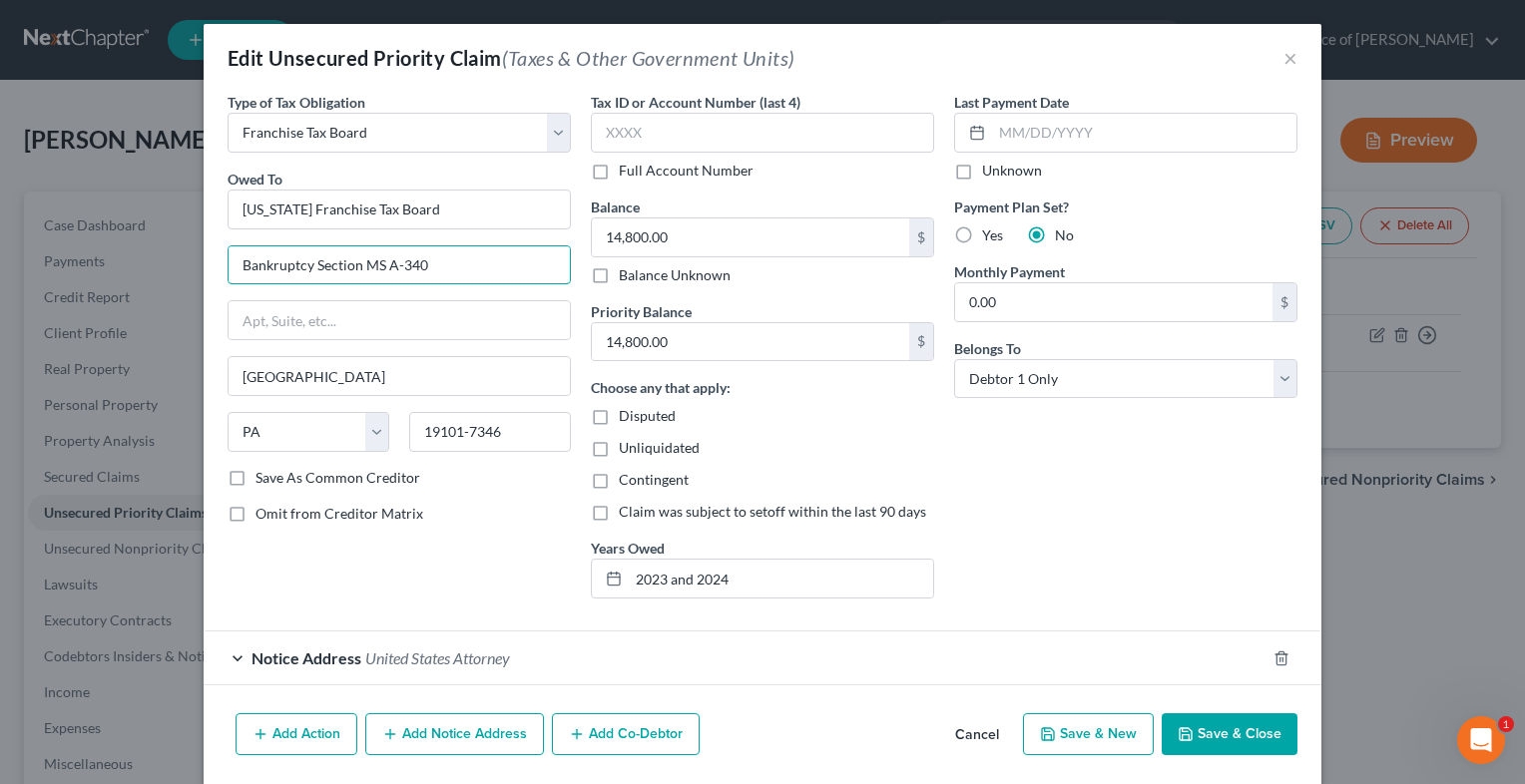 type on "Bankruptcy Section MS A-340" 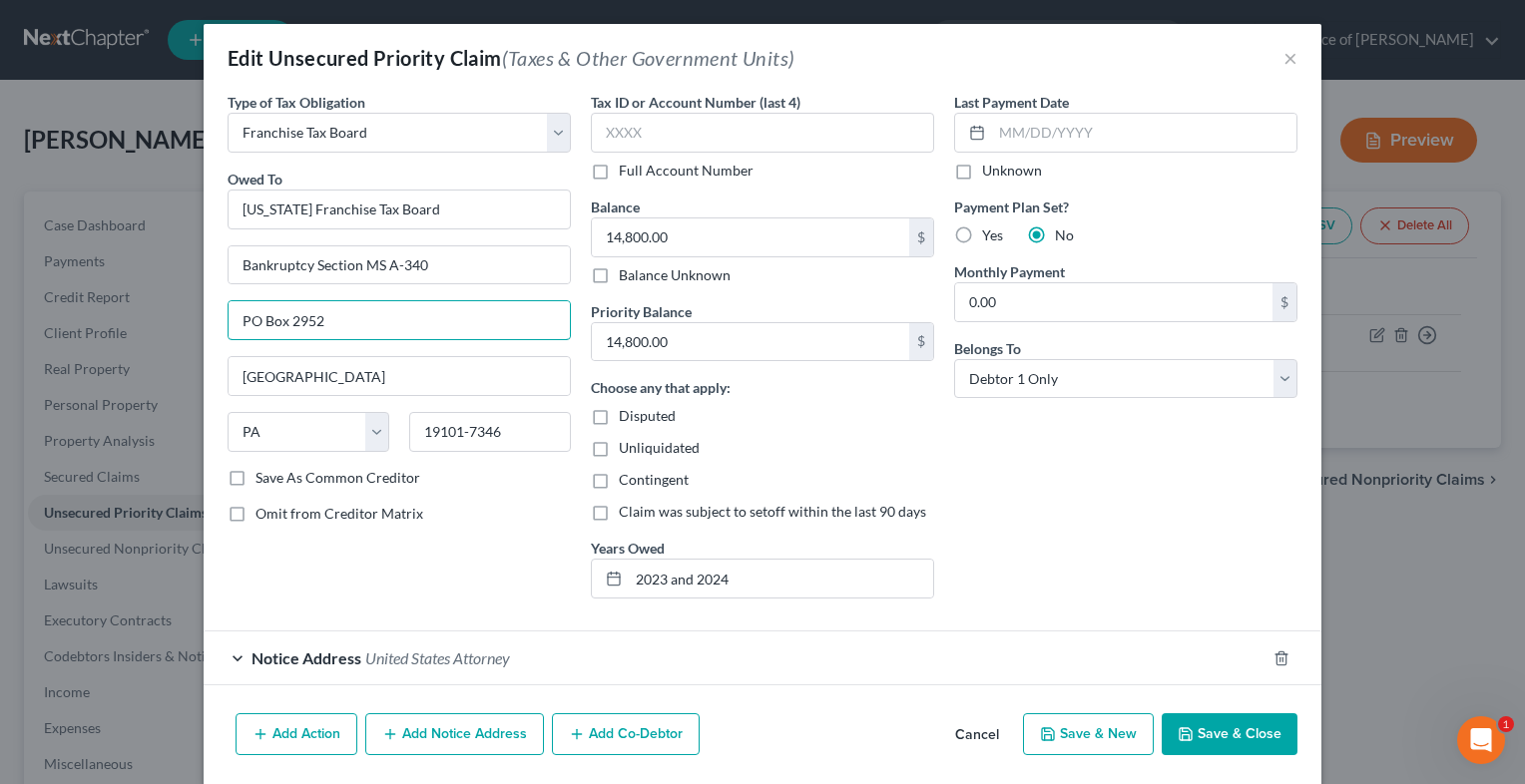 type on "PO Box 2952" 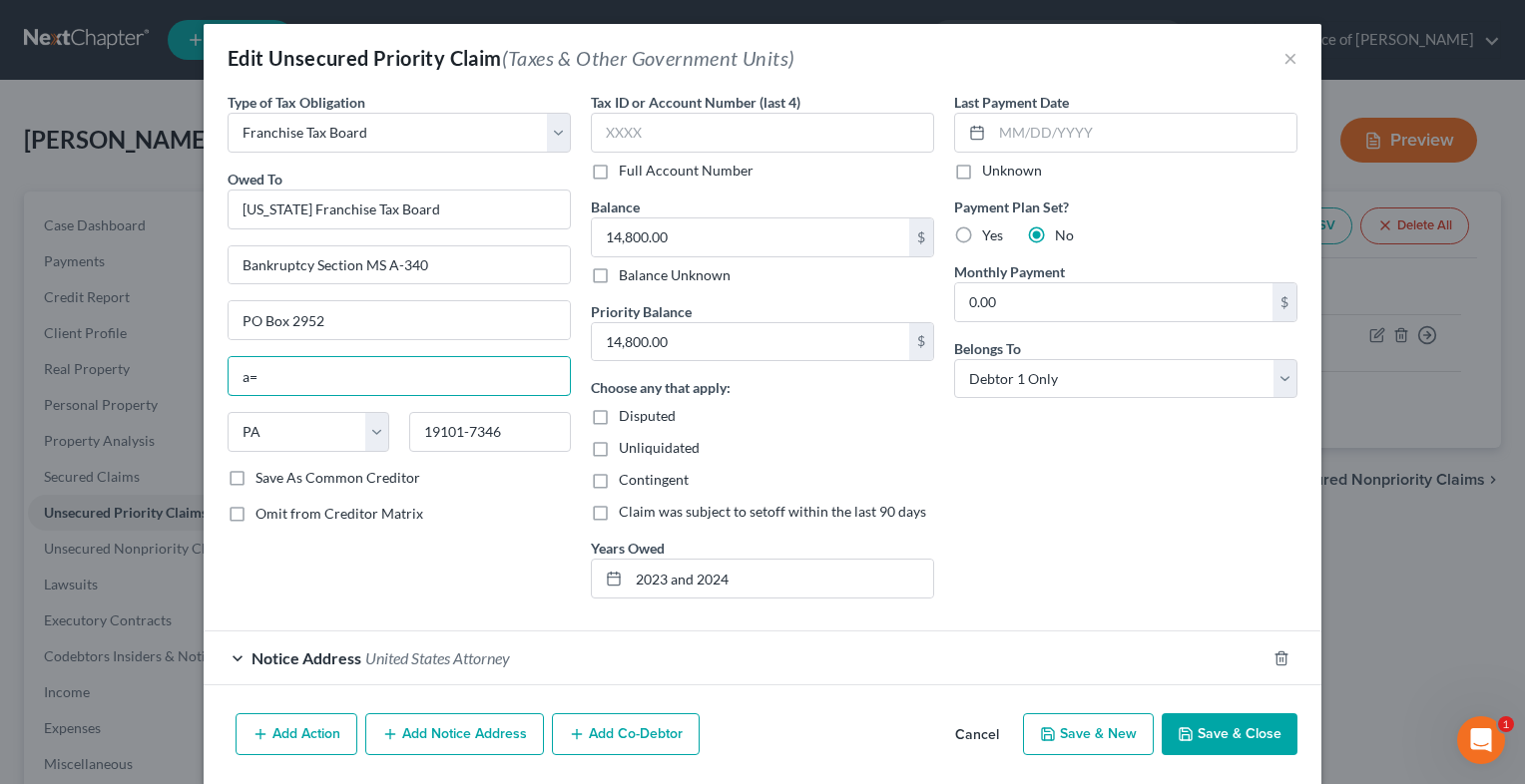type on "a" 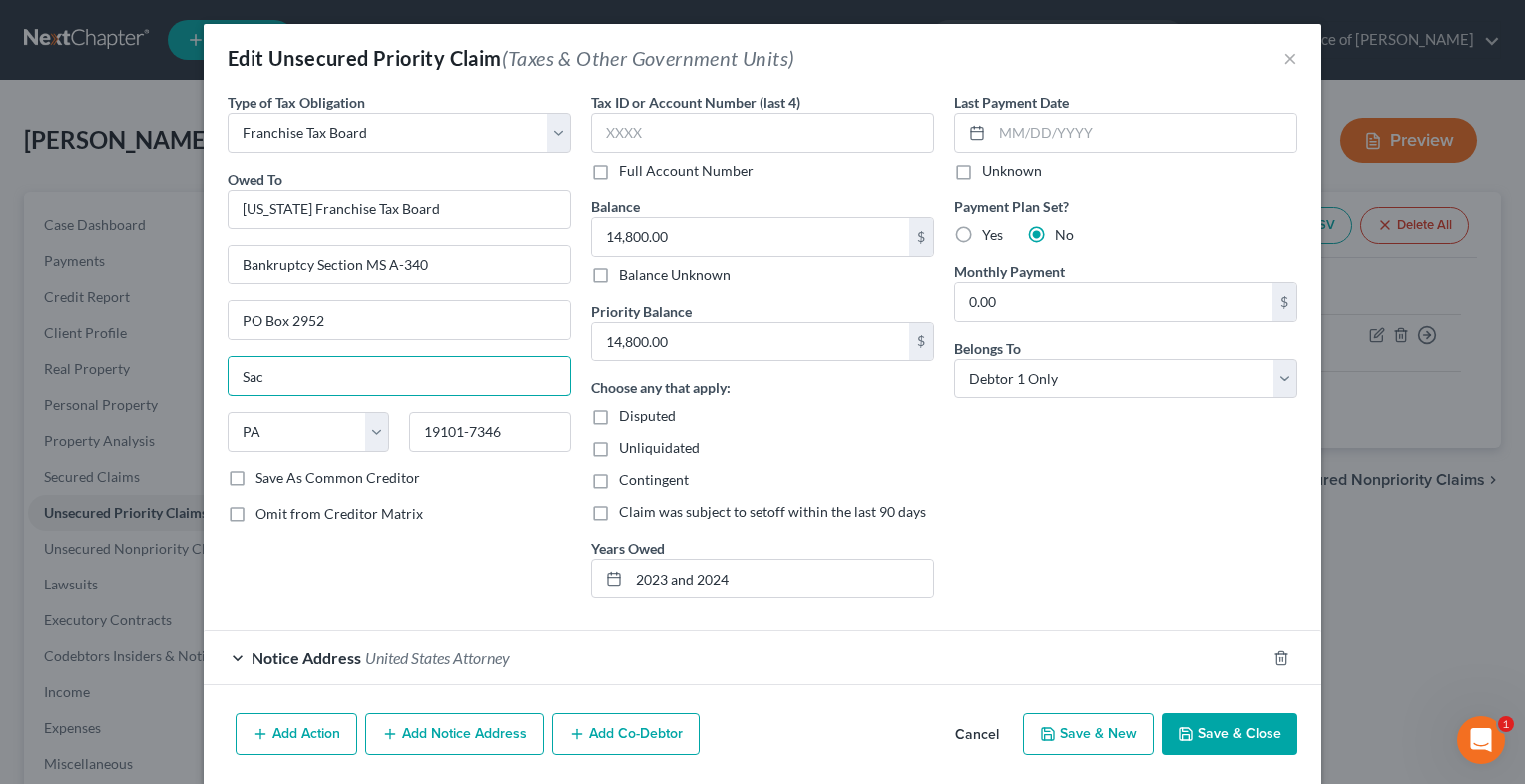 type on "Sacramento" 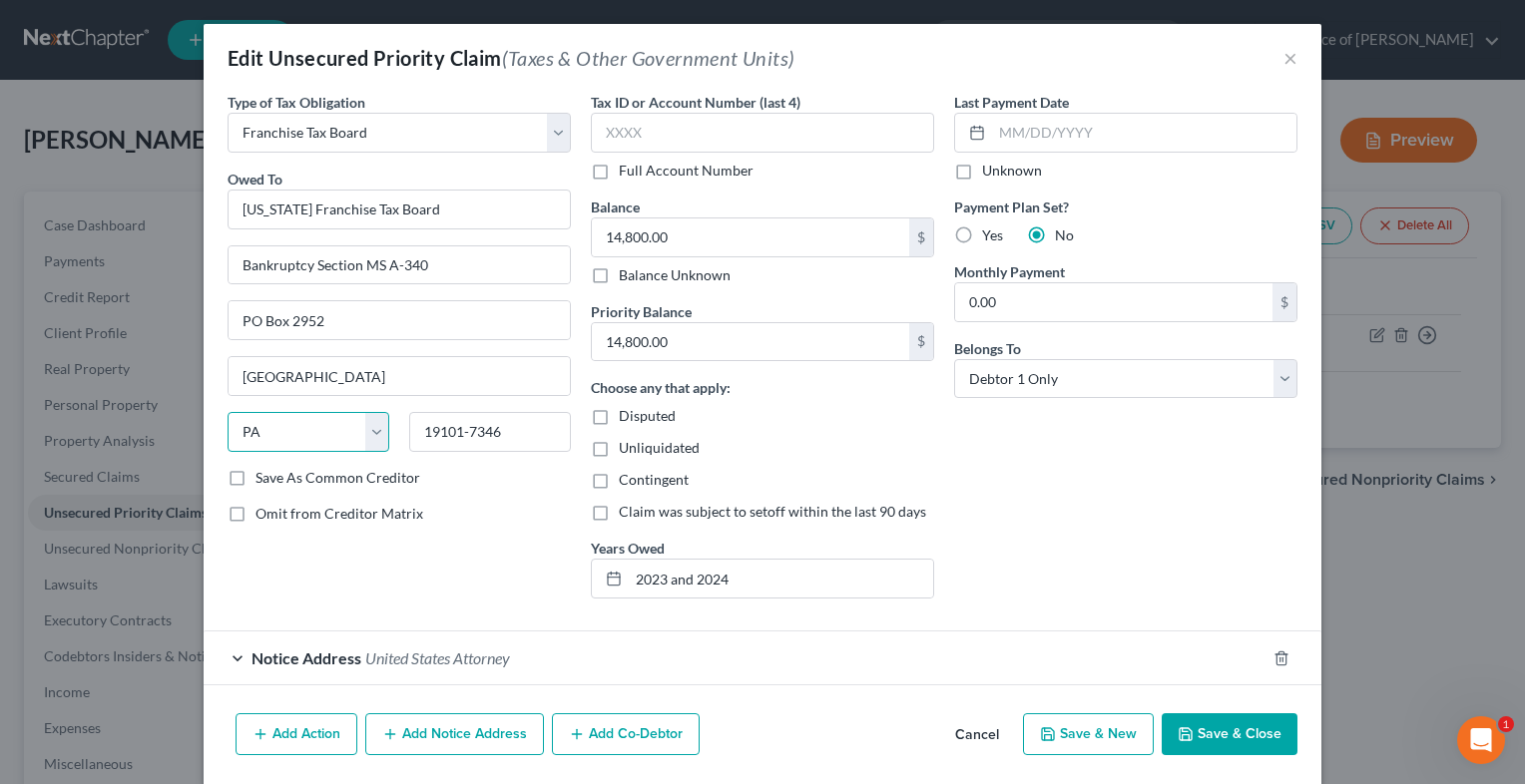 select on "4" 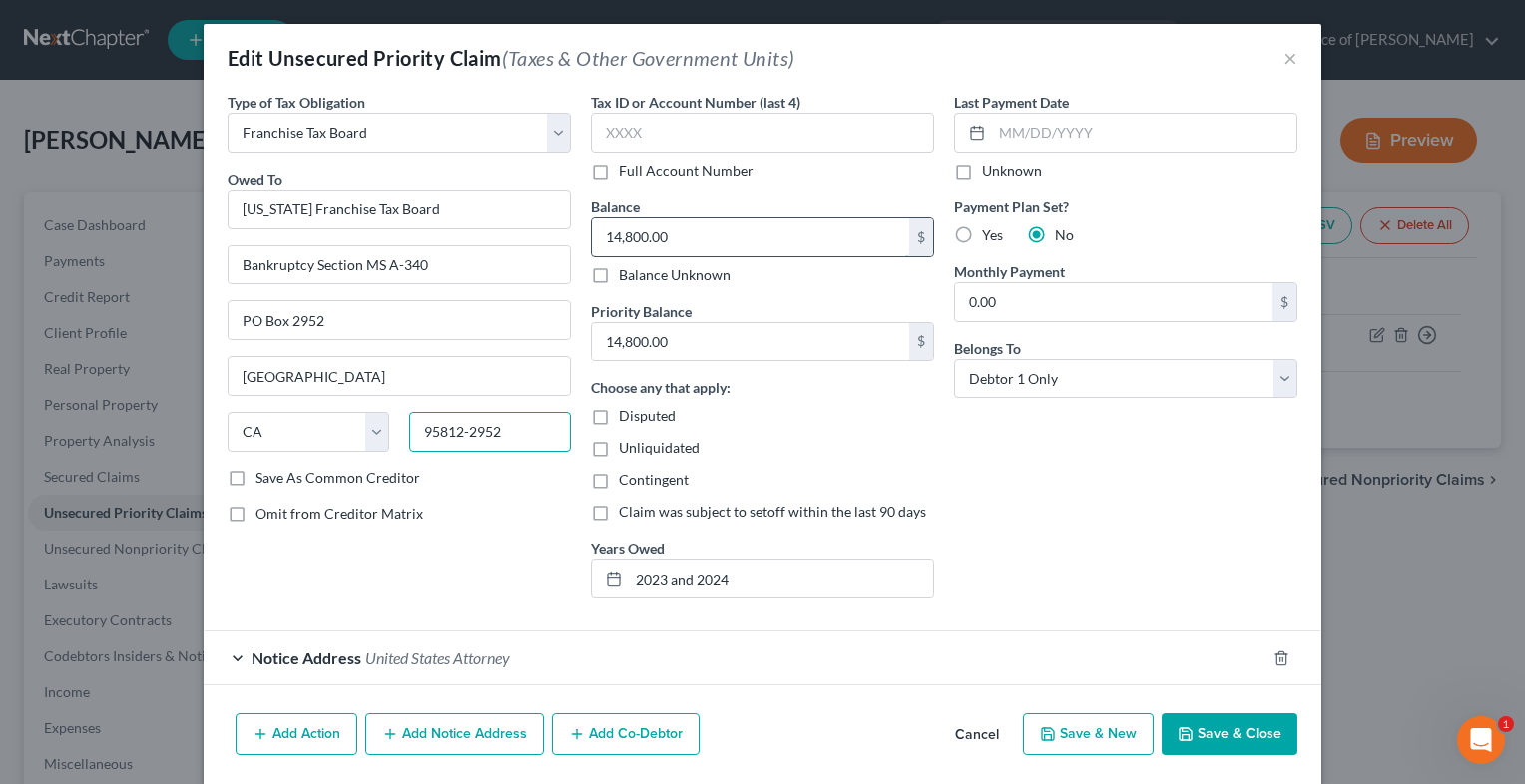 type on "95812-2952" 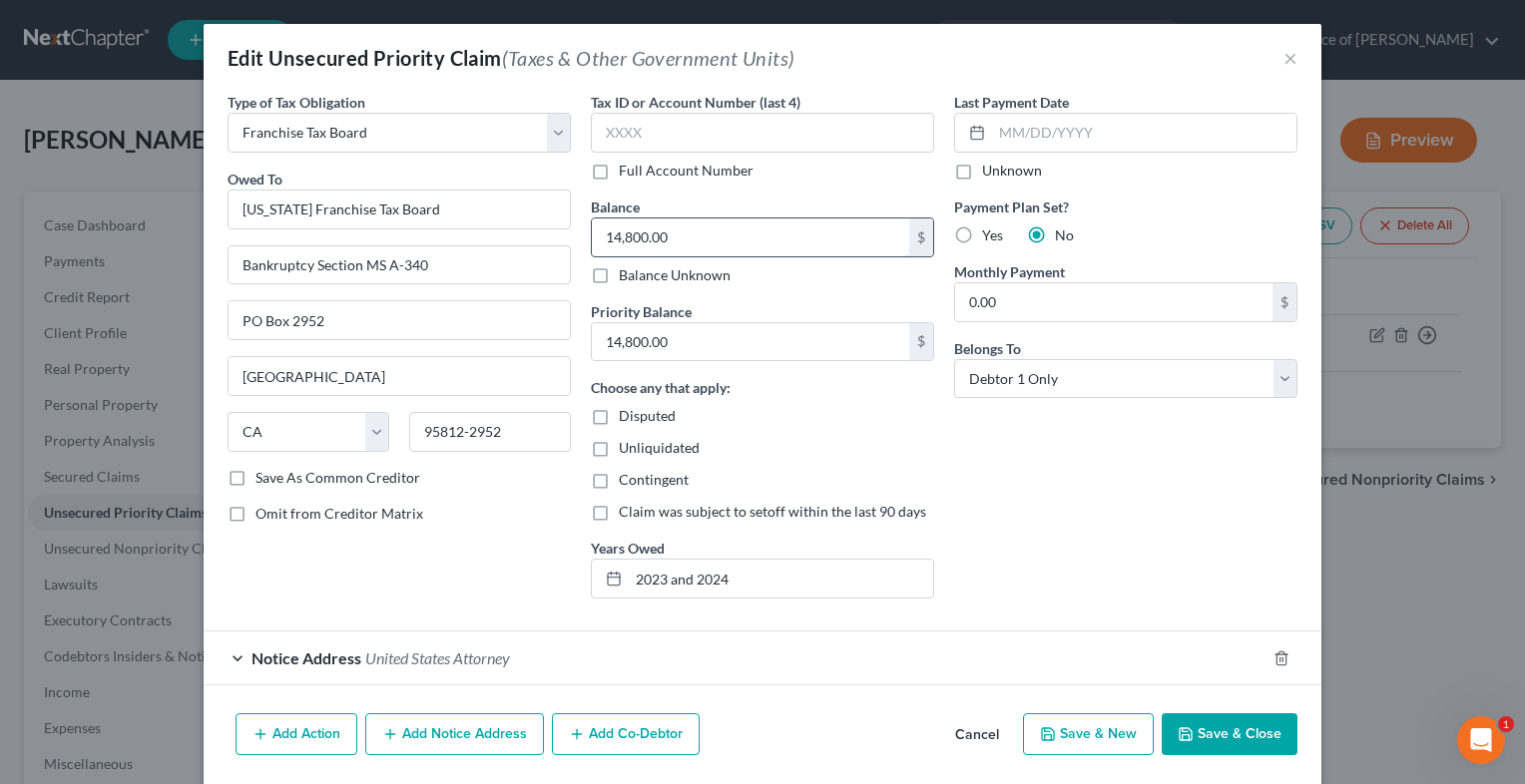 click on "14,800.00" at bounding box center [751, 237] 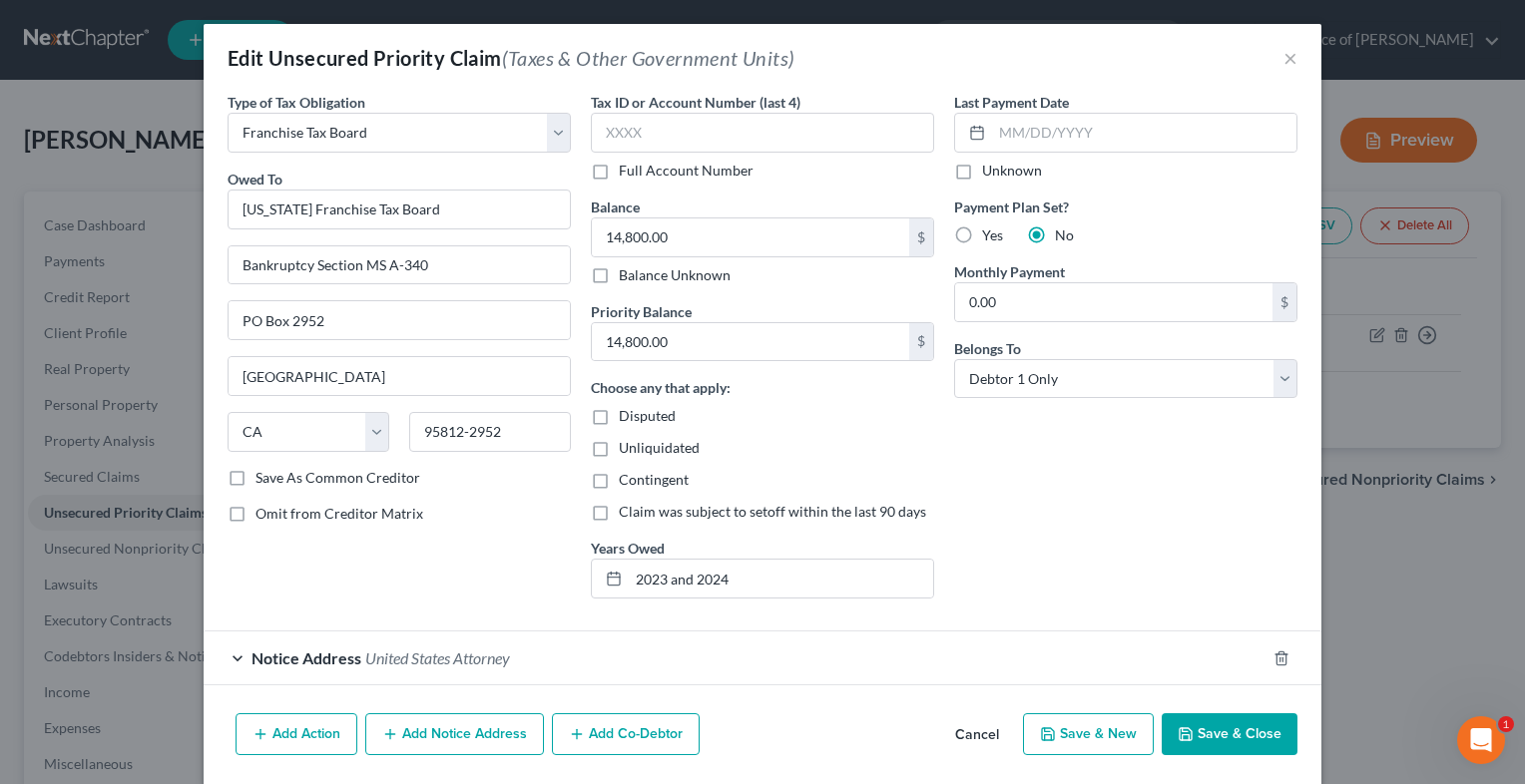 click on "Balance Unknown" at bounding box center (675, 275) 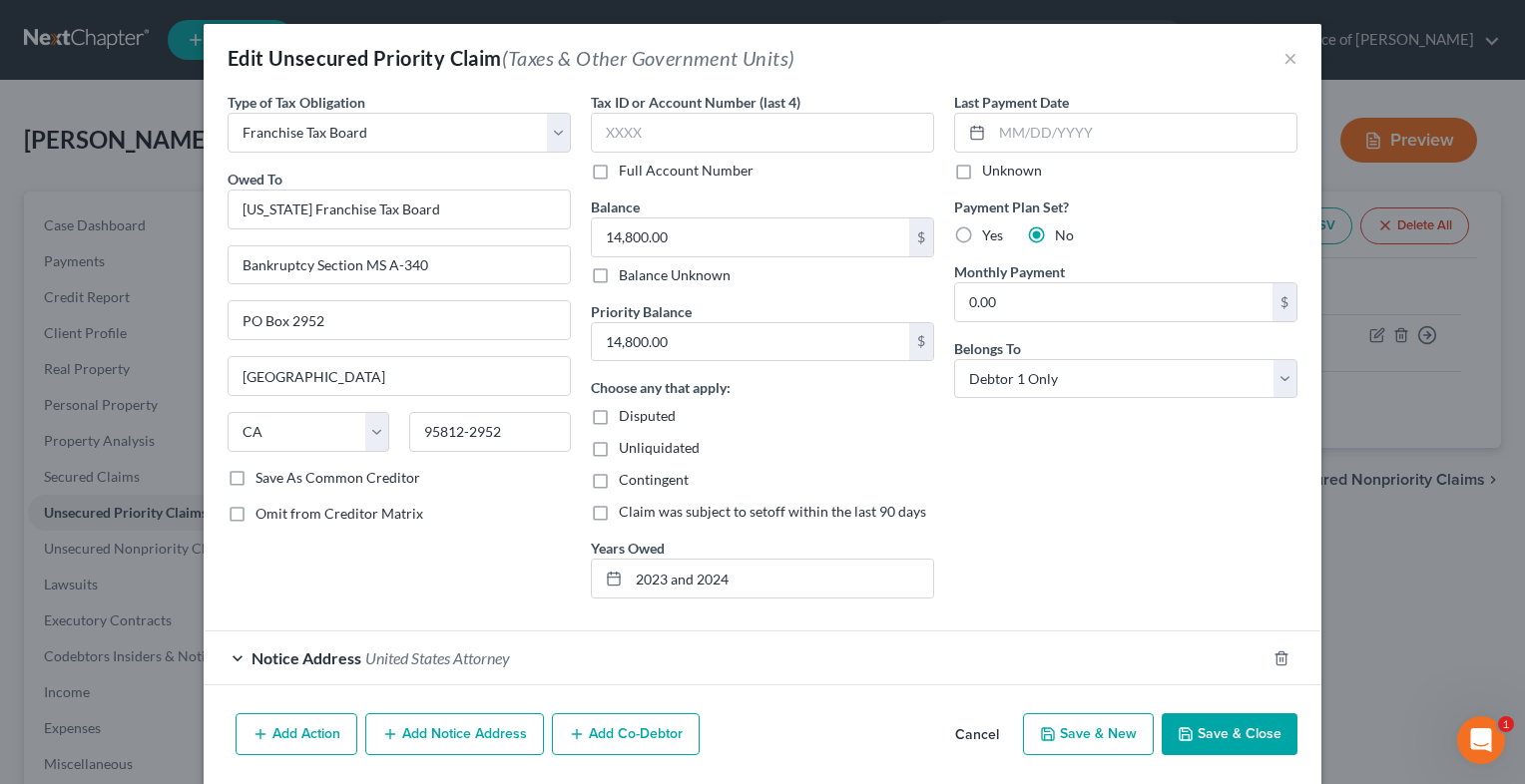 click on "Balance Unknown" at bounding box center [633, 271] 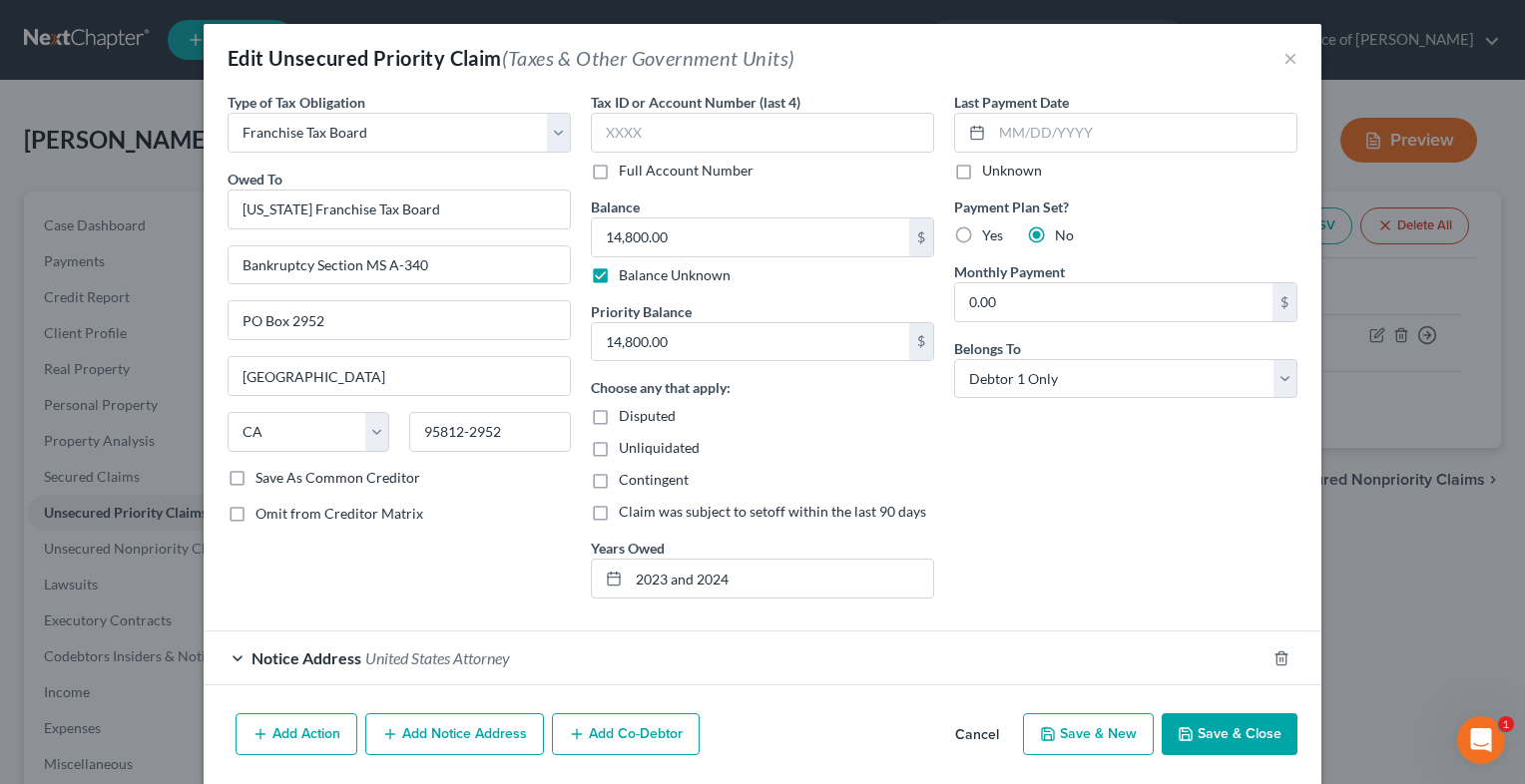 type on "0.00" 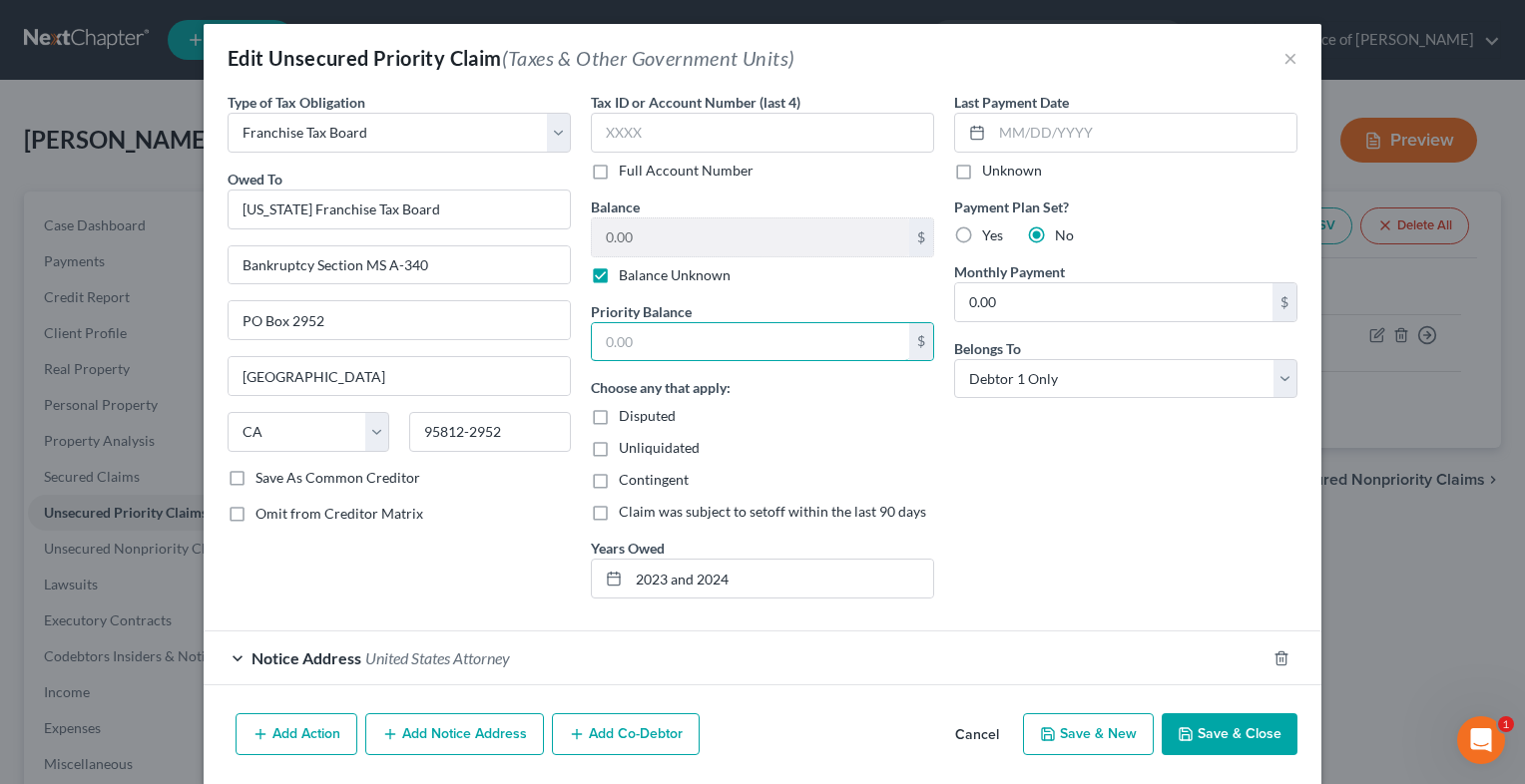 type 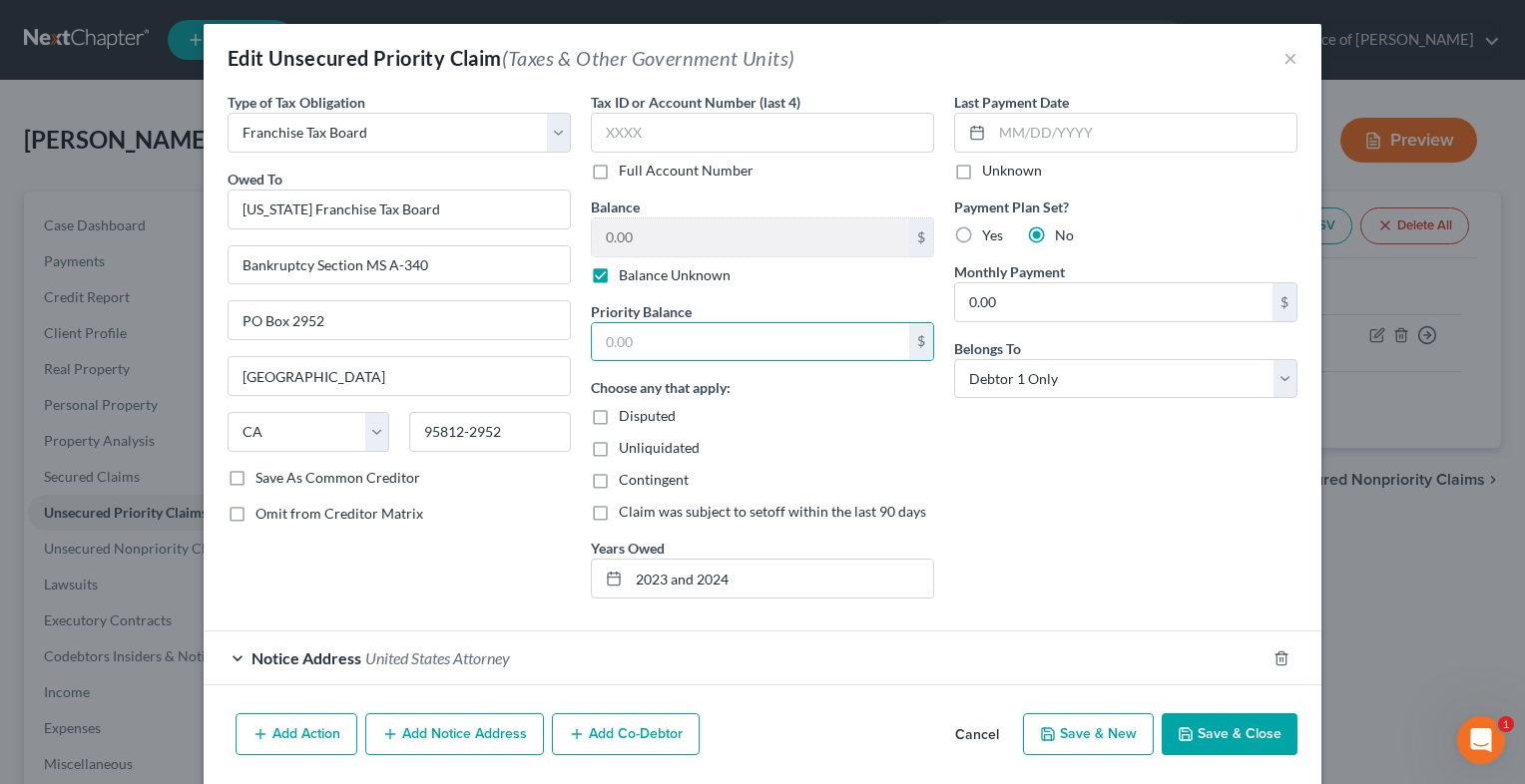 click on "Save As Common Creditor" at bounding box center (337, 478) 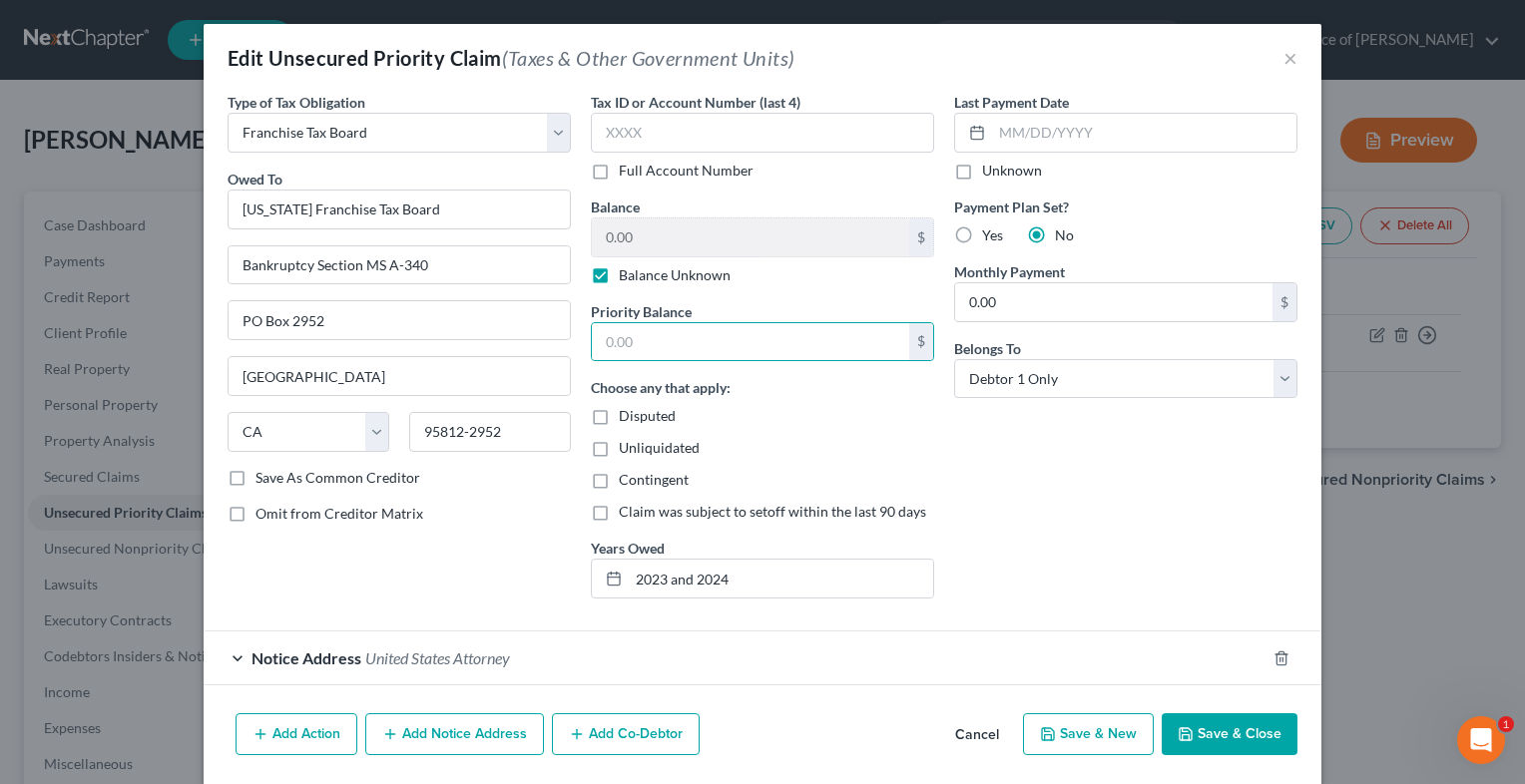 click on "Save As Common Creditor" at bounding box center (269, 474) 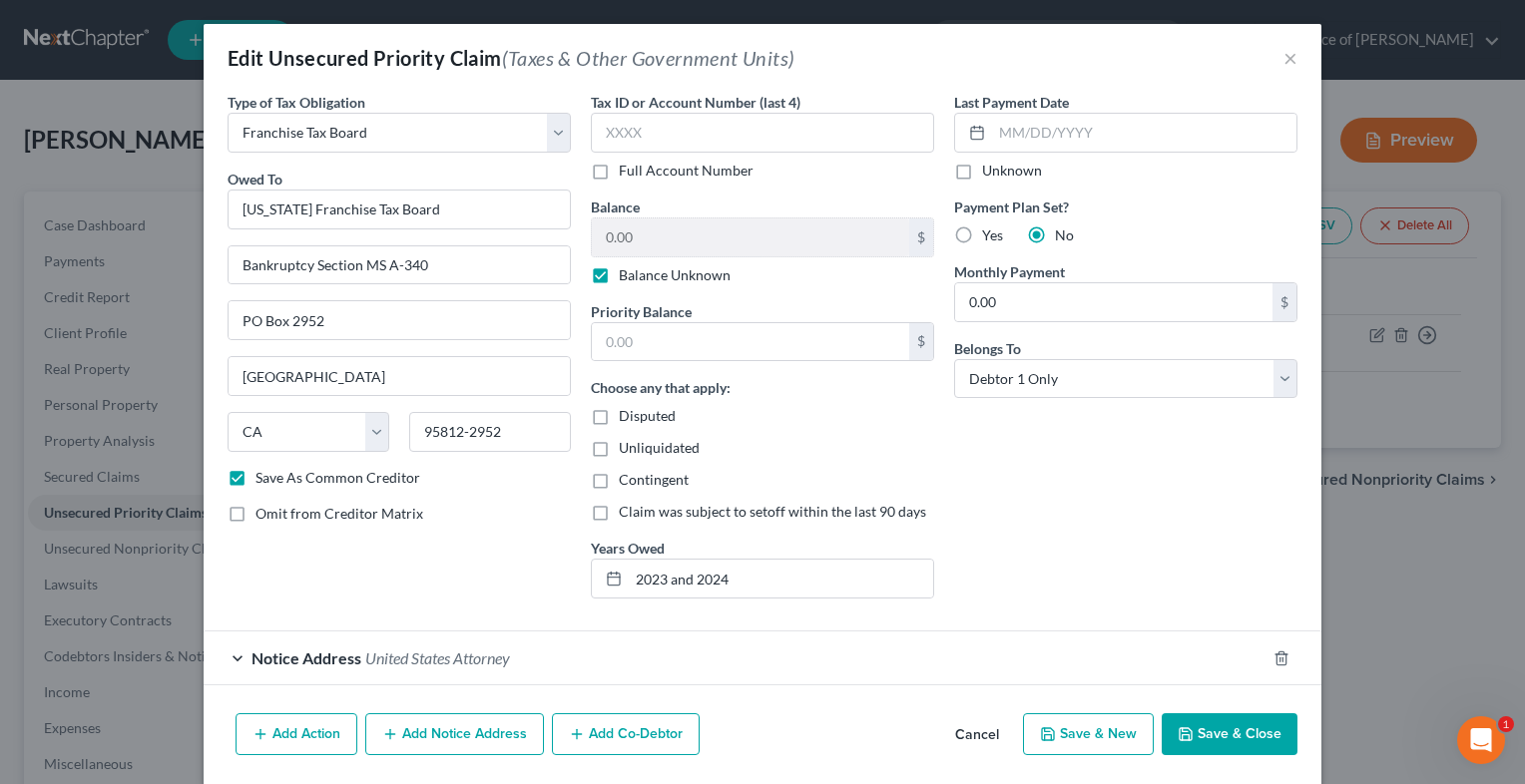 click on "Save & Close" at bounding box center (1230, 734) 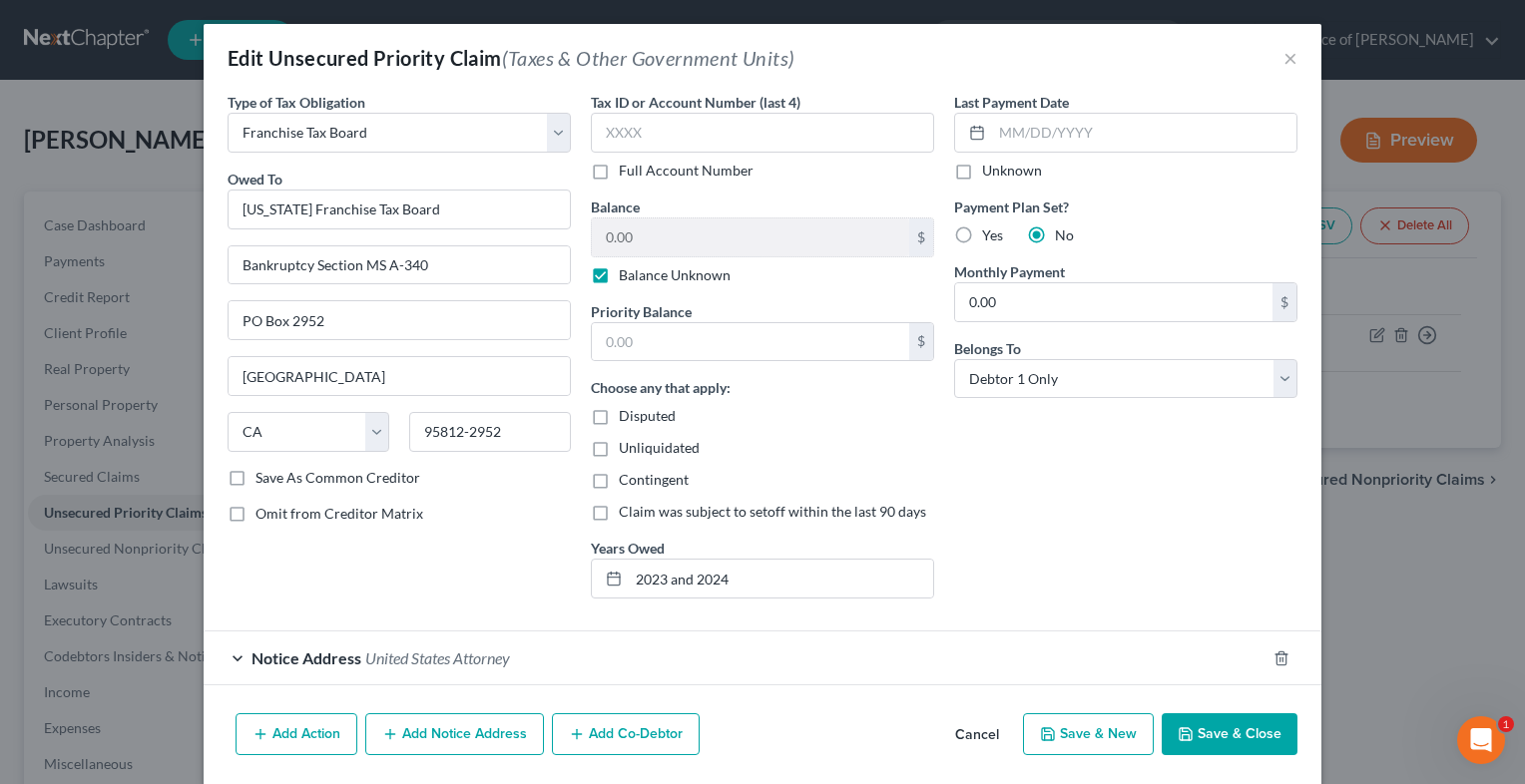 checkbox on "false" 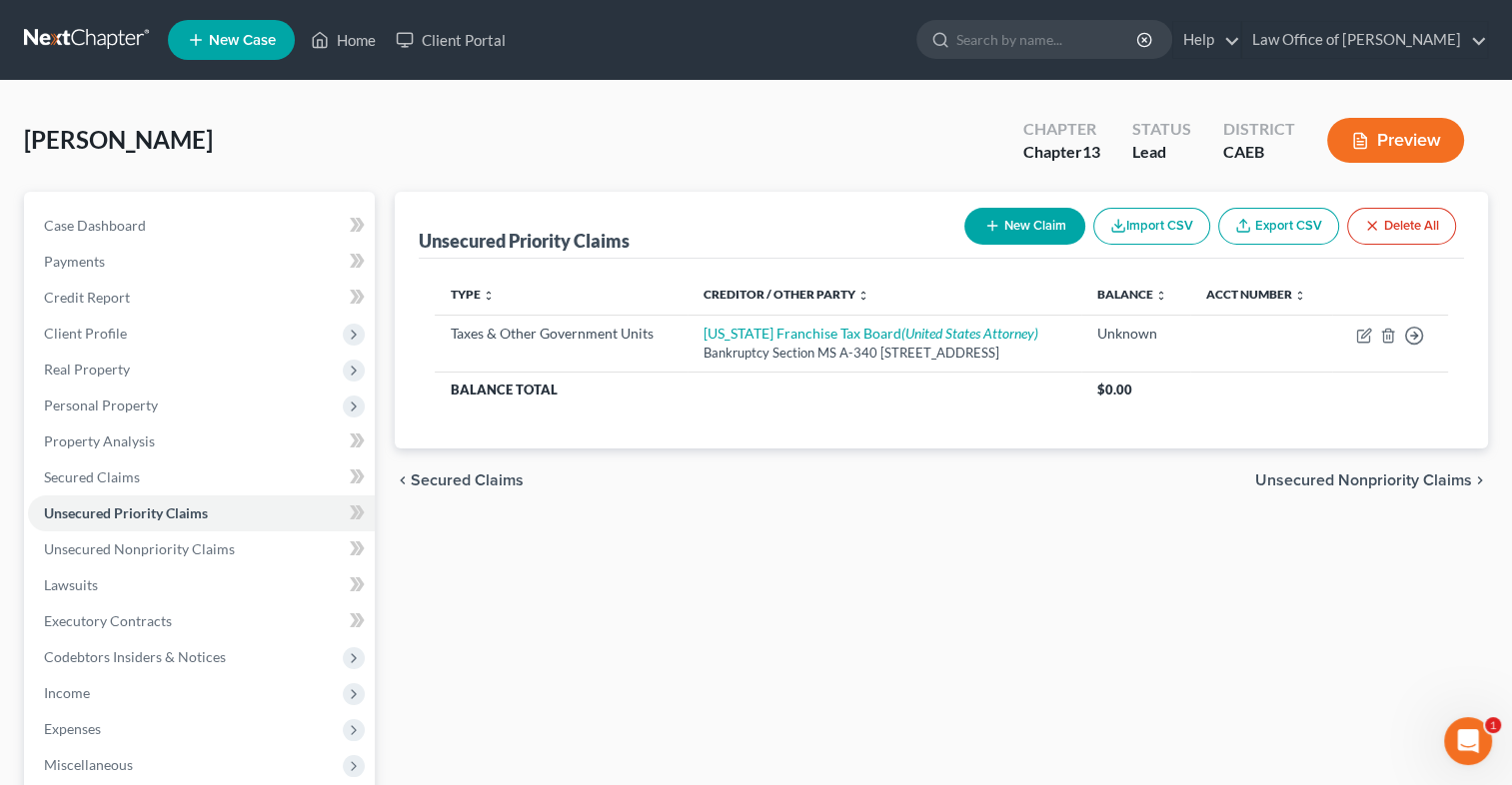 click on "New Claim" at bounding box center [1024, 226] 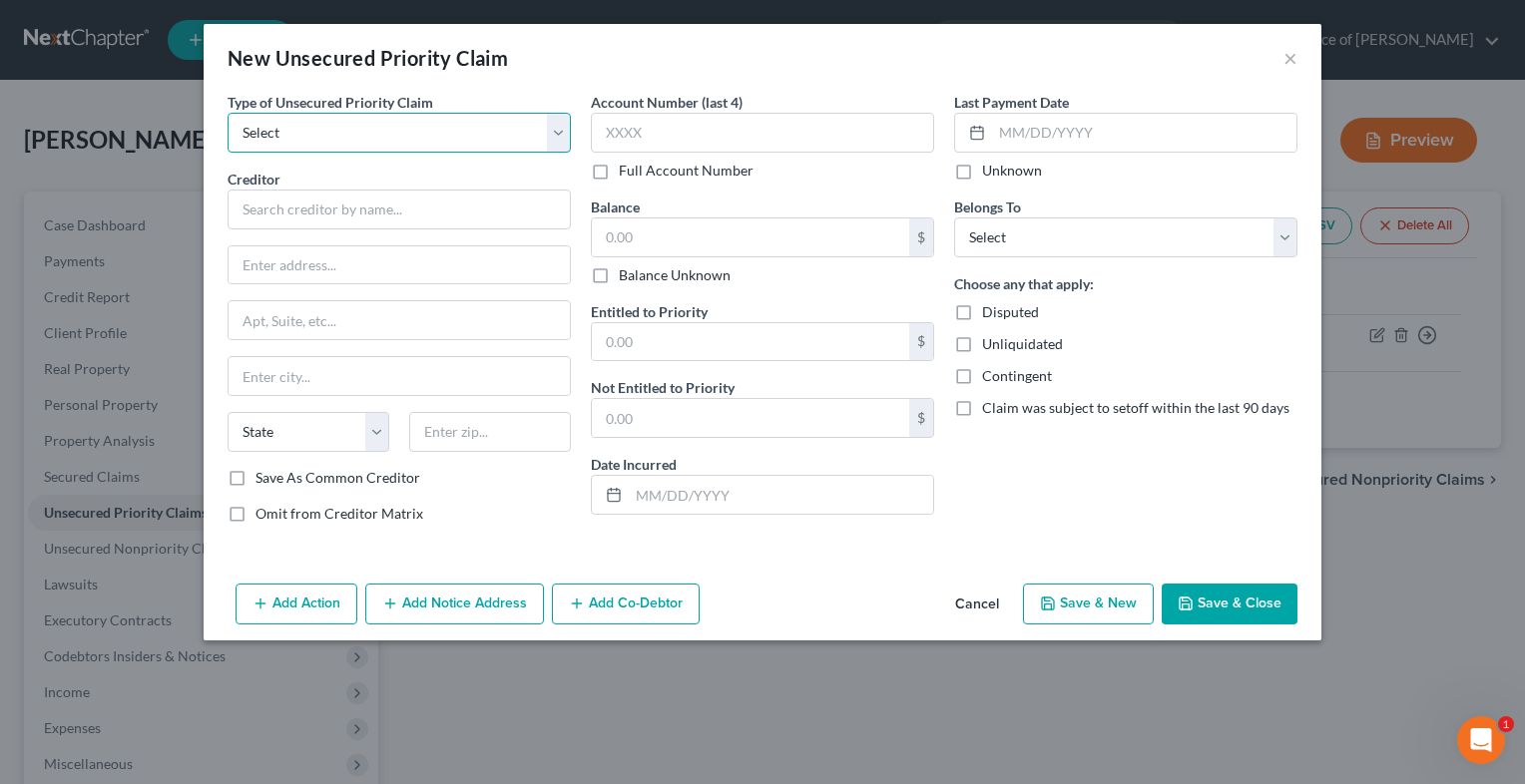 click on "Select Taxes & Other Government Units Domestic Support Obligations Extensions of credit in an involuntary case Wages, Salaries, Commissions Contributions to employee benefits Certain farmers and fisherman Deposits by individuals Commitments to maintain capitals Claims for death or injury while intoxicated Other" at bounding box center (399, 133) 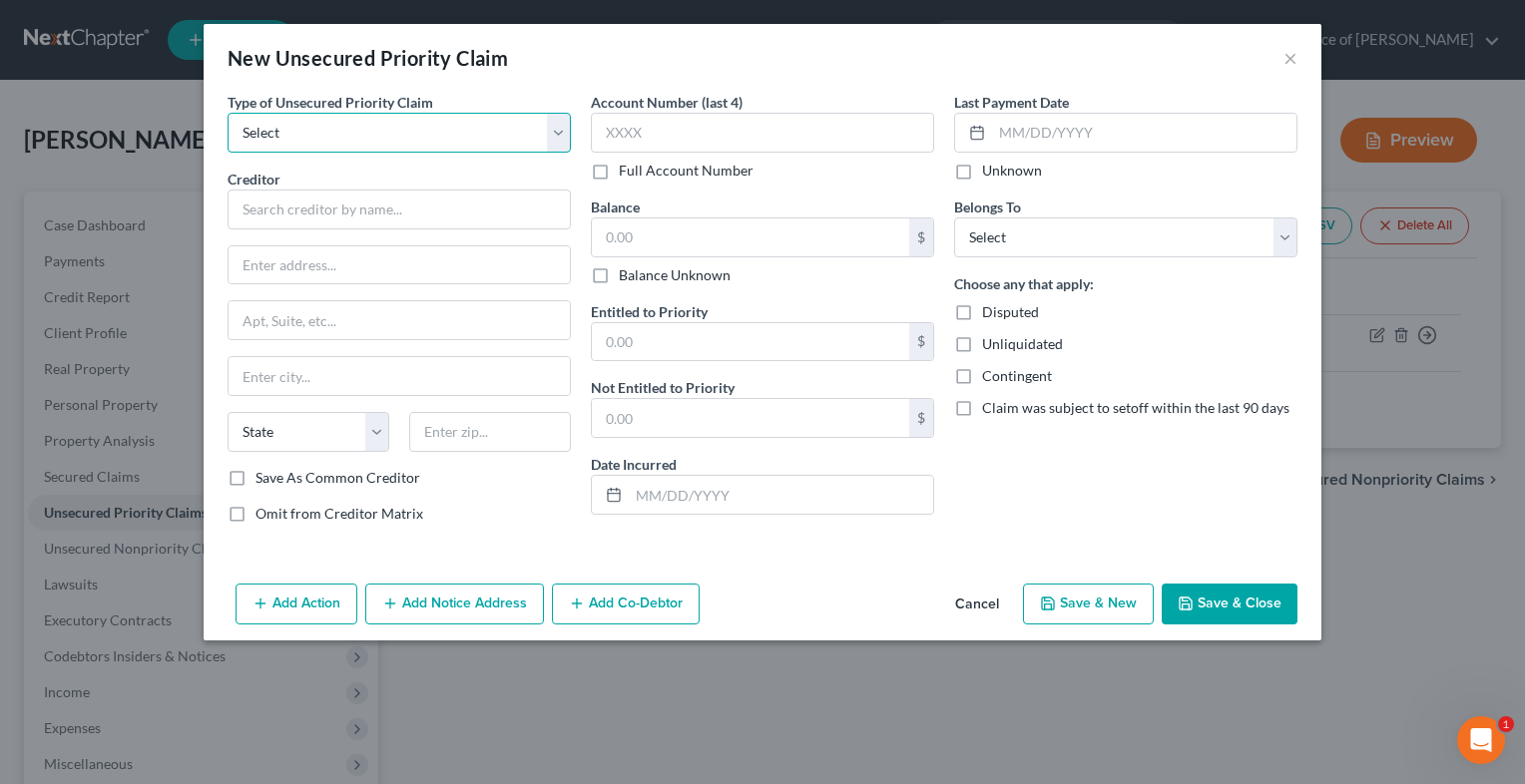 select on "0" 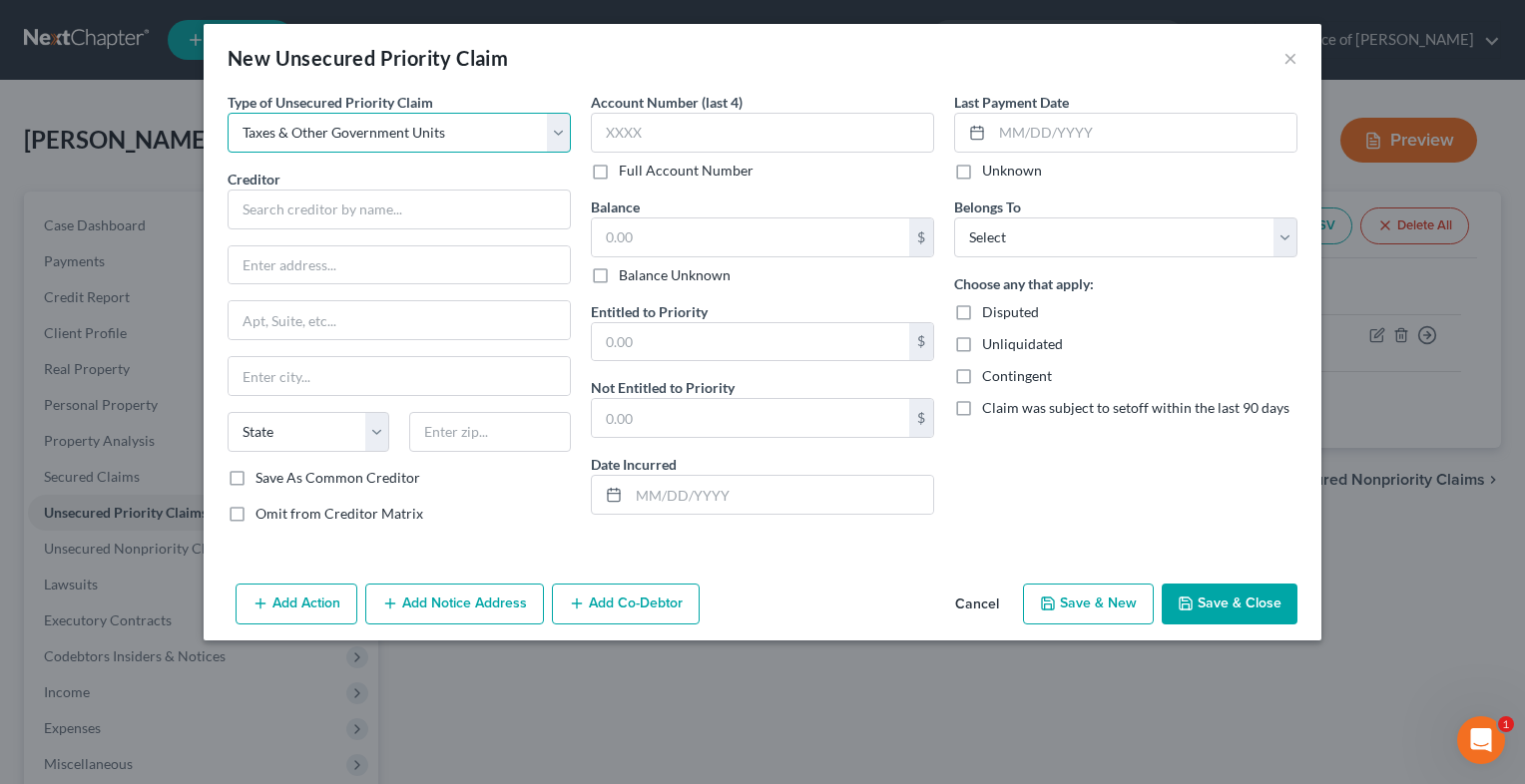 click on "Select Taxes & Other Government Units Domestic Support Obligations Extensions of credit in an involuntary case Wages, Salaries, Commissions Contributions to employee benefits Certain farmers and fisherman Deposits by individuals Commitments to maintain capitals Claims for death or injury while intoxicated Other" at bounding box center [399, 133] 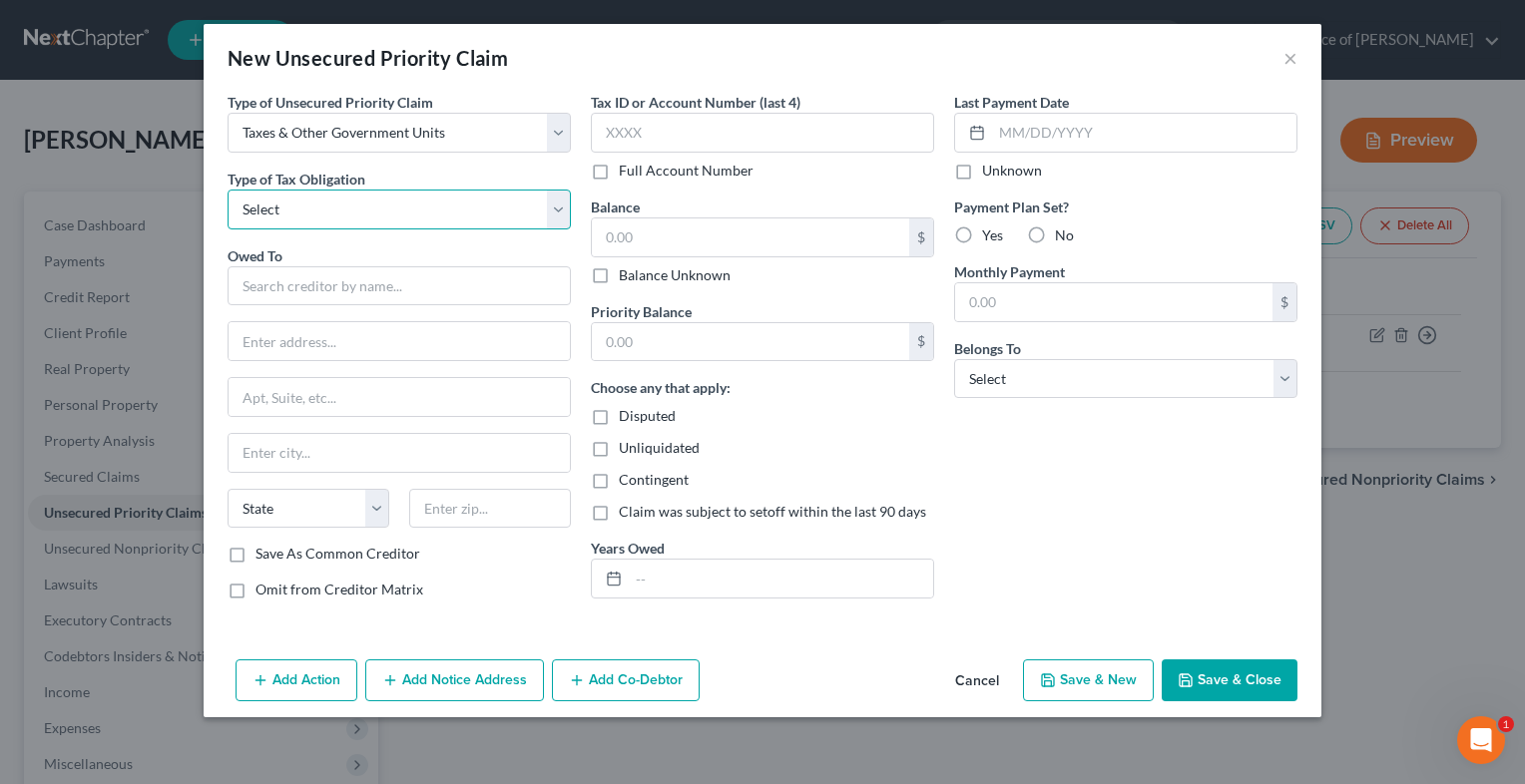 click on "Select Federal City State Franchise Tax Board Other" at bounding box center (399, 209) 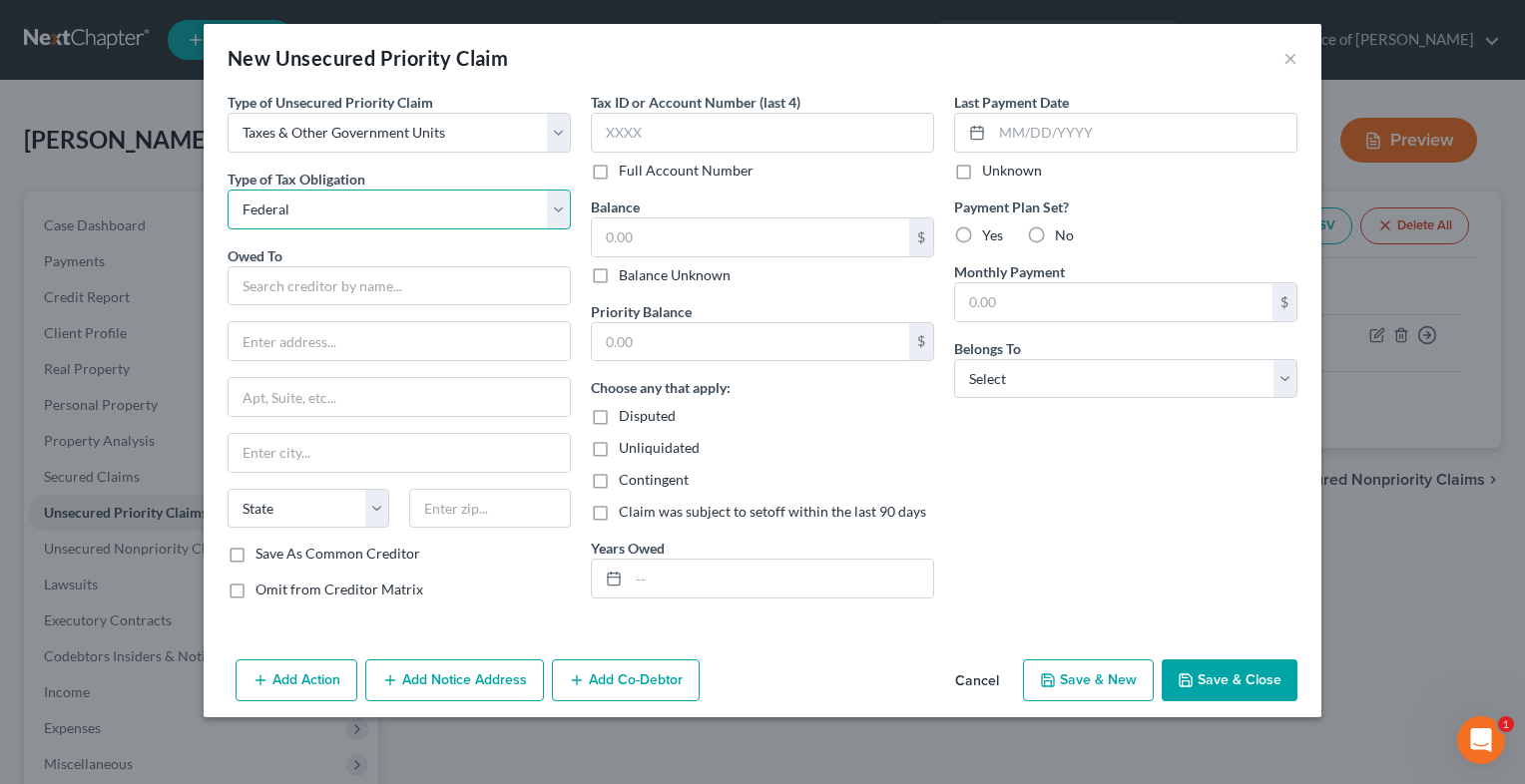 click on "Select Federal City State Franchise Tax Board Other" at bounding box center (399, 209) 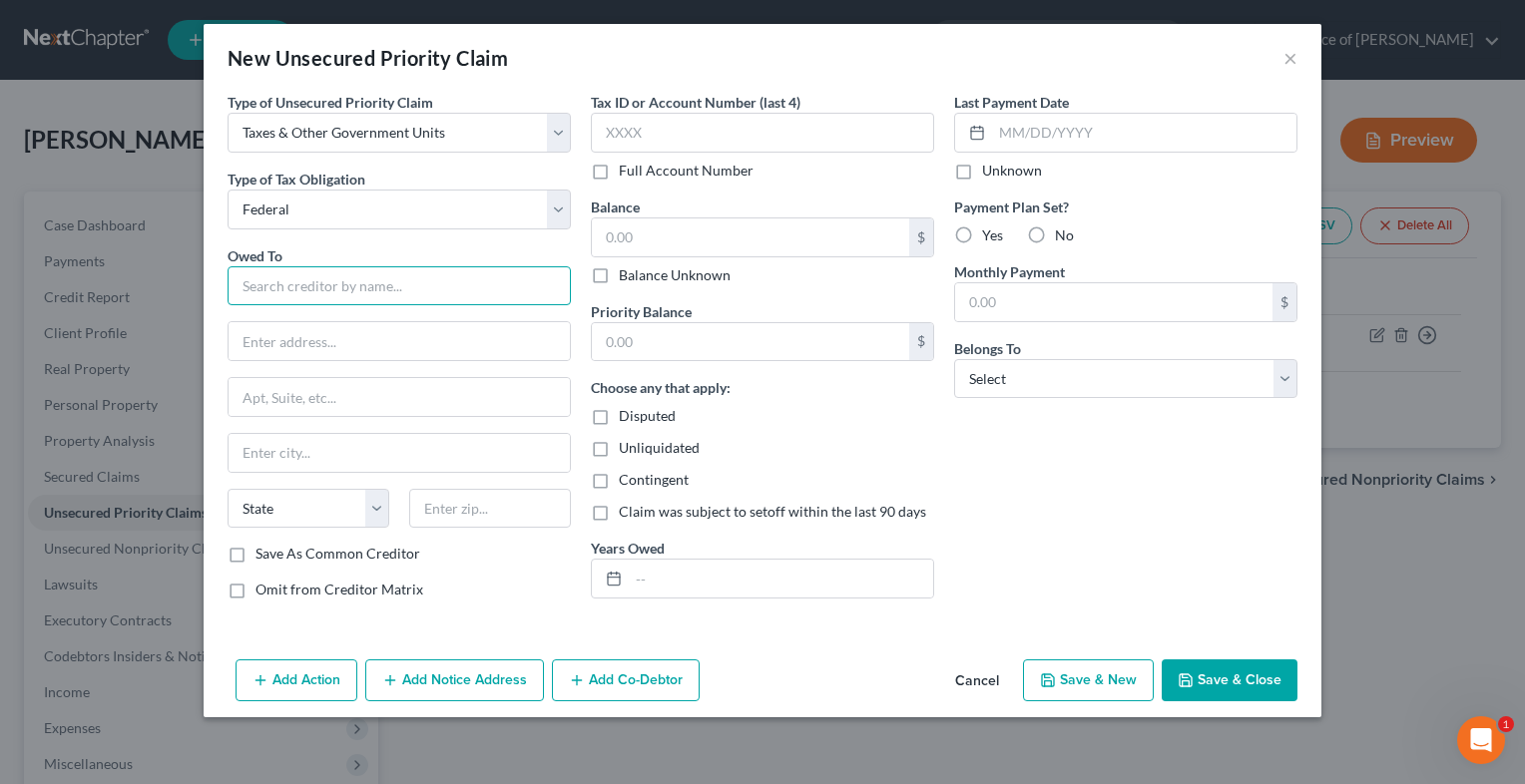 click at bounding box center [399, 286] 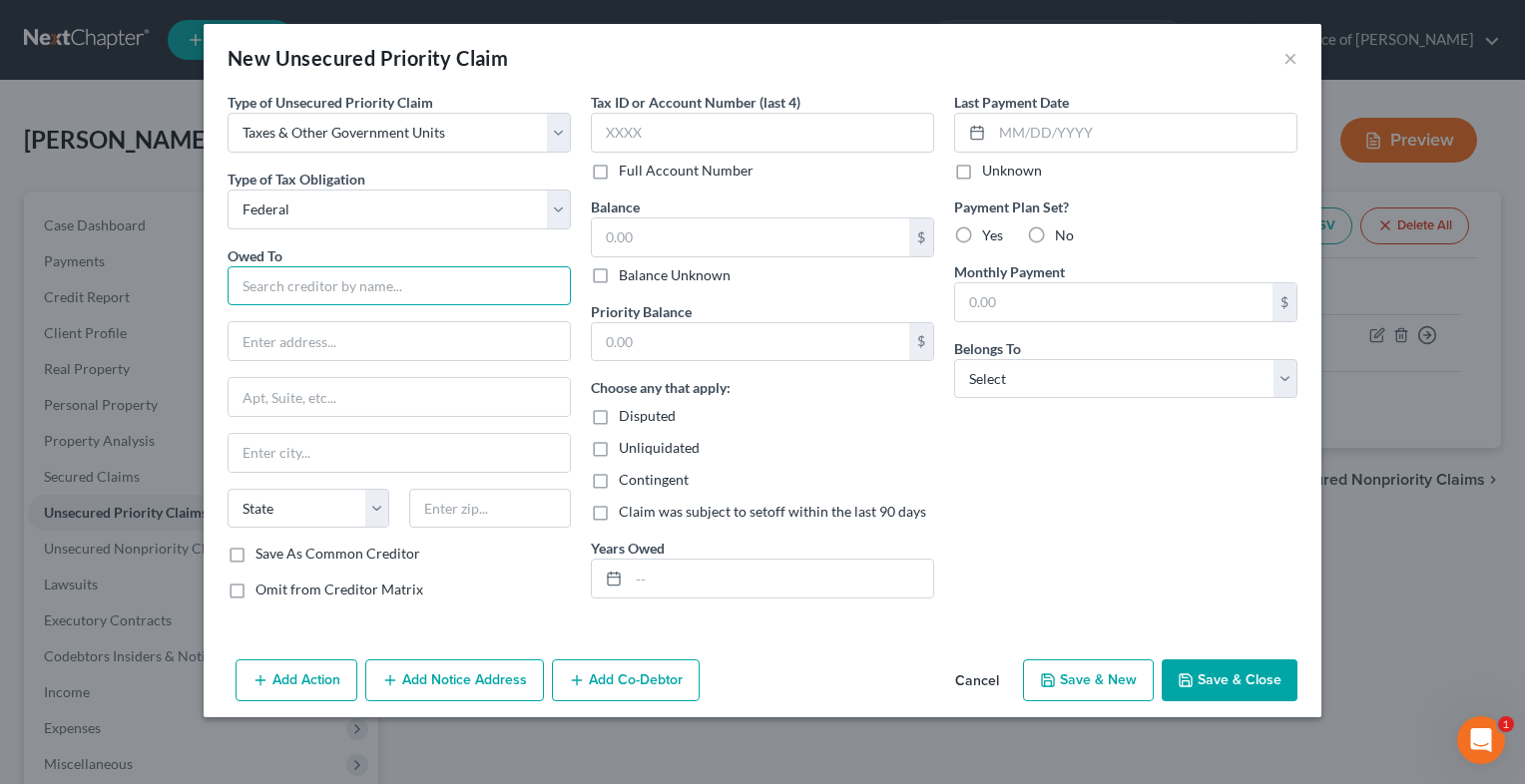 type on "I" 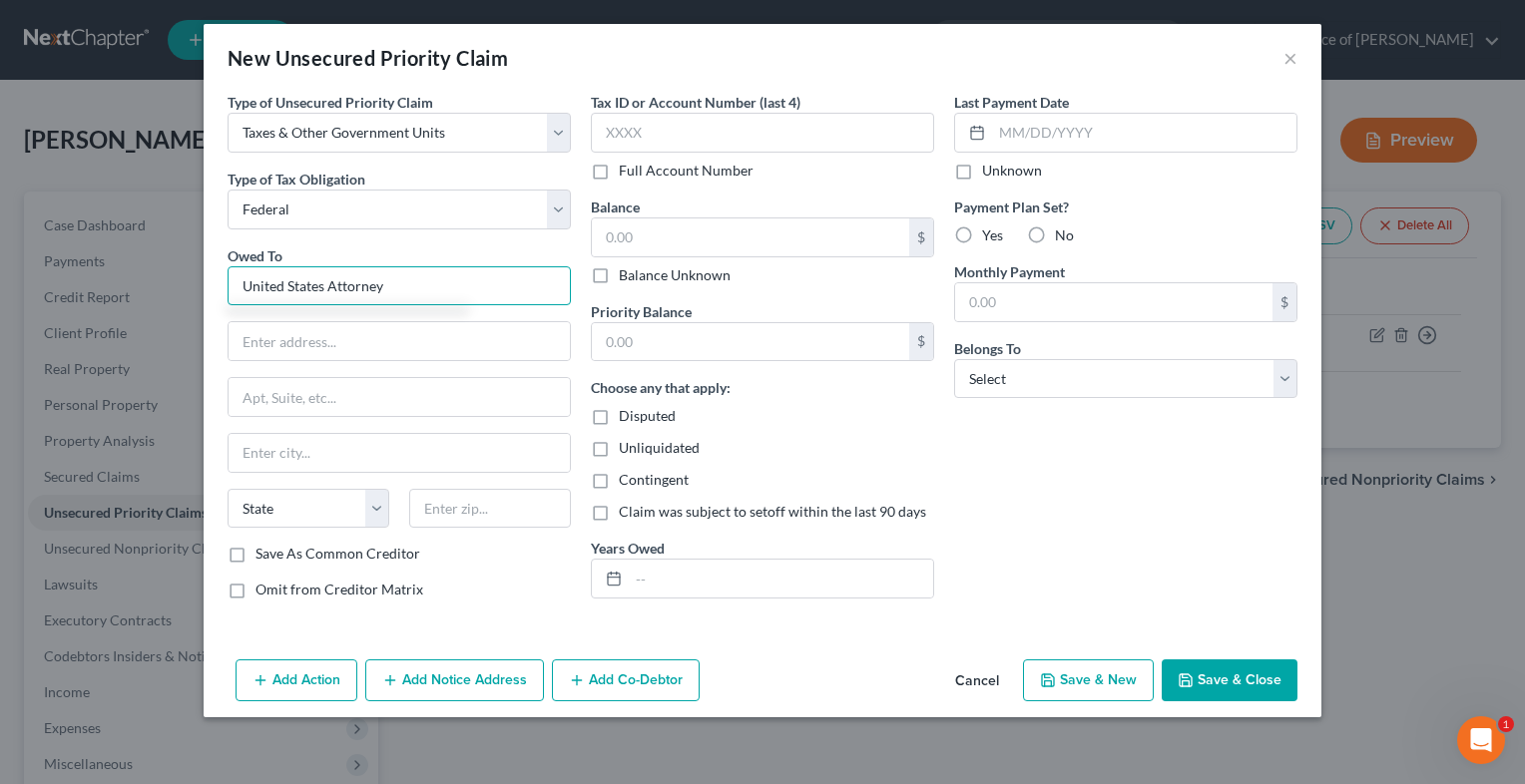 type on "United States Attorney" 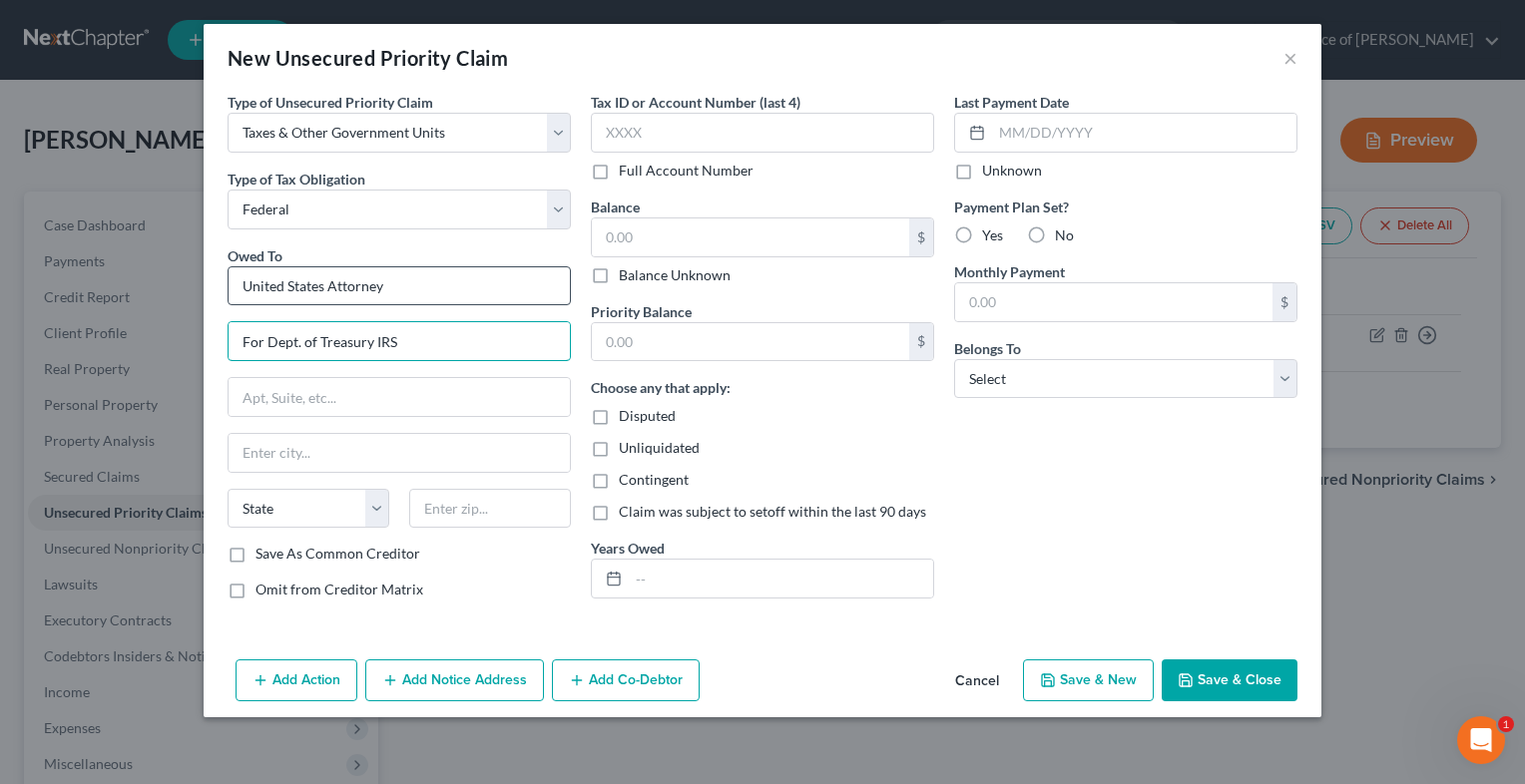 type on "For Dept. of Treasury IRS" 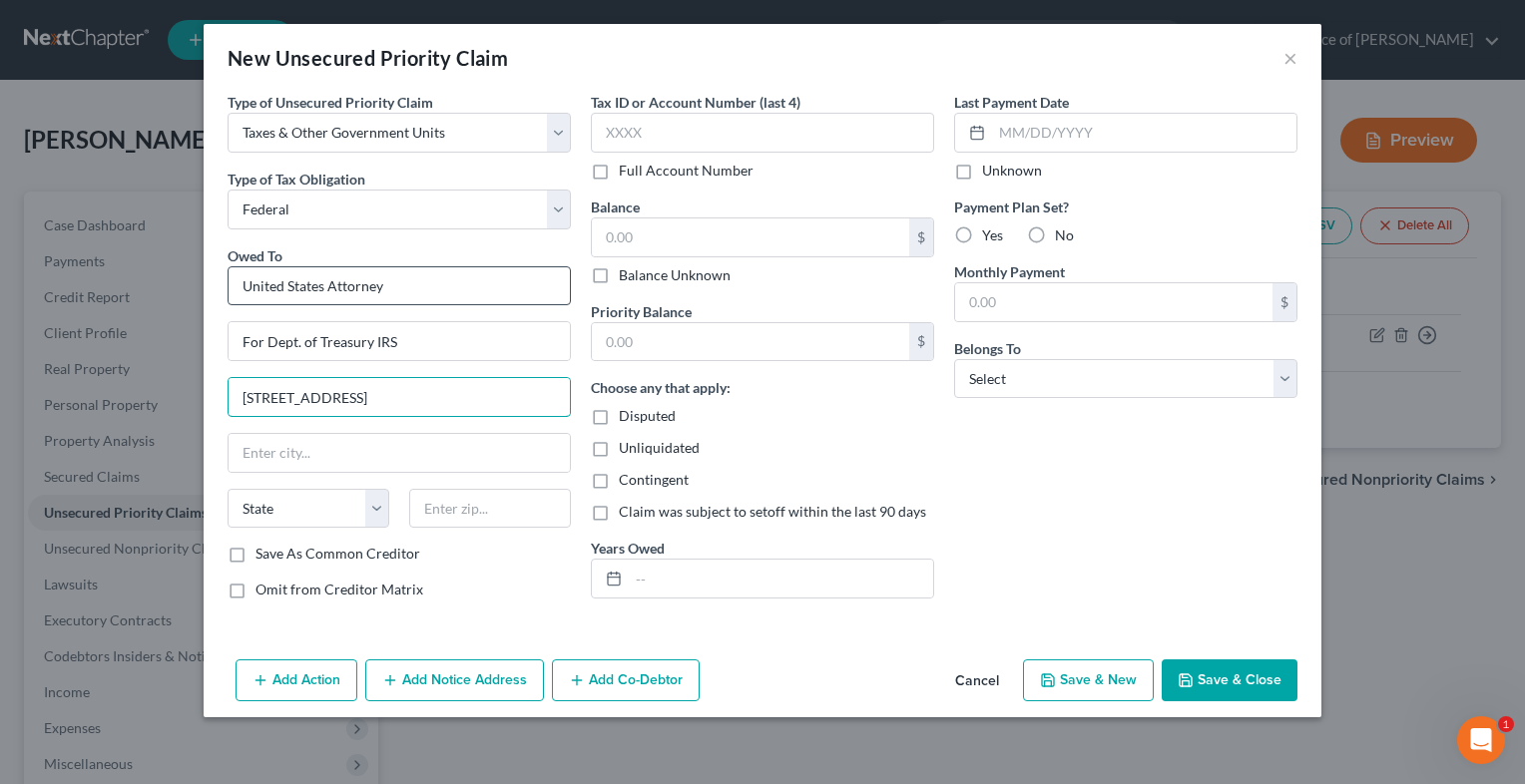 type on "501 I St., Suite 10-100" 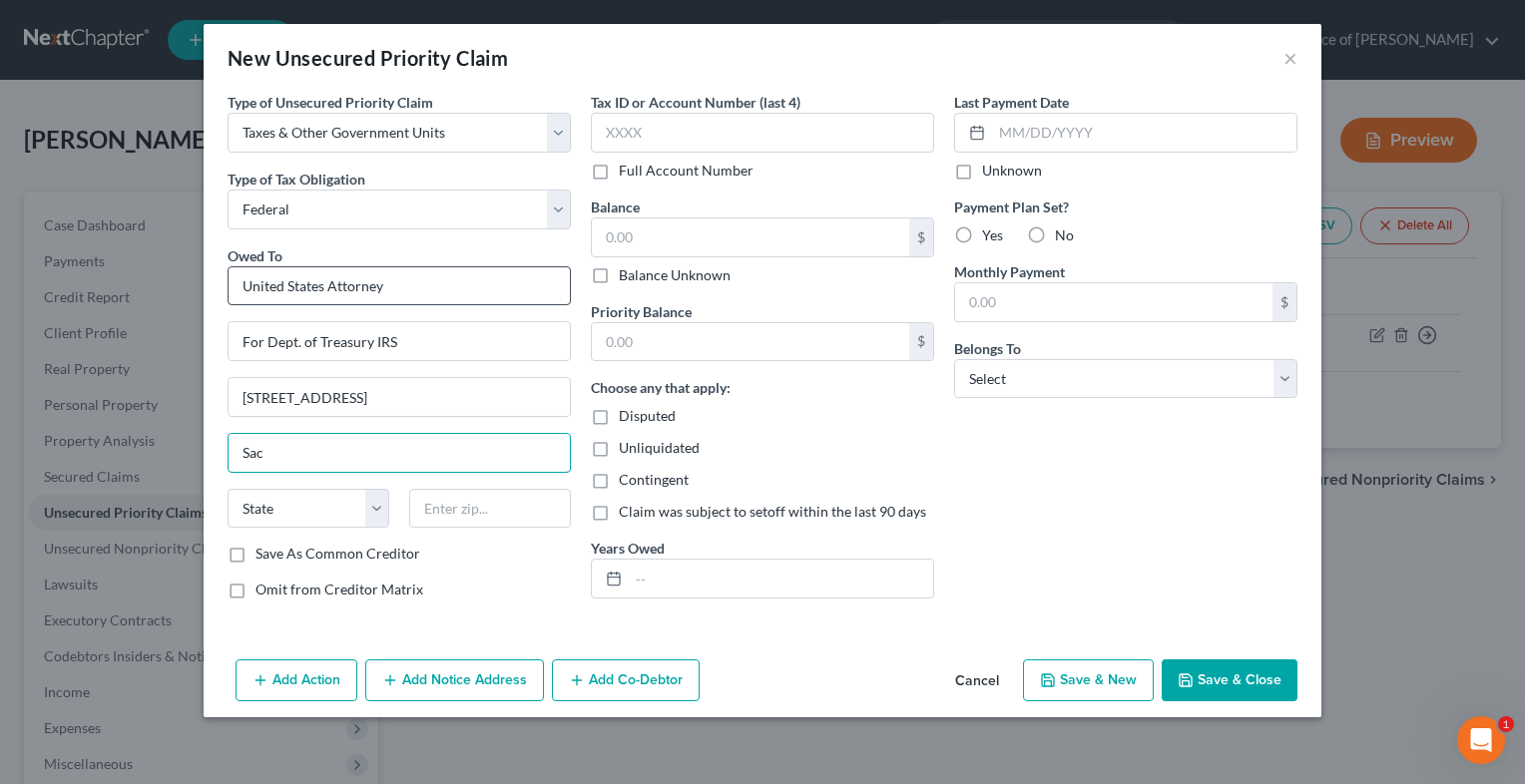type on "Sacramento" 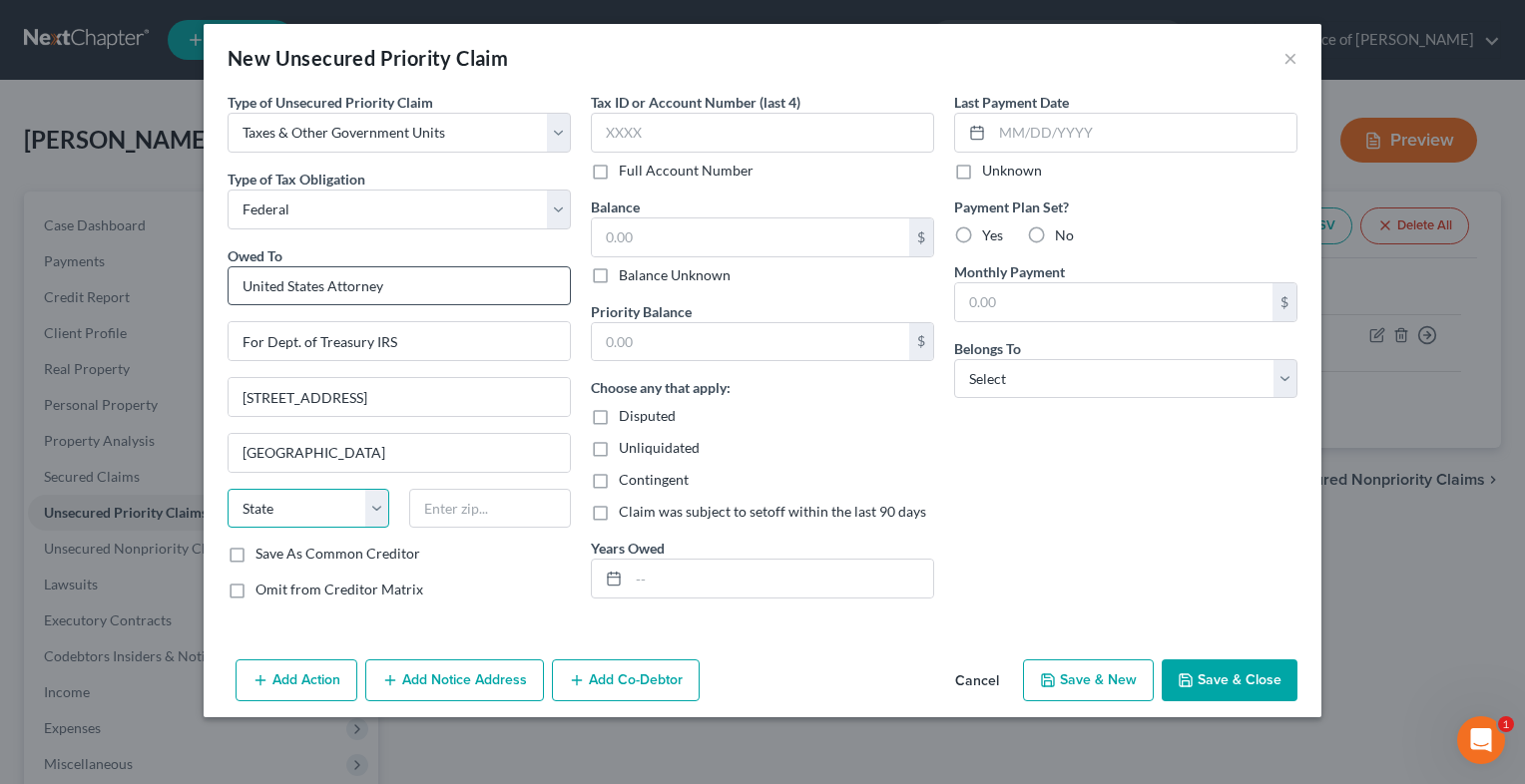 select on "4" 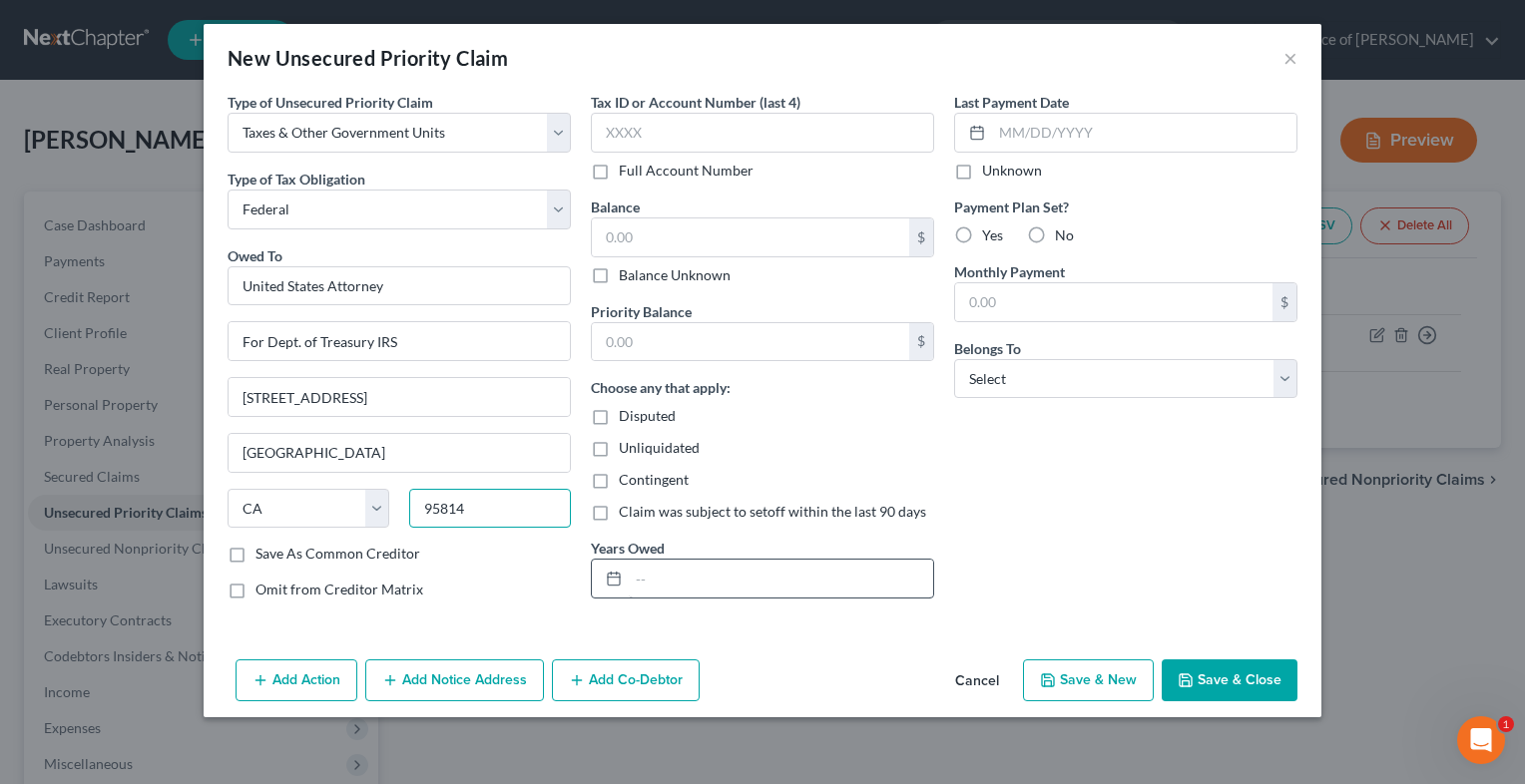 type on "95814" 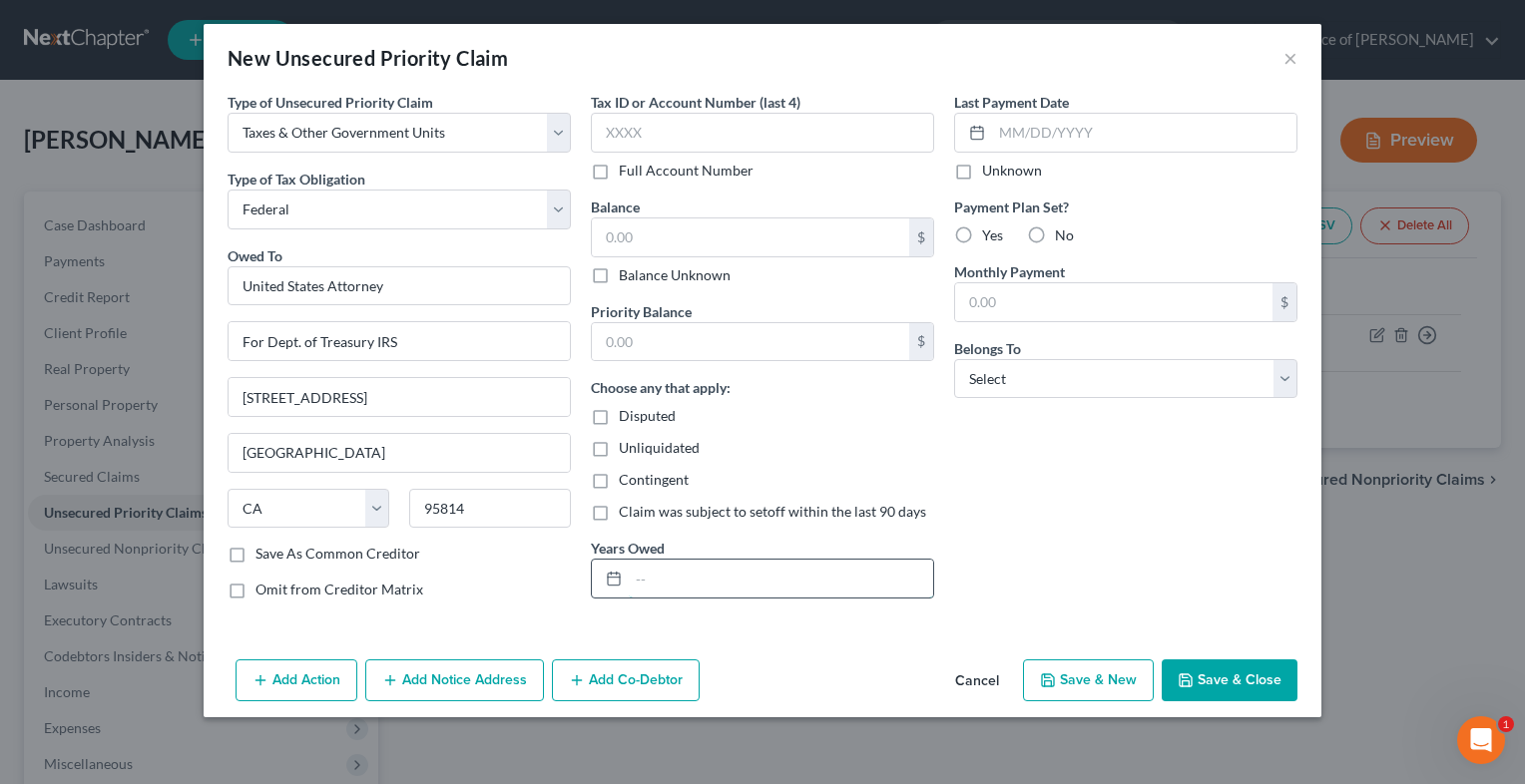 click at bounding box center [780, 579] 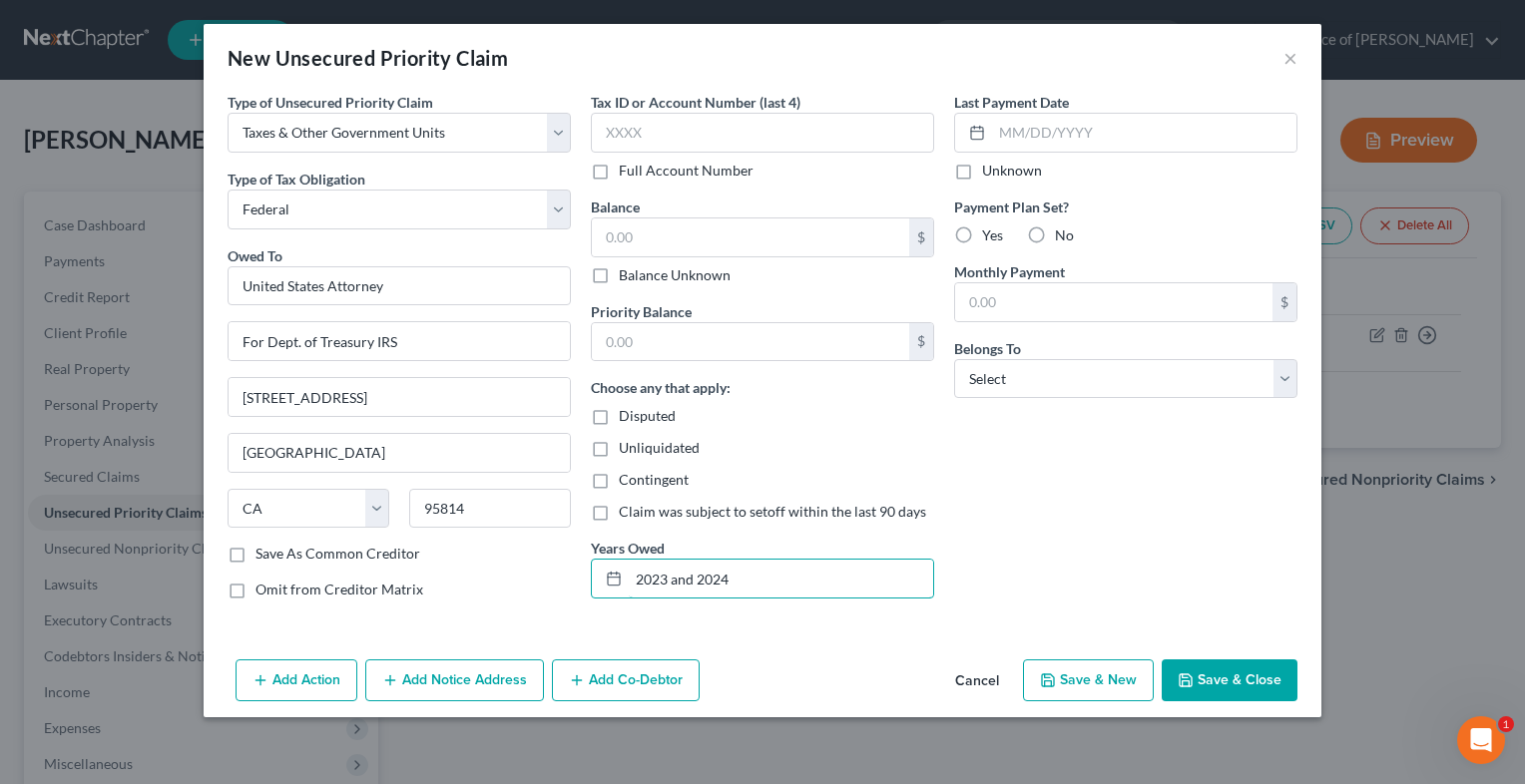 type on "2023 and 2024" 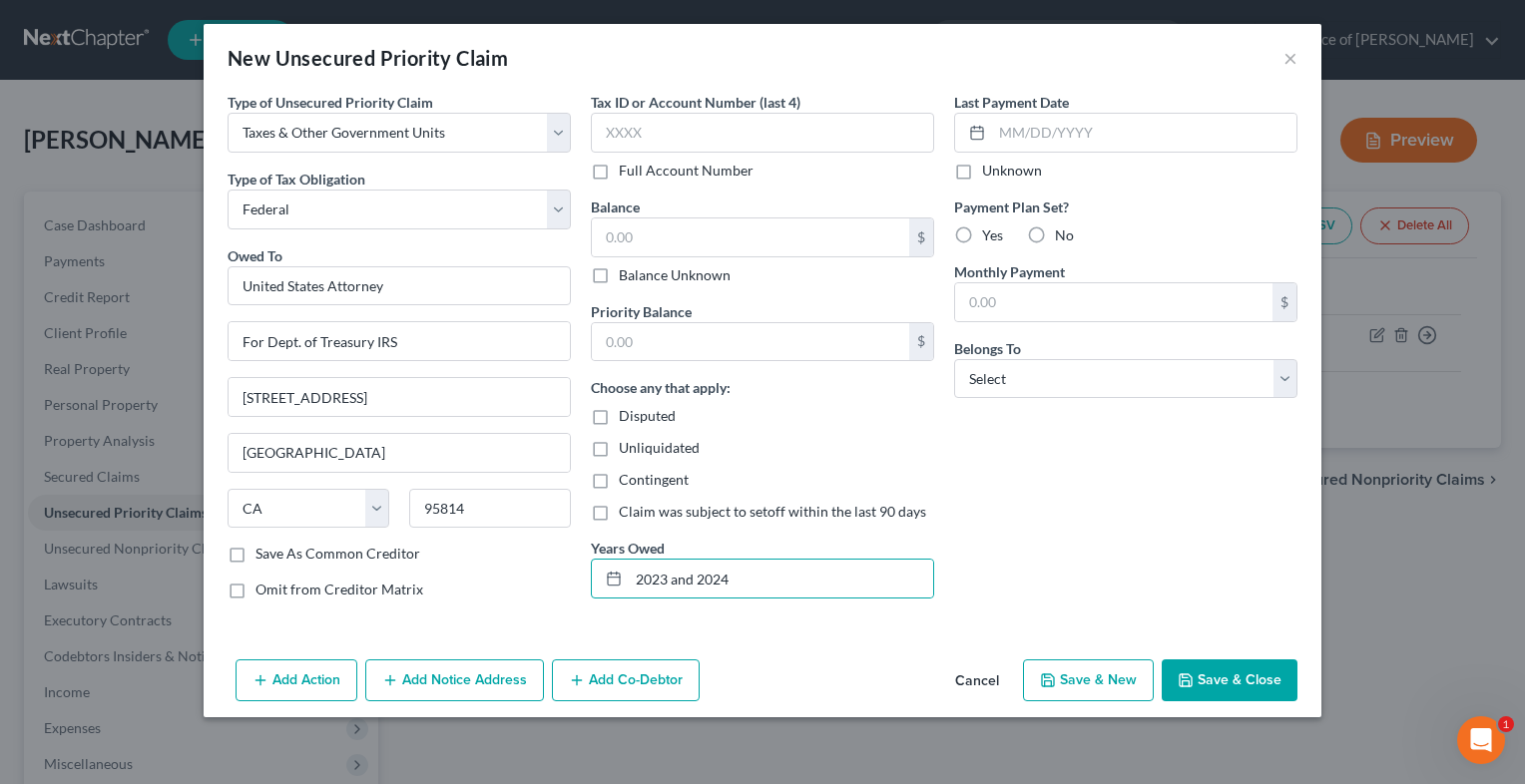 click on "Balance Unknown" at bounding box center (675, 275) 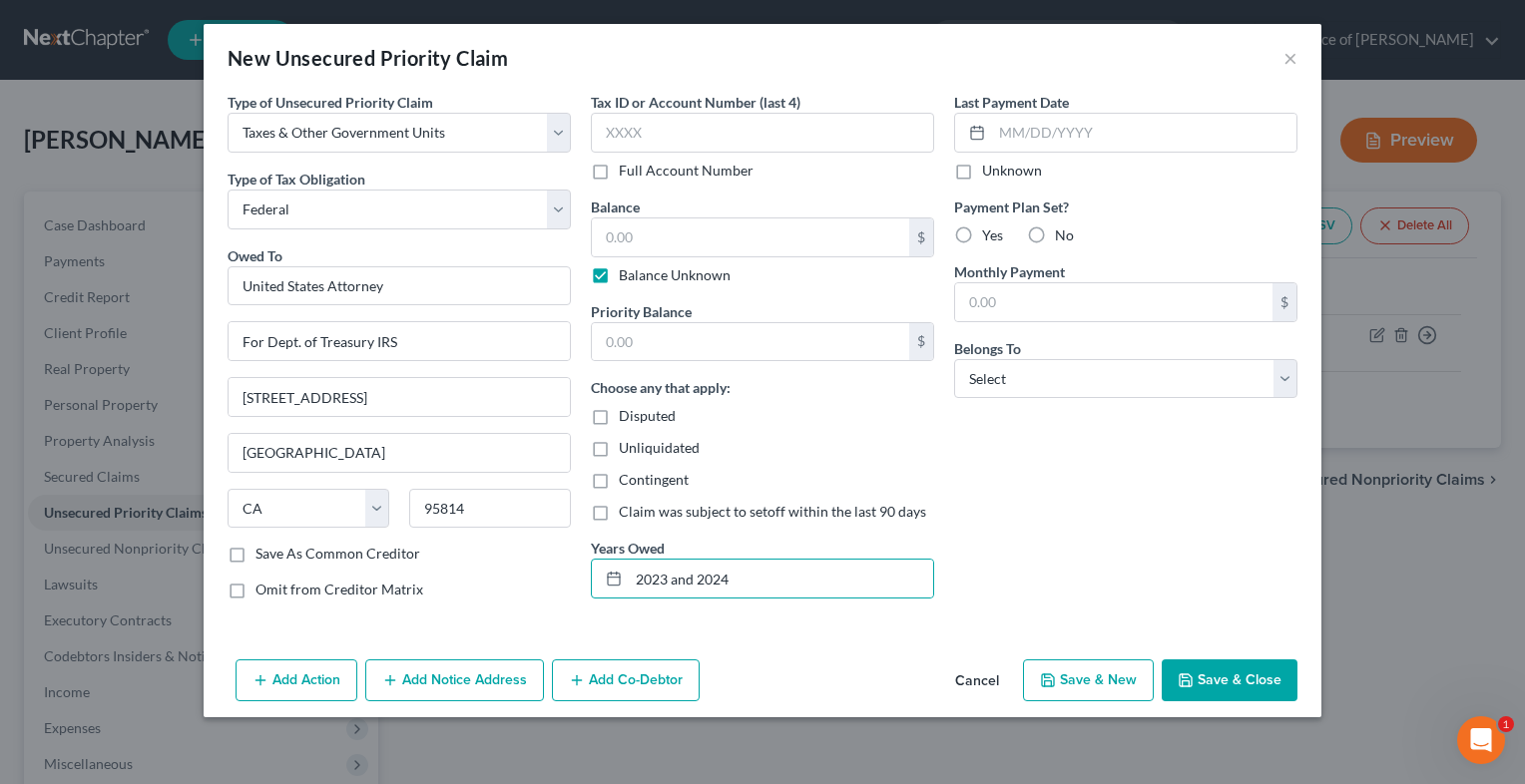 type on "0.00" 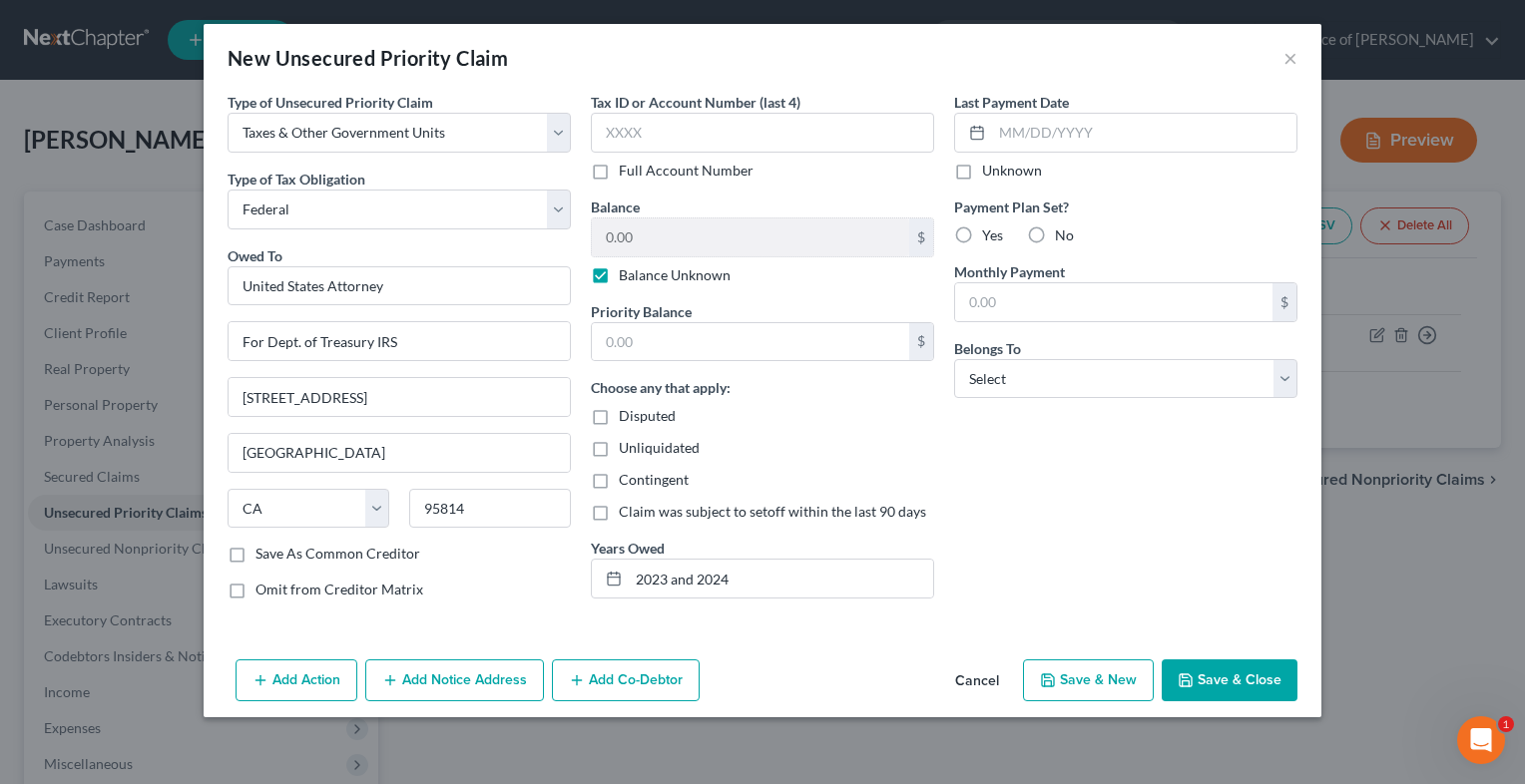 click on "Add Notice Address" at bounding box center (454, 680) 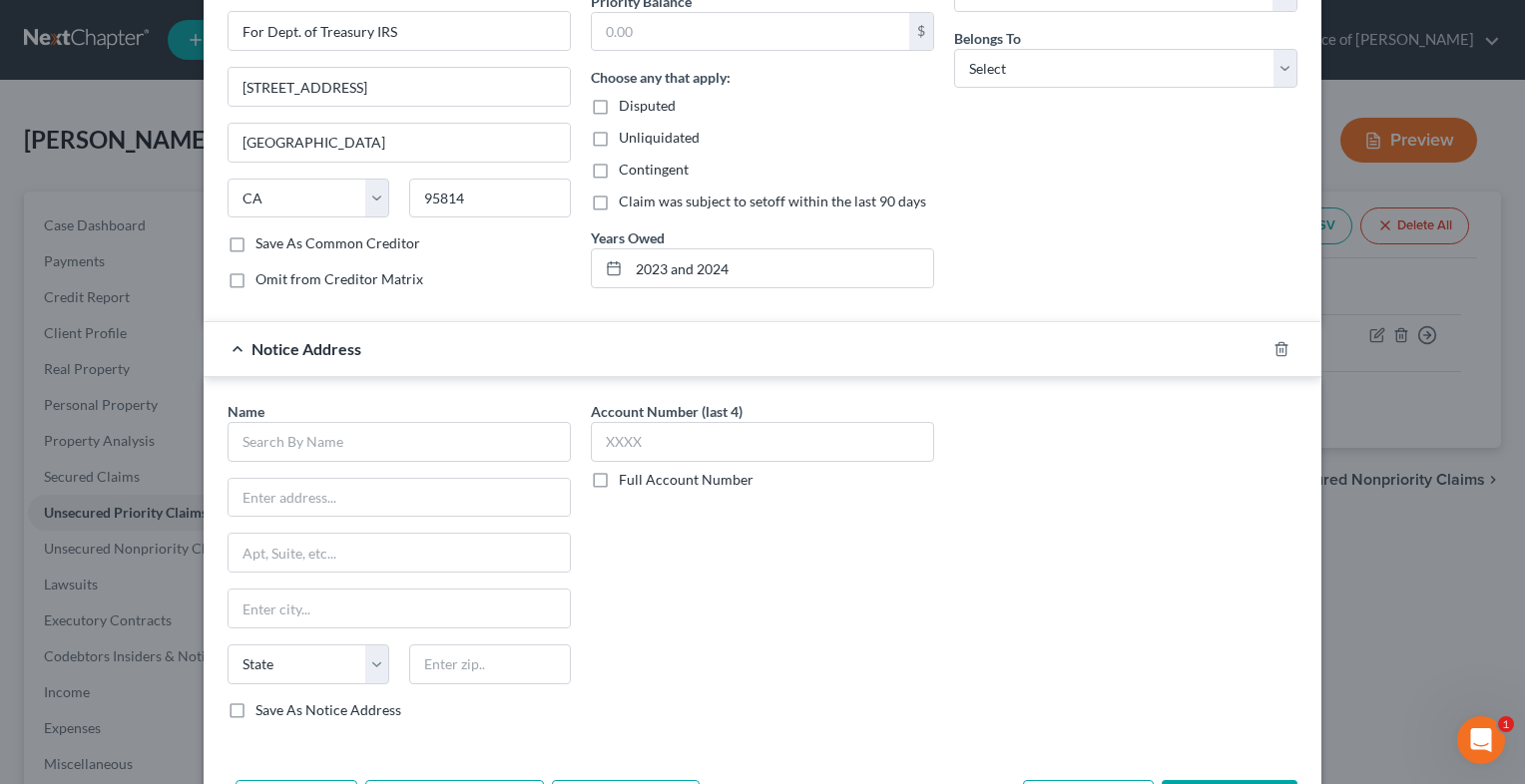 scroll, scrollTop: 315, scrollLeft: 0, axis: vertical 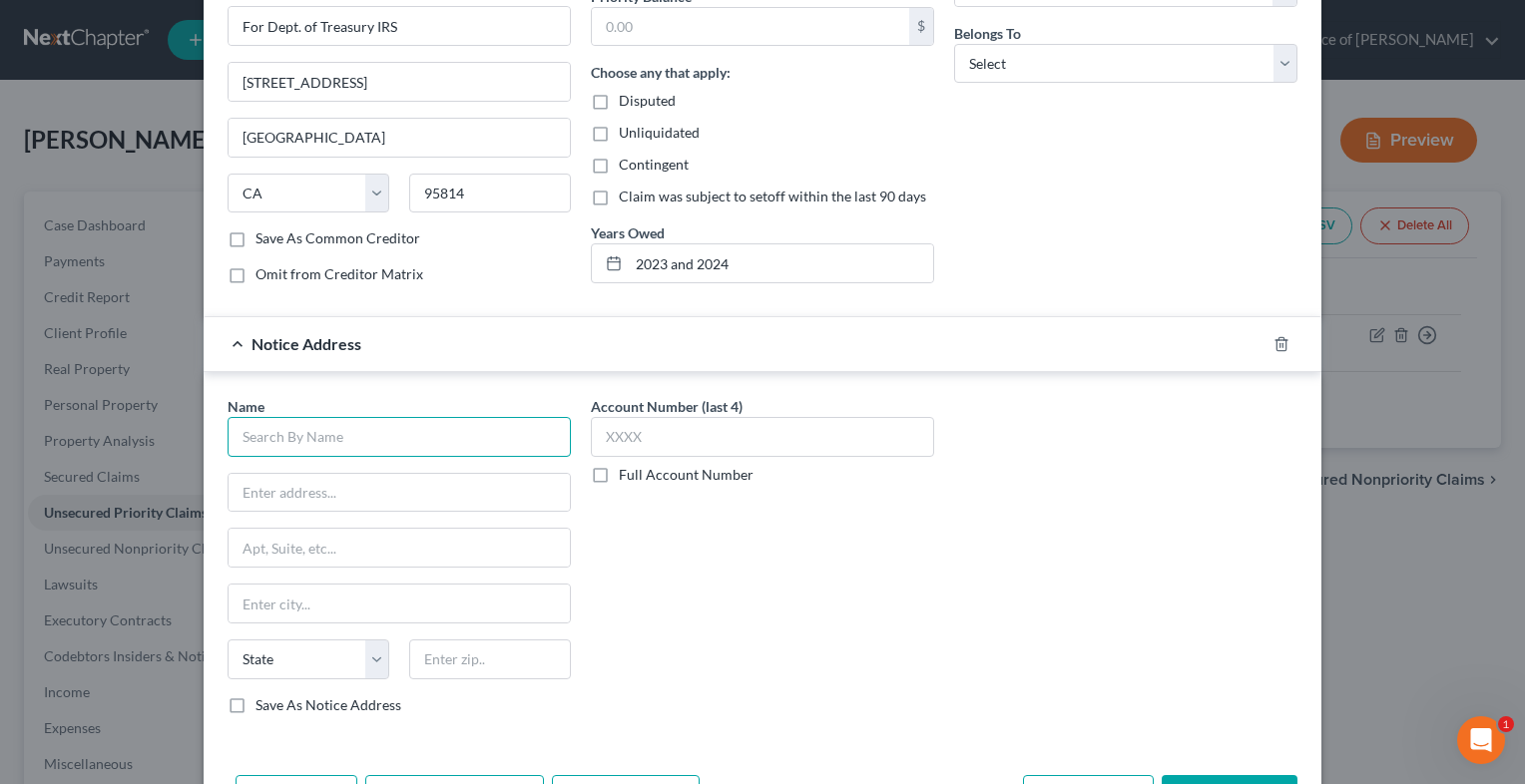 click at bounding box center [399, 437] 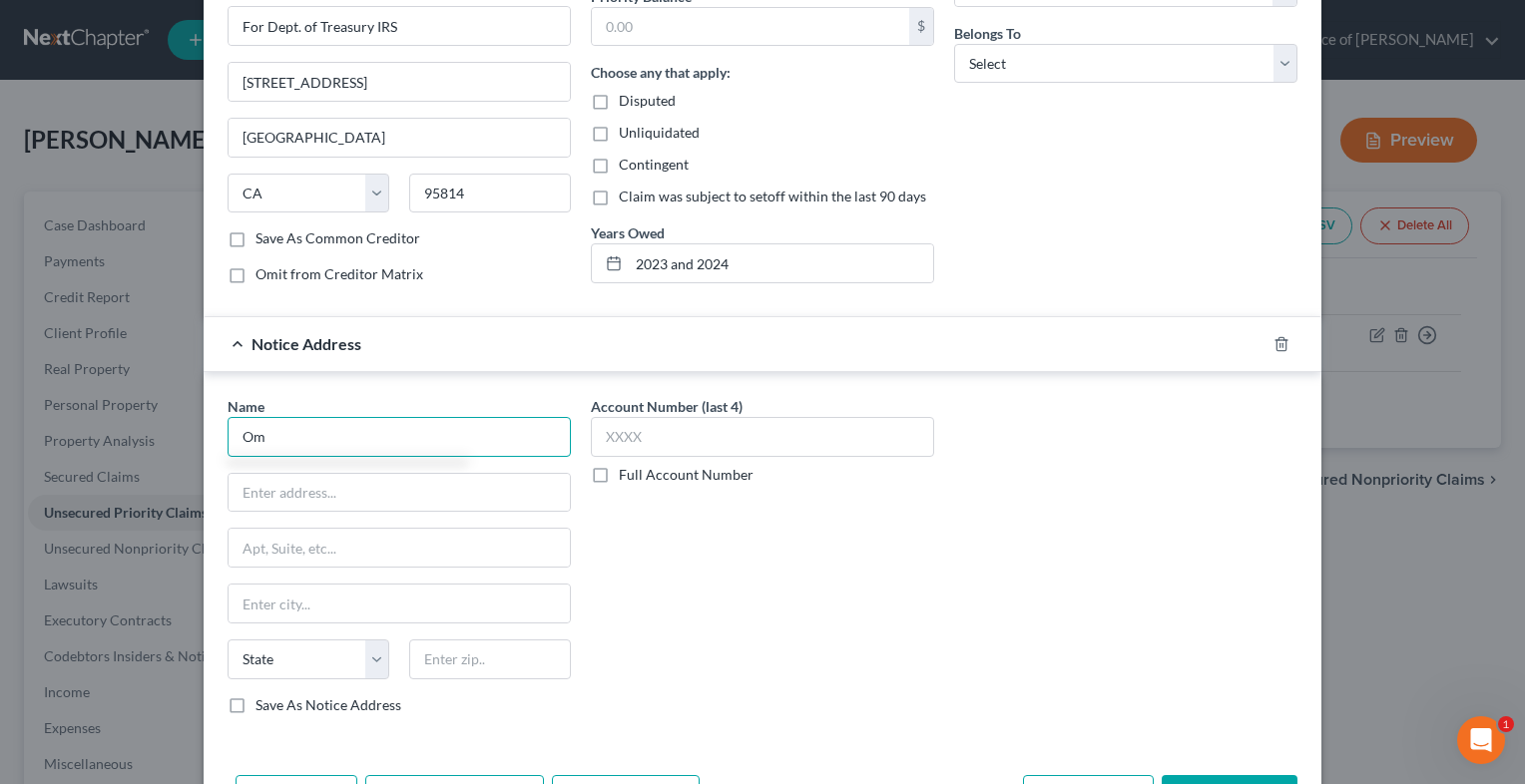 type on "O" 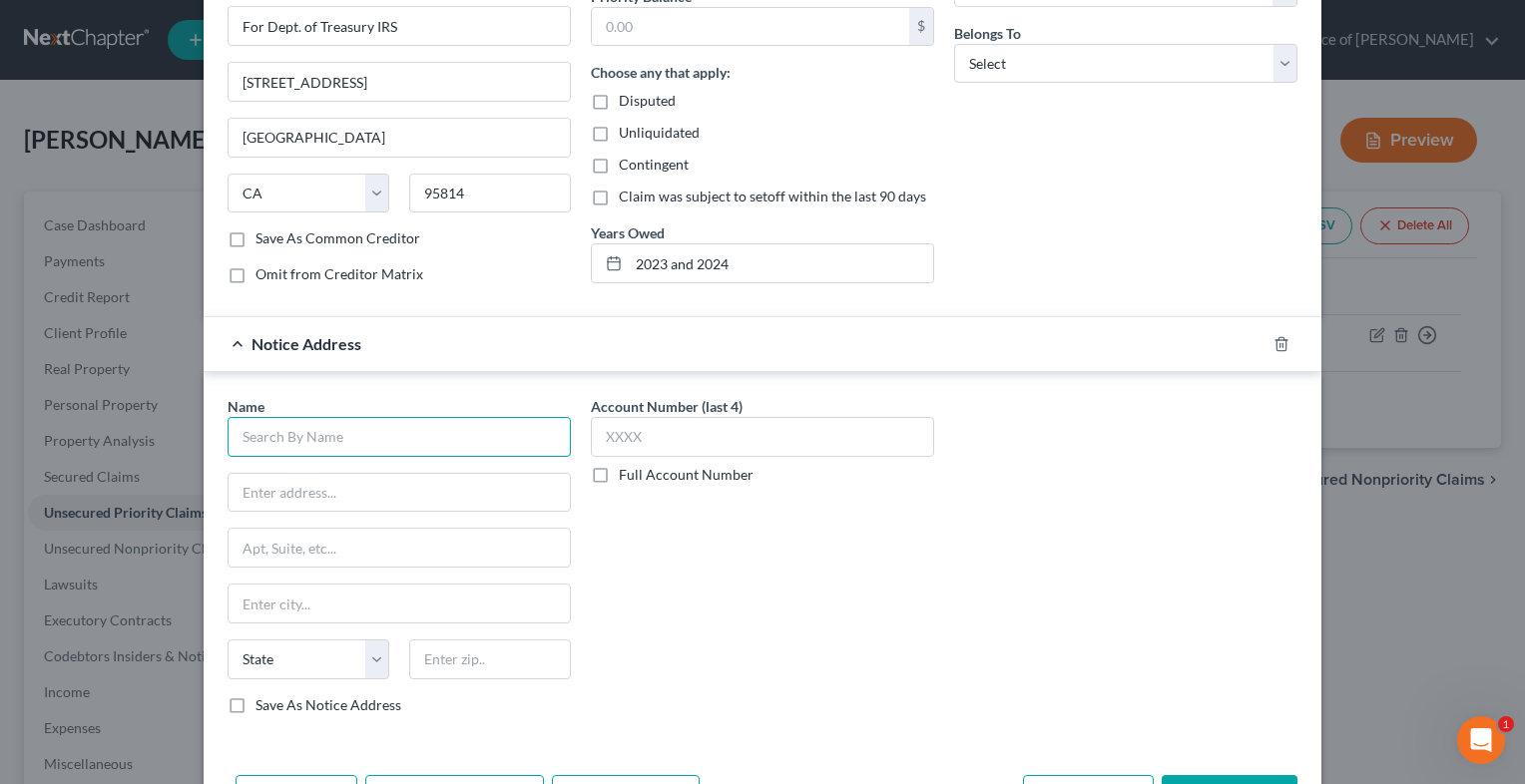 type on "O" 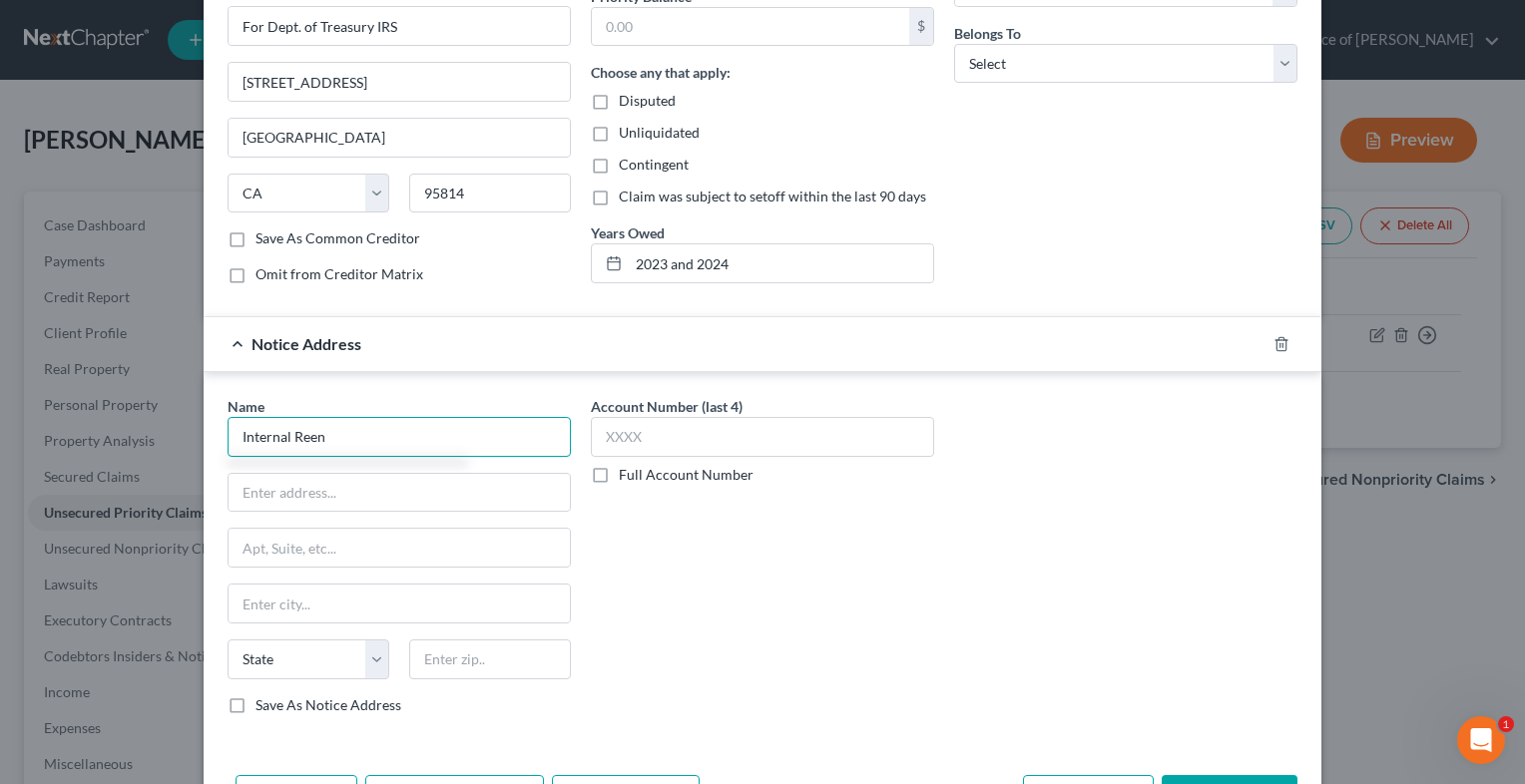 type on "Internal Reen" 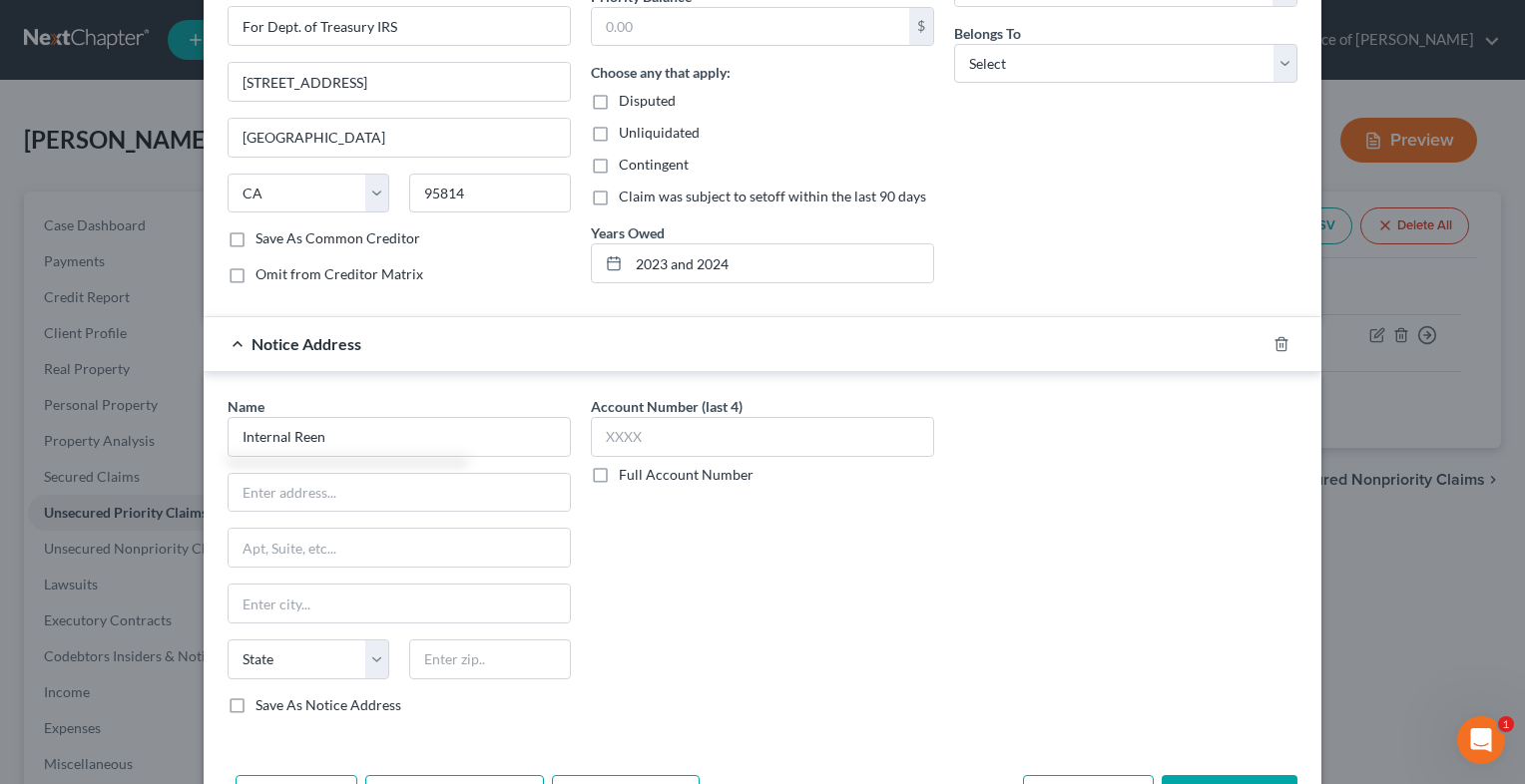 click on "Save As Common Creditor" at bounding box center (337, 238) 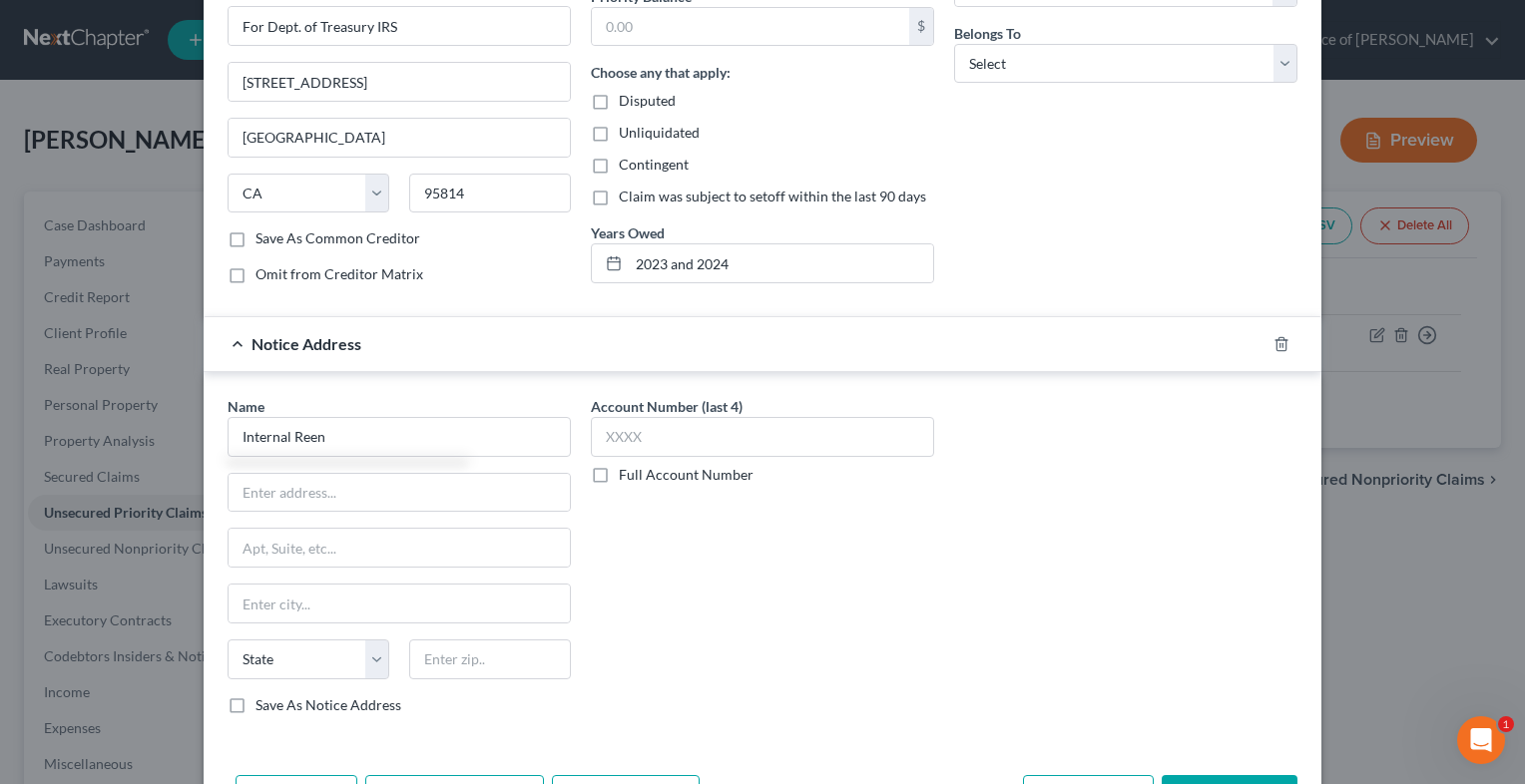 click on "Save As Common Creditor" at bounding box center [269, 234] 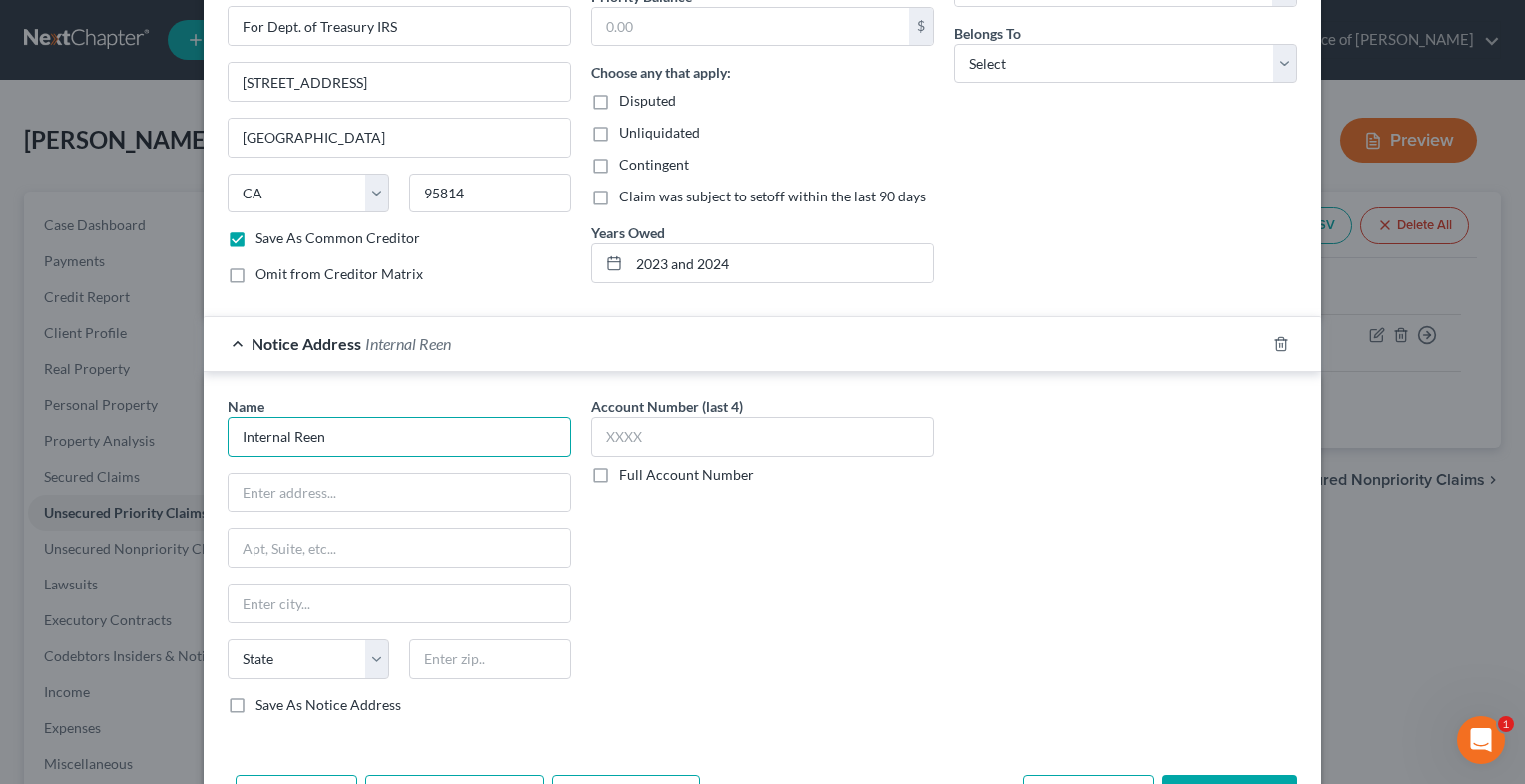 click on "Internal Reen" at bounding box center (399, 437) 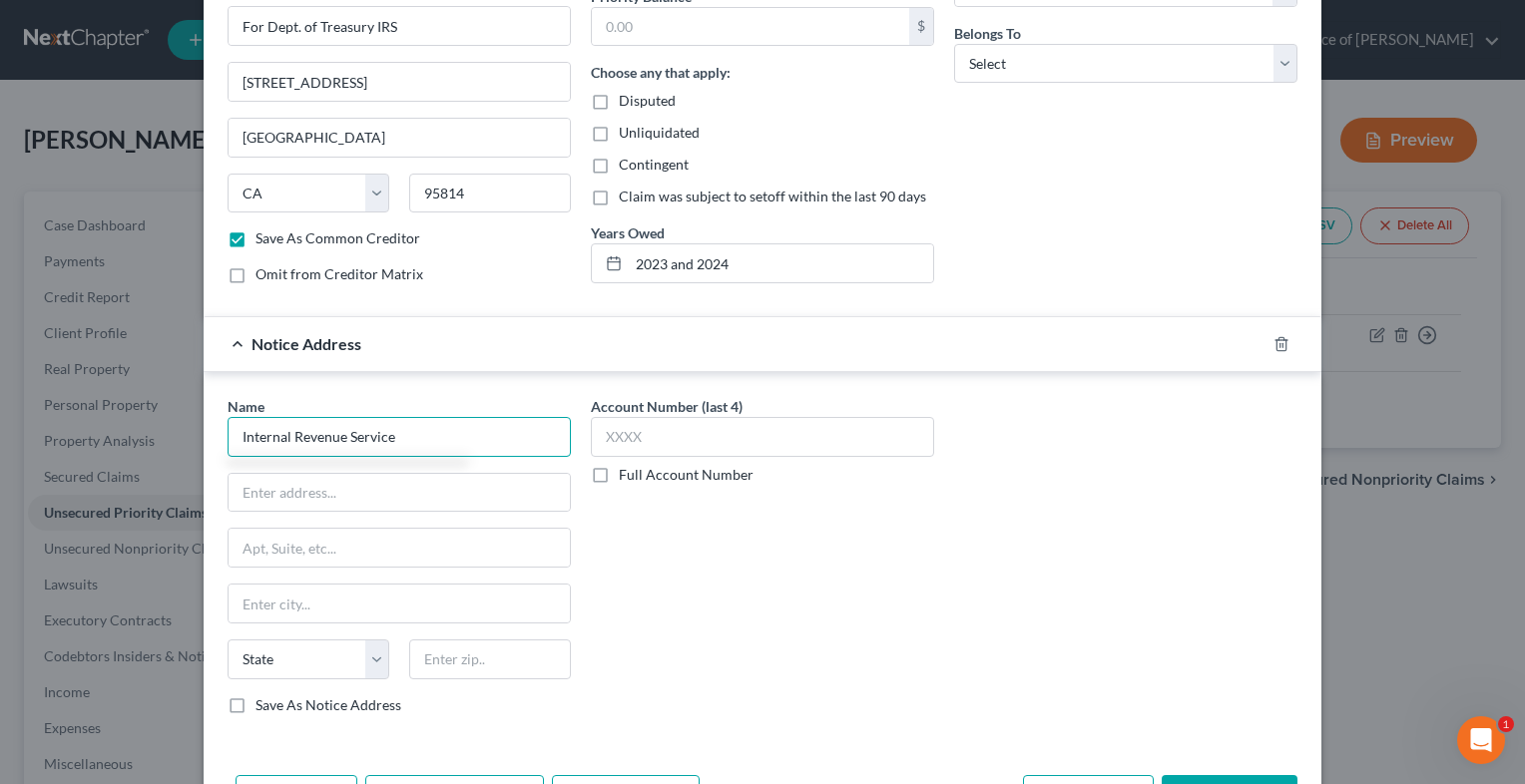 type on "Internal Revenue Service" 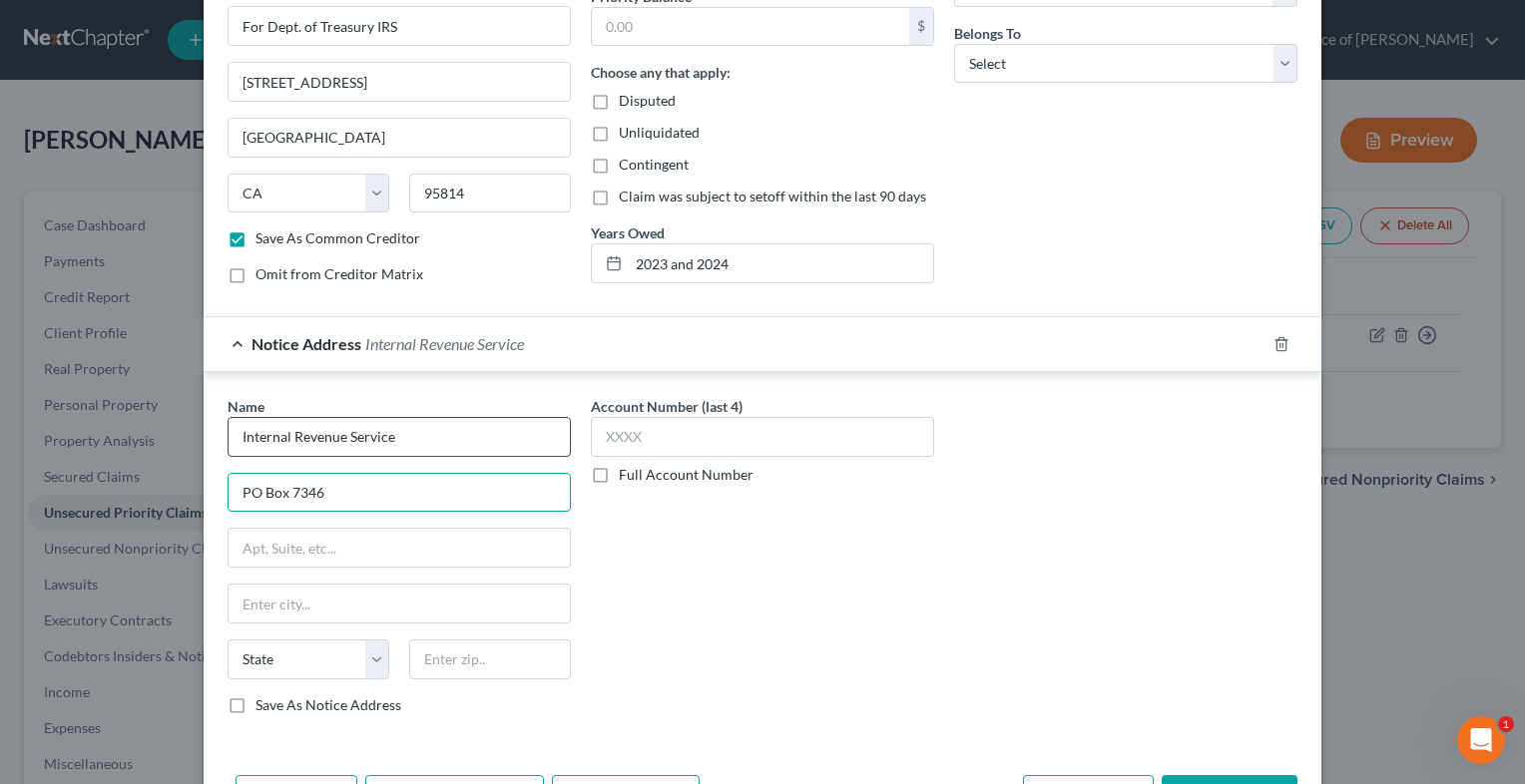 type on "PO Box 7346" 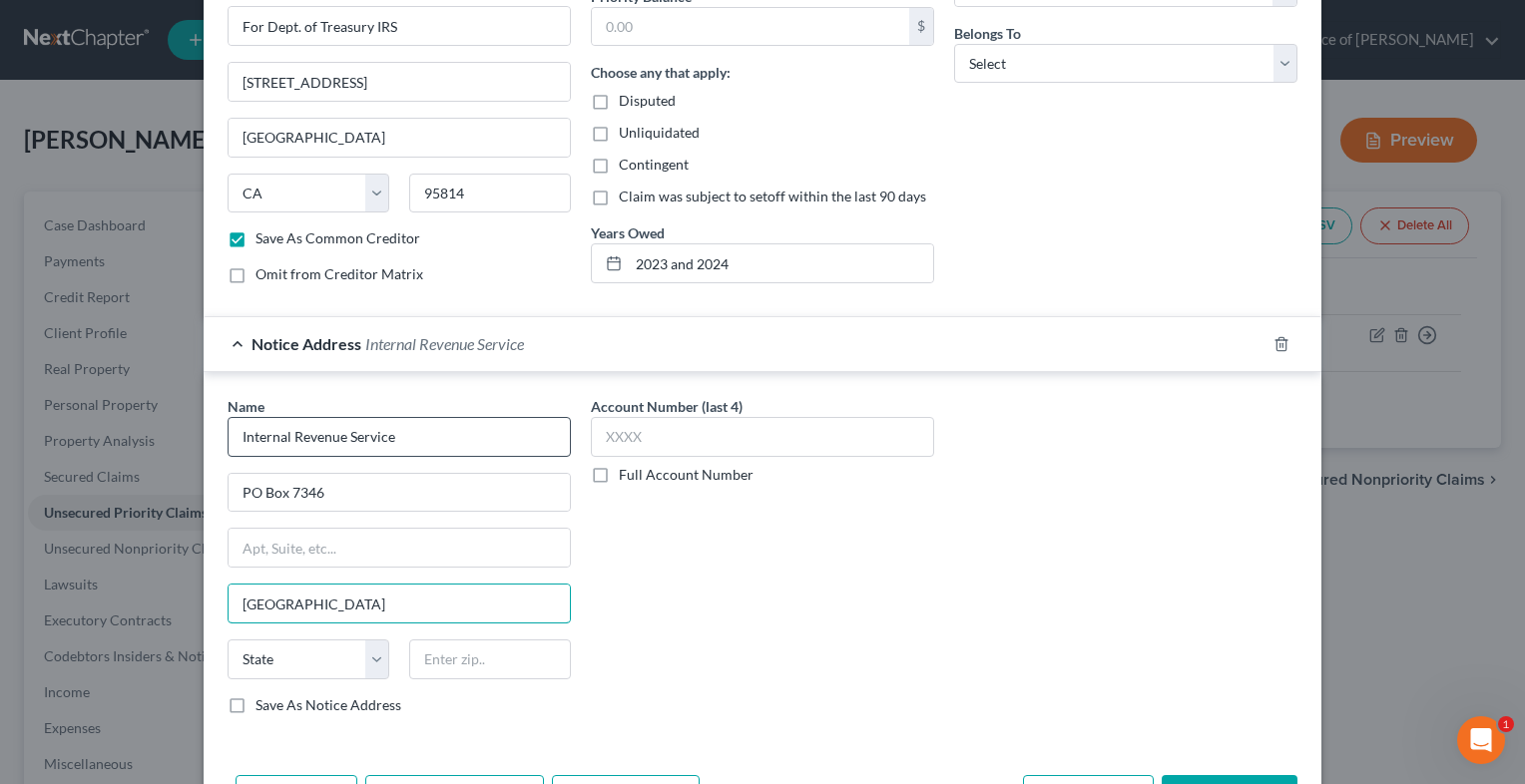 type on "Philadelphia" 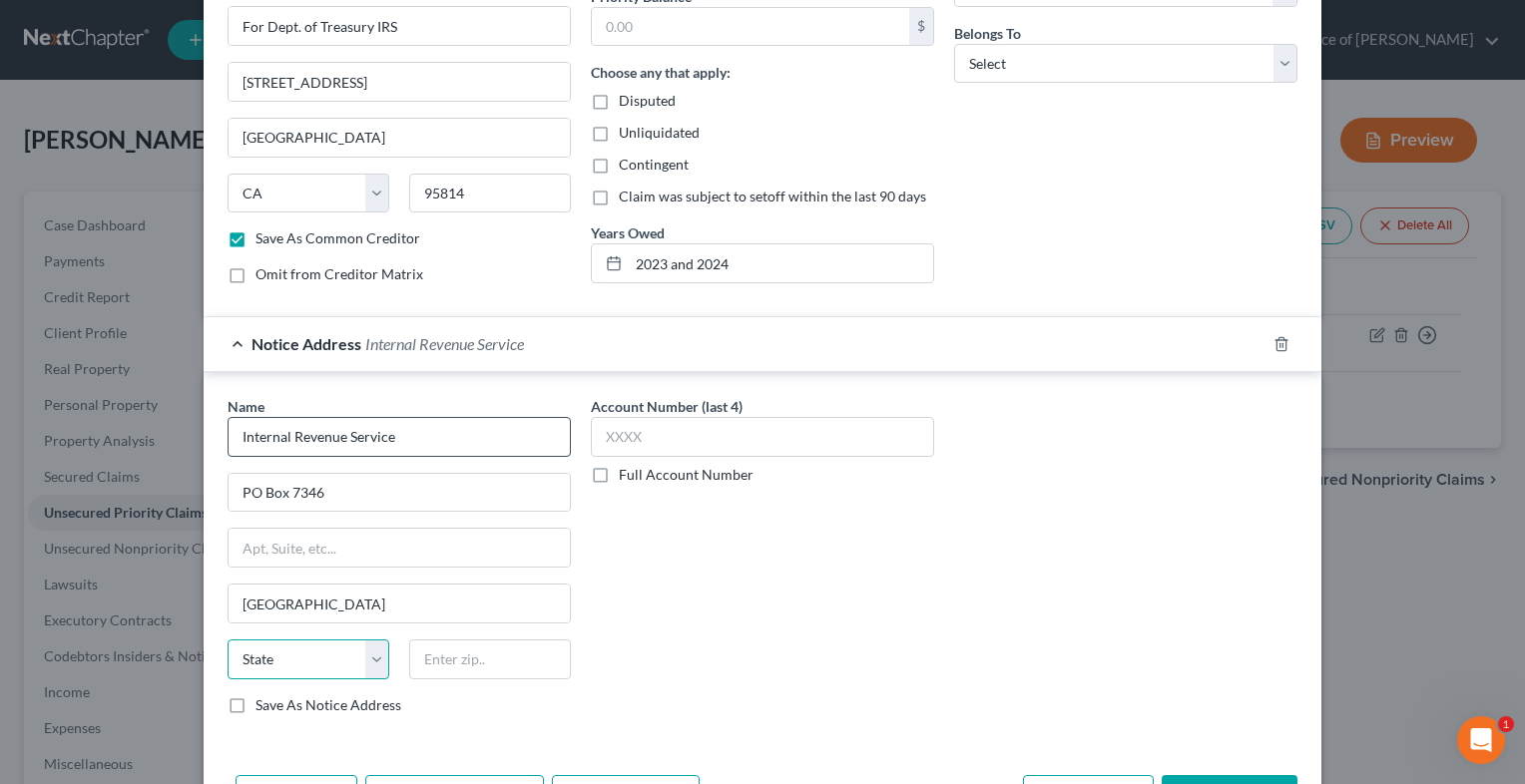 select on "39" 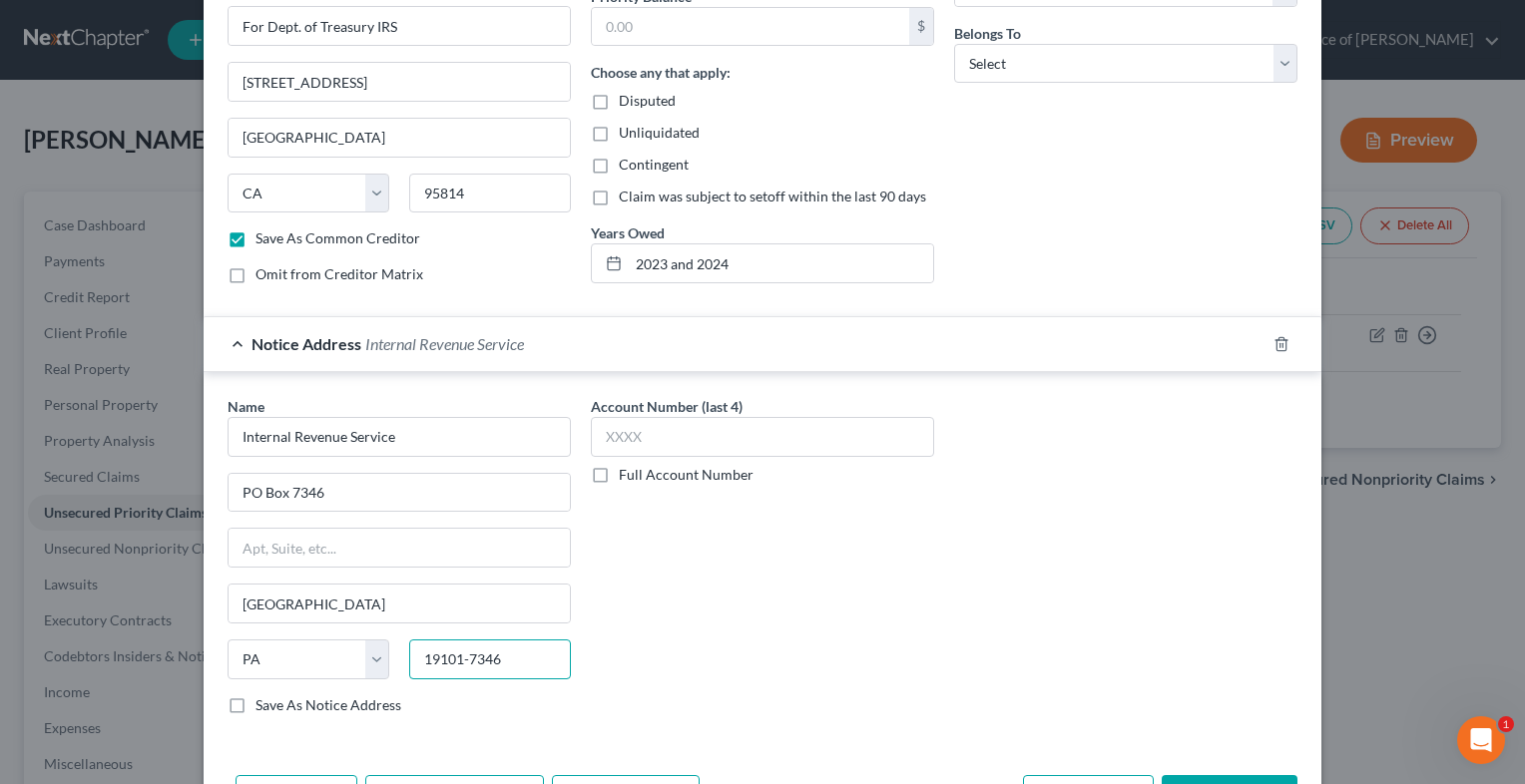 type on "19101-7346" 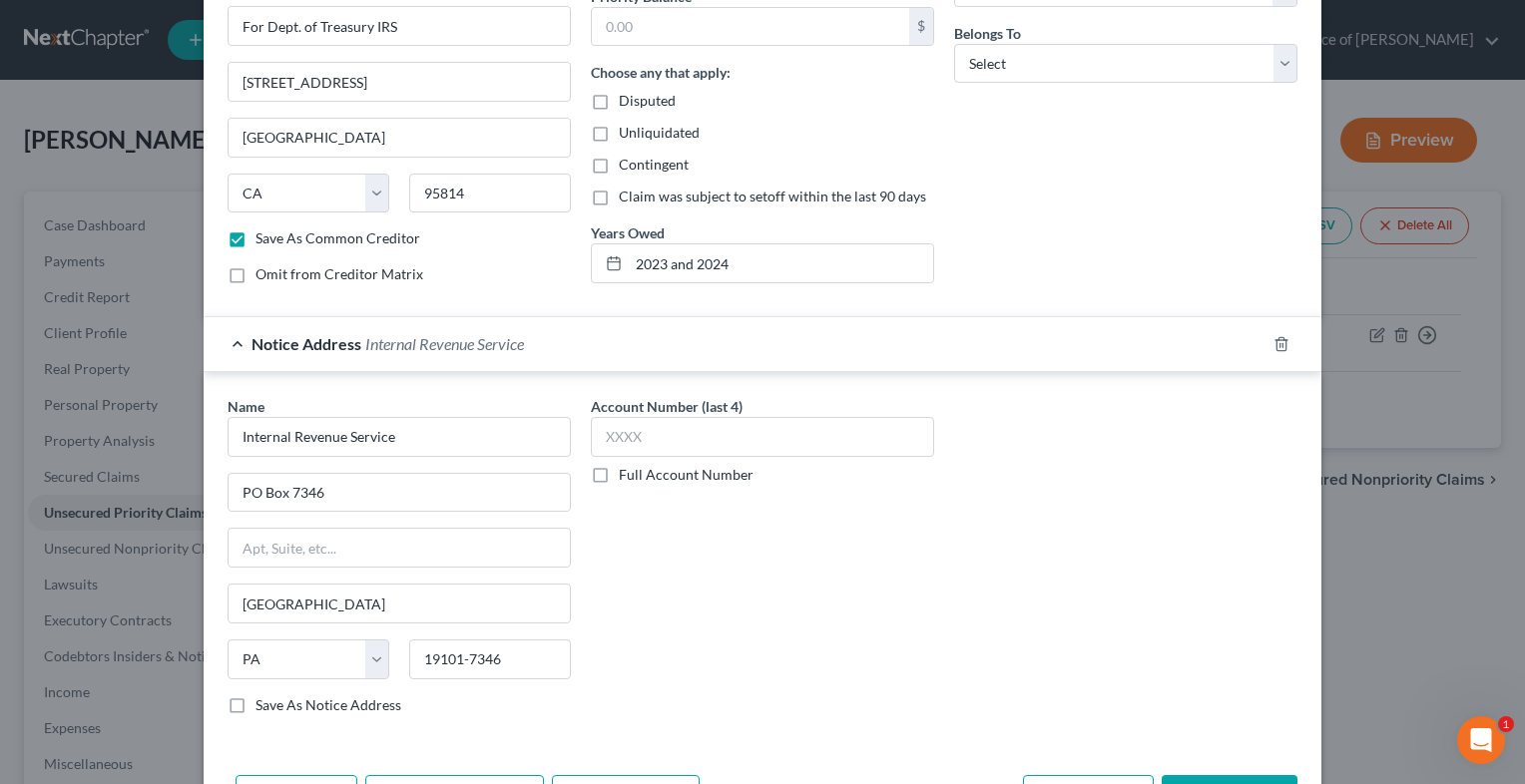 drag, startPoint x: 1509, startPoint y: 626, endPoint x: 1506, endPoint y: 664, distance: 38.118237 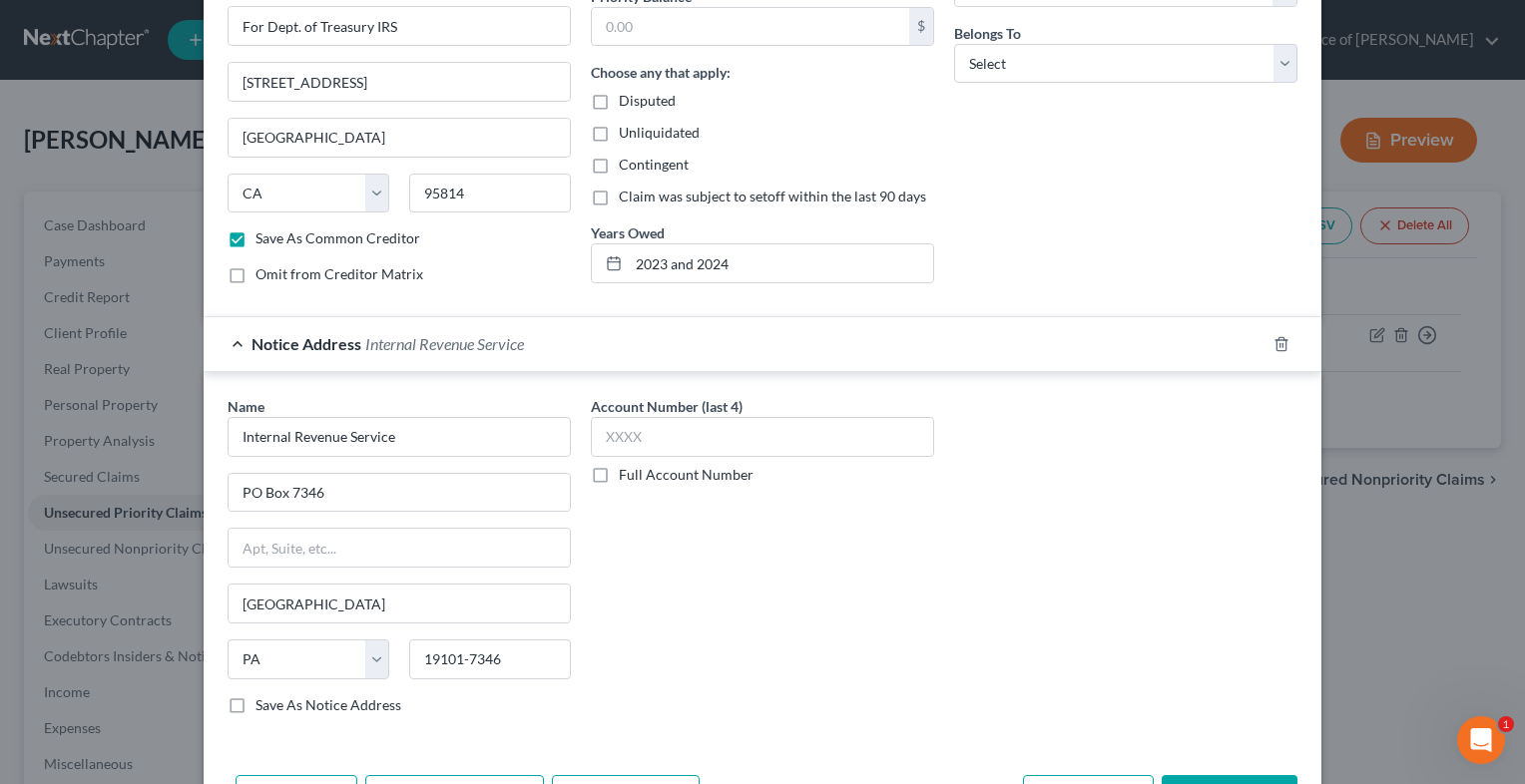 scroll, scrollTop: 383, scrollLeft: 0, axis: vertical 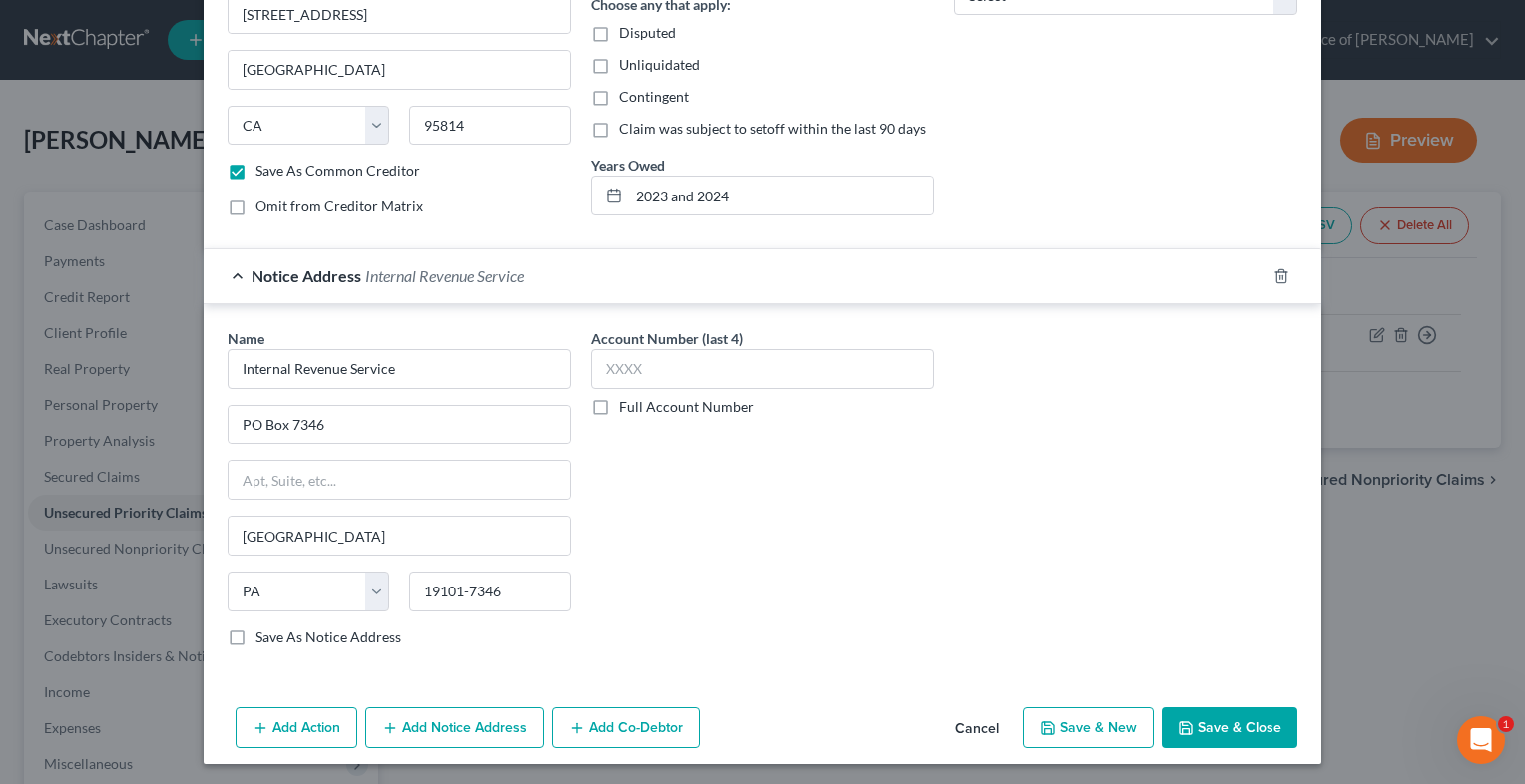 click on "Save As Notice Address" at bounding box center (328, 637) 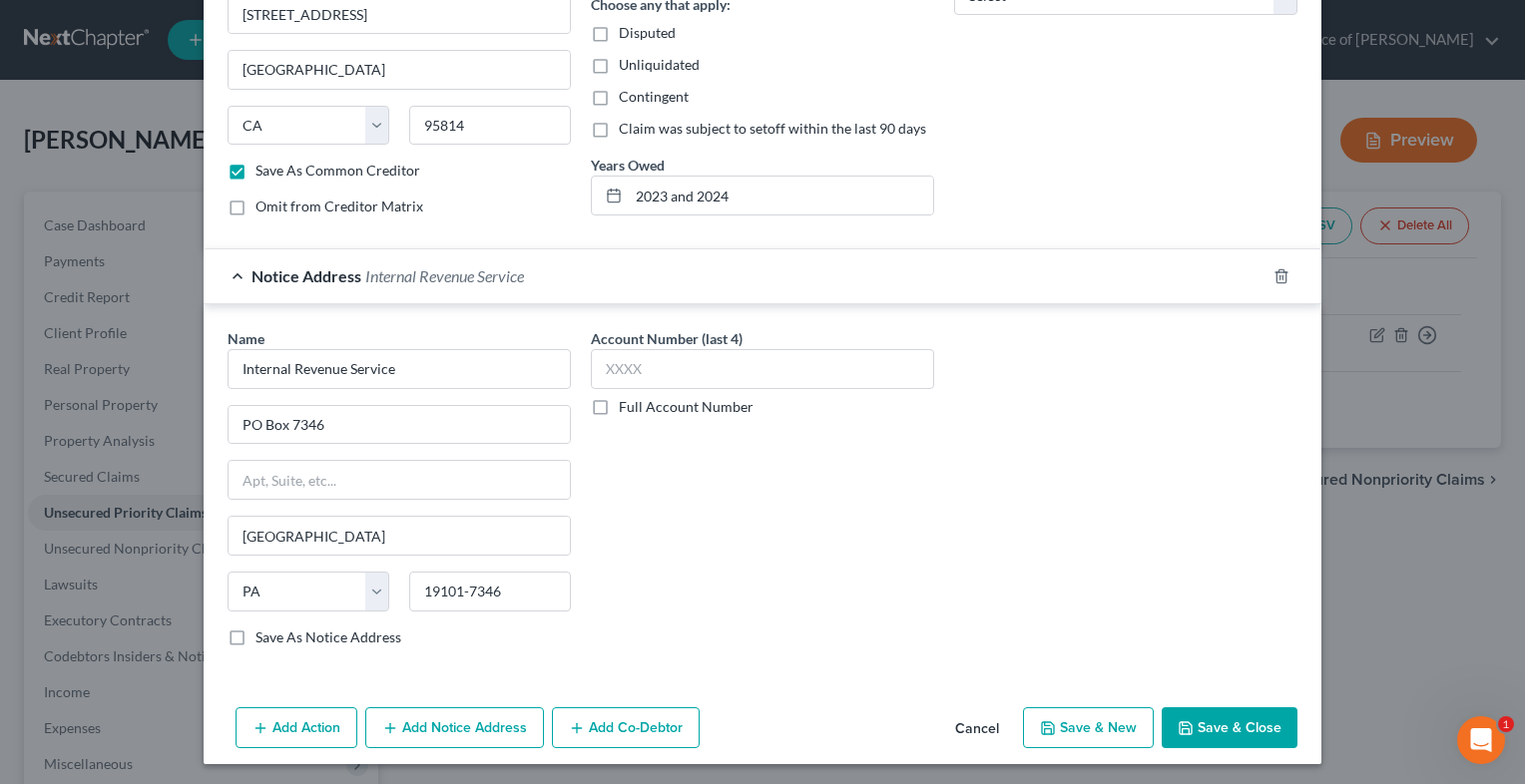 click on "Save As Notice Address" at bounding box center [269, 633] 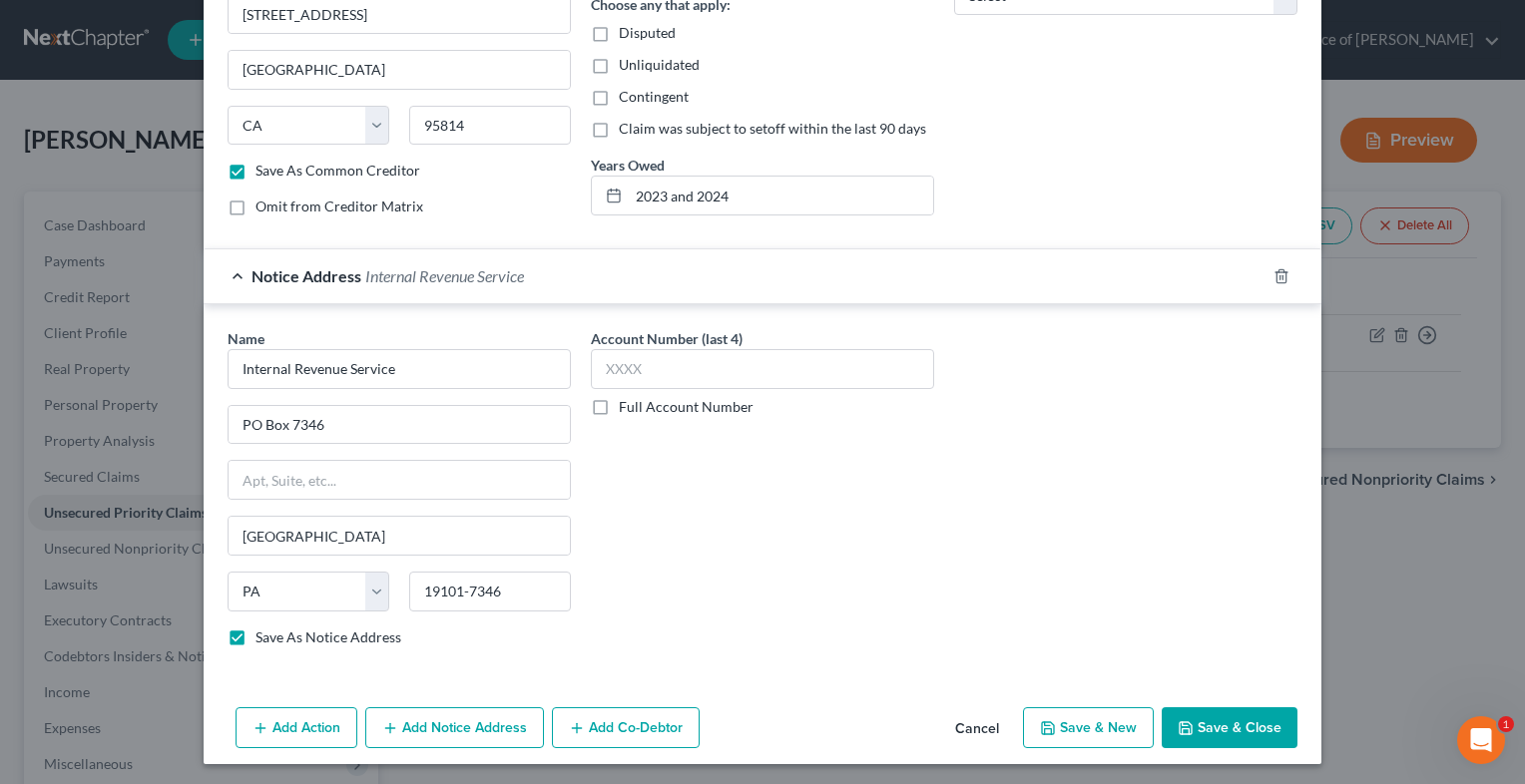 click on "Save & Close" at bounding box center [1230, 728] 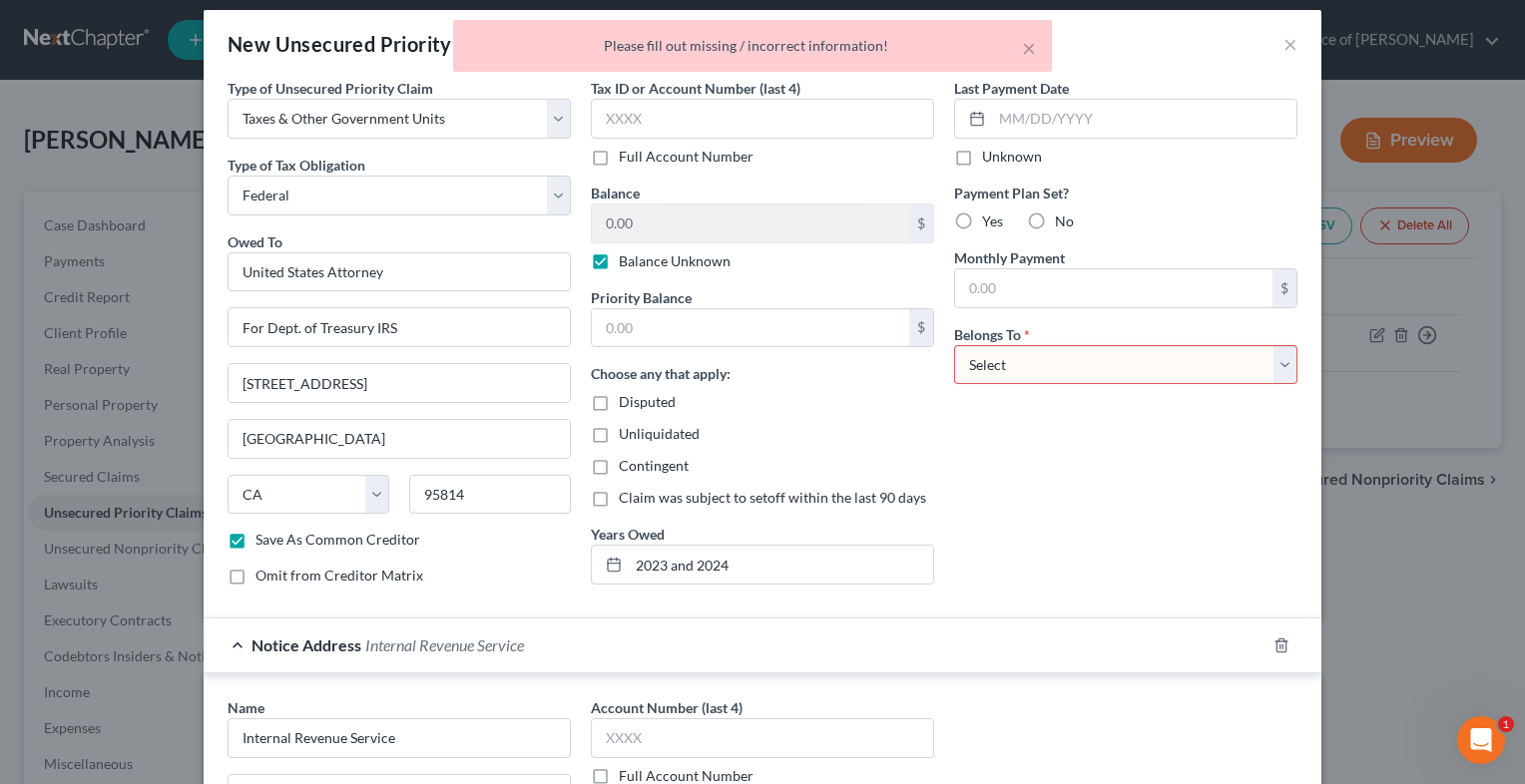 scroll, scrollTop: 12, scrollLeft: 0, axis: vertical 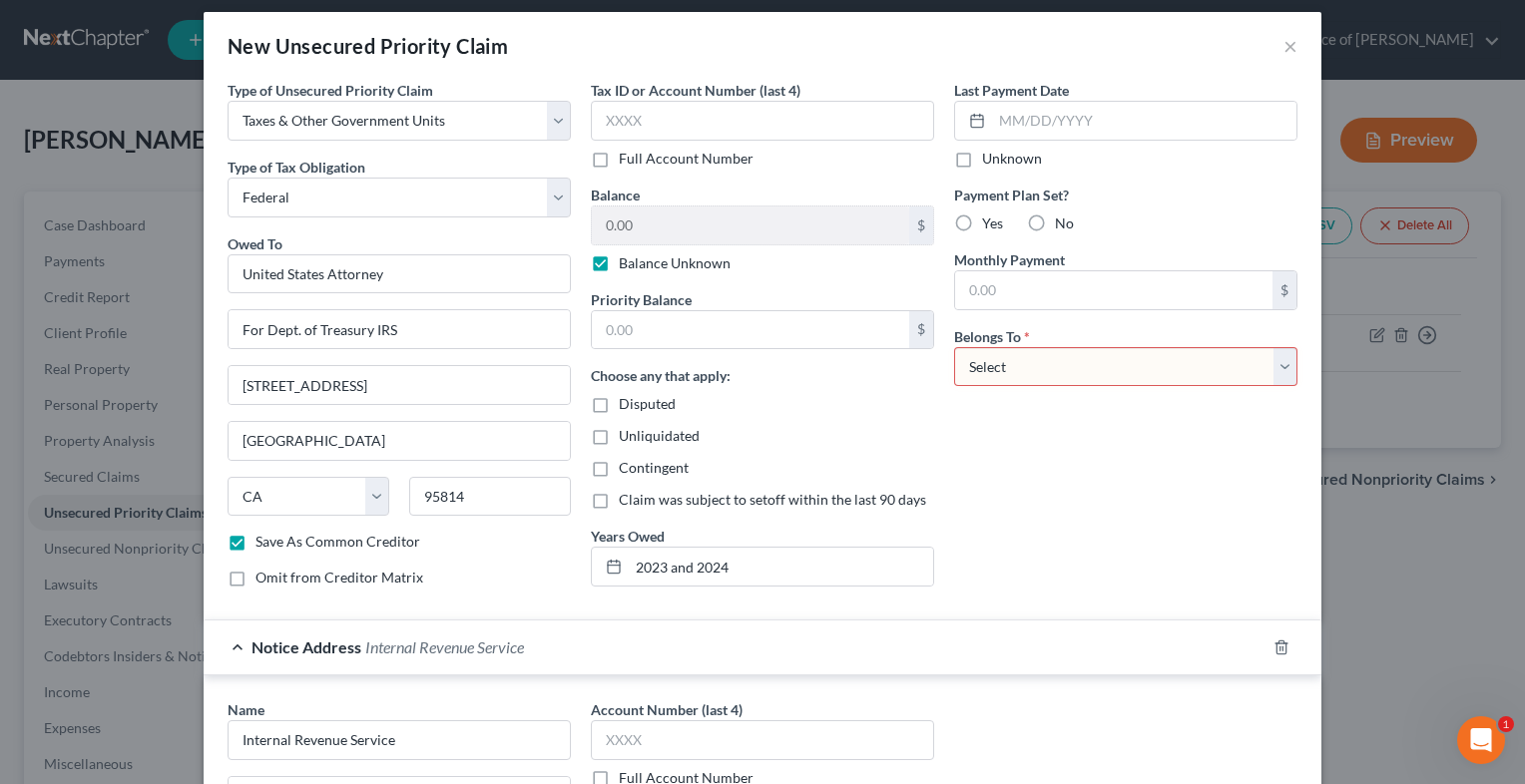 click on "Select Debtor 1 Only Debtor 2 Only Debtor 1 And Debtor 2 Only At Least One Of The Debtors And Another Community Property" at bounding box center (1126, 367) 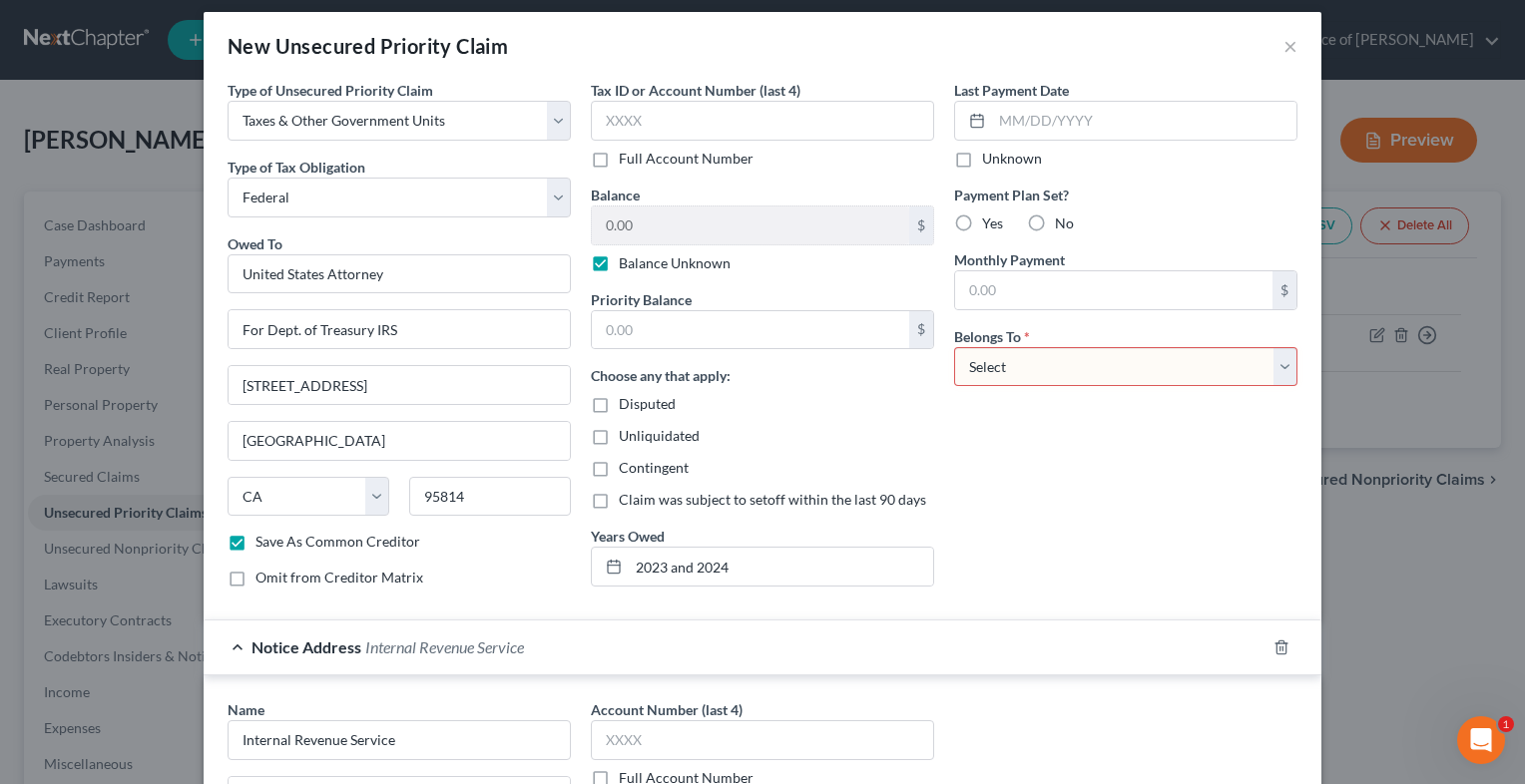select on "0" 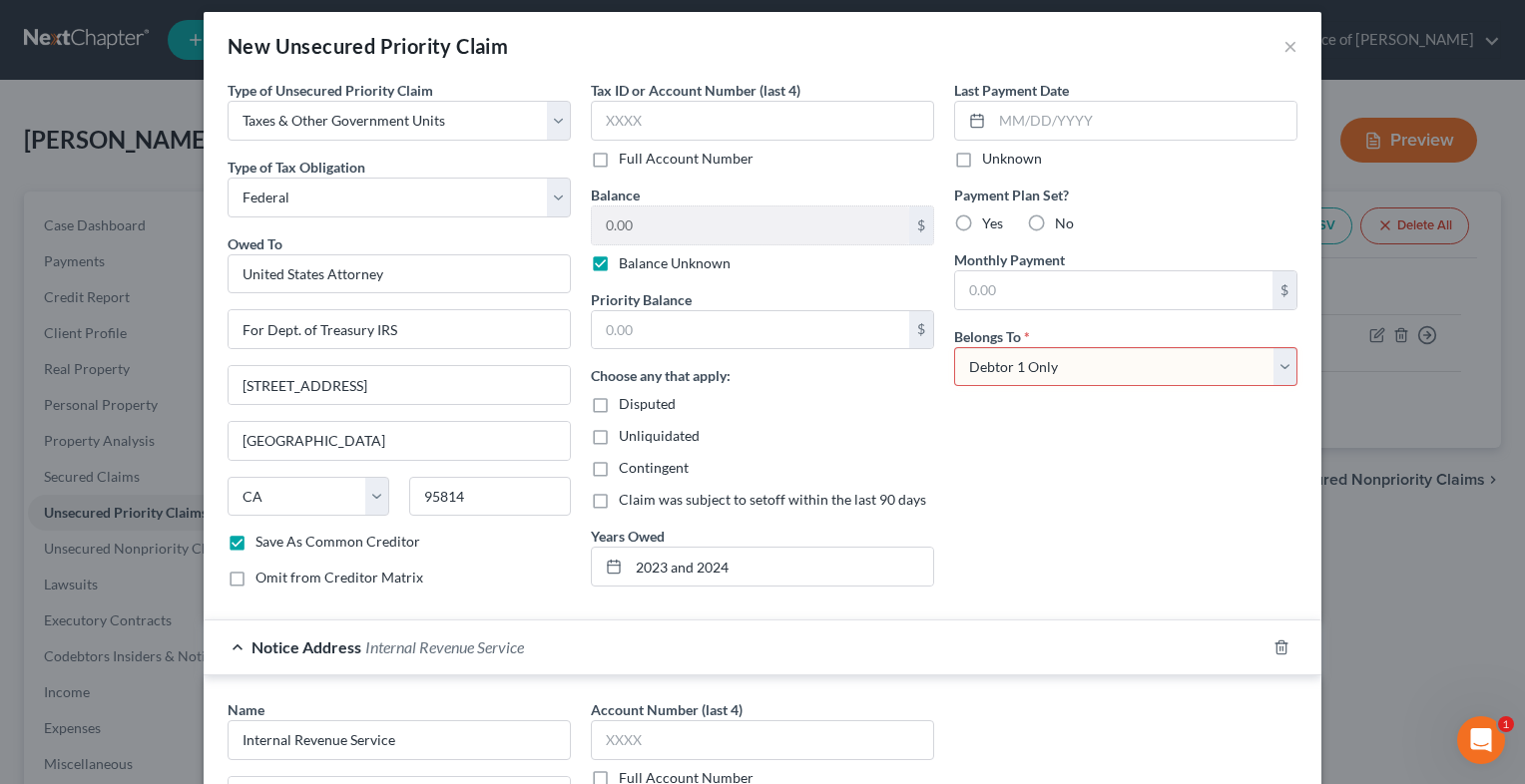 click on "Select Debtor 1 Only Debtor 2 Only Debtor 1 And Debtor 2 Only At Least One Of The Debtors And Another Community Property" at bounding box center (1126, 367) 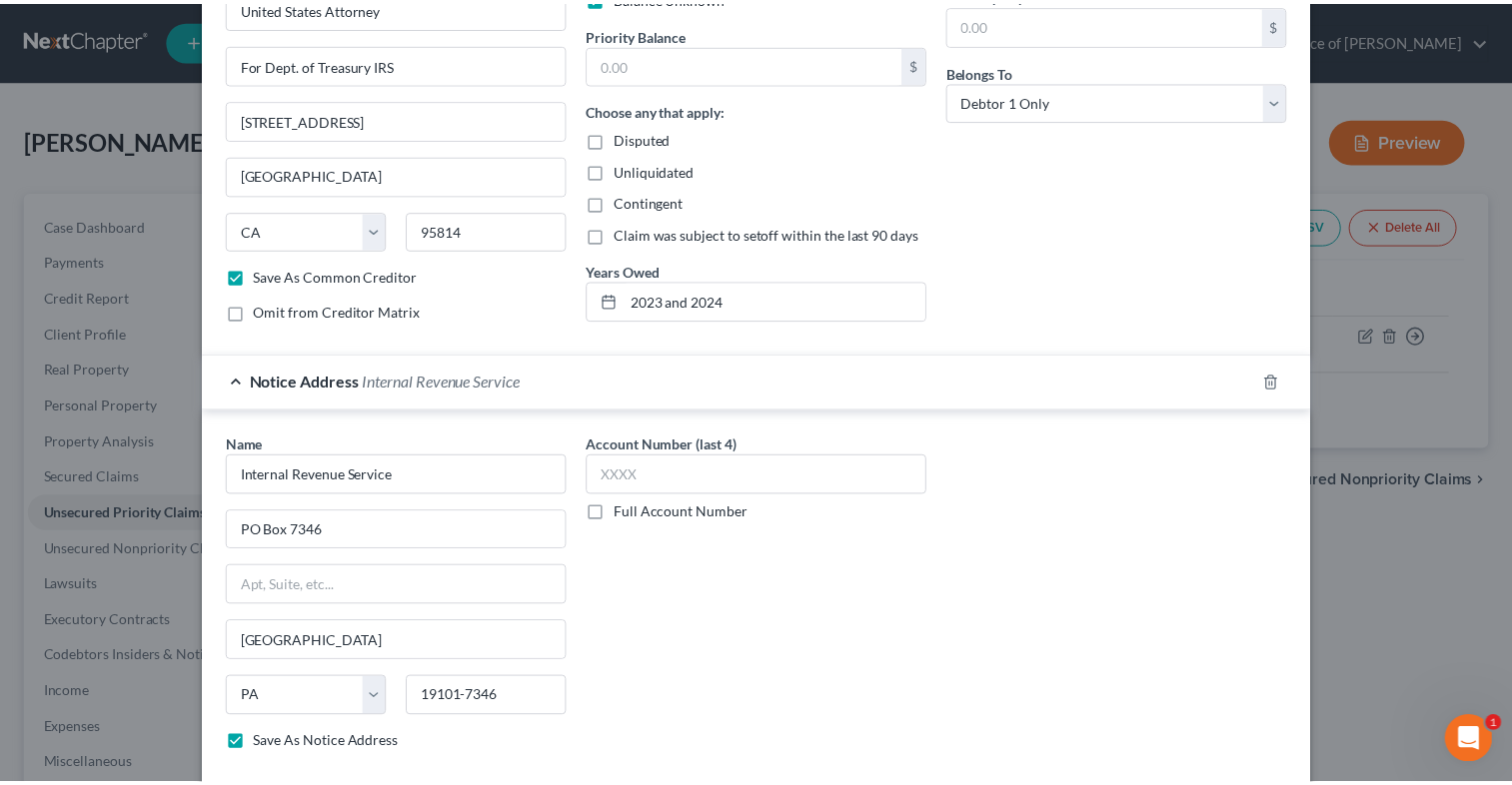 scroll, scrollTop: 384, scrollLeft: 0, axis: vertical 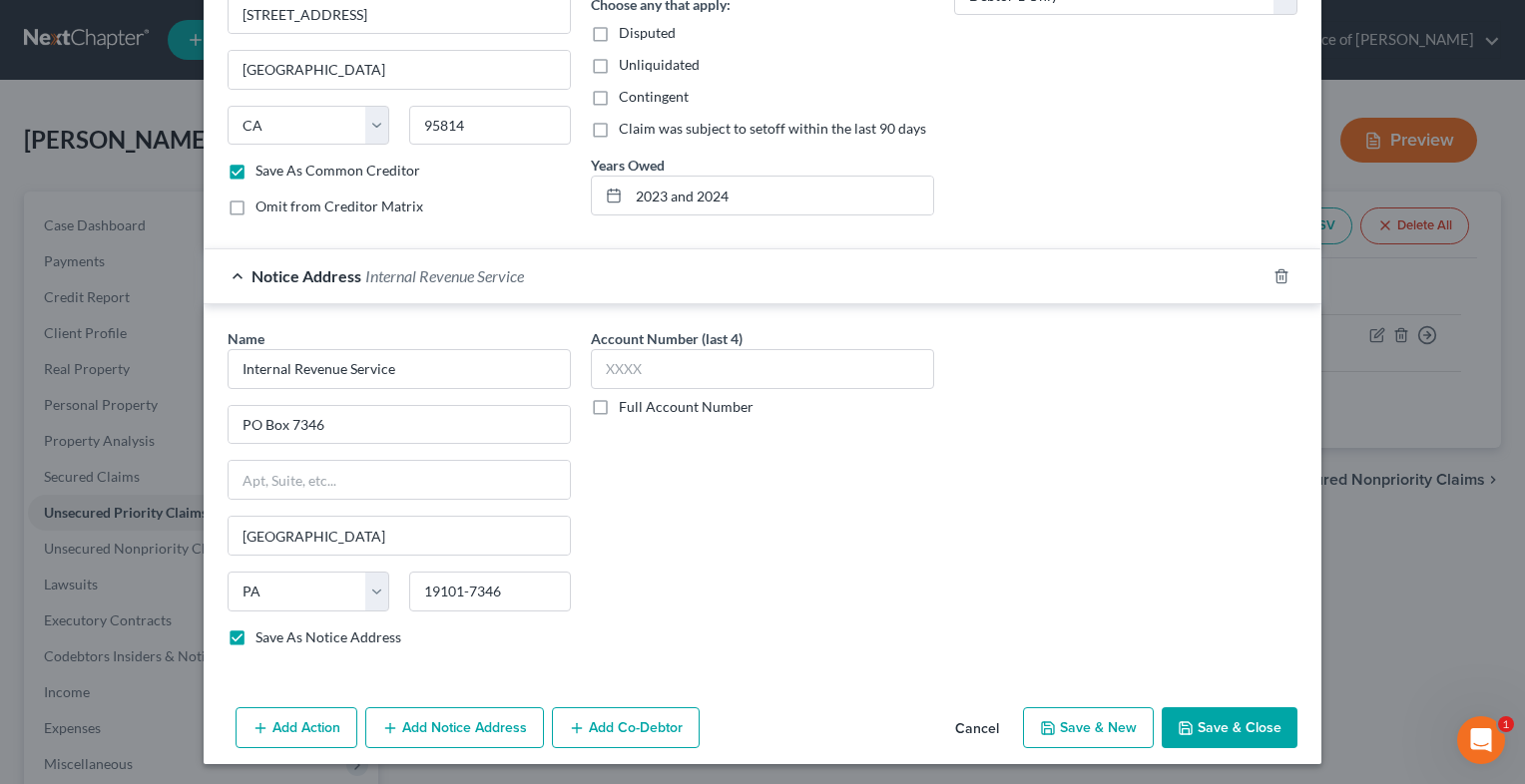 click on "Save & Close" at bounding box center [1230, 728] 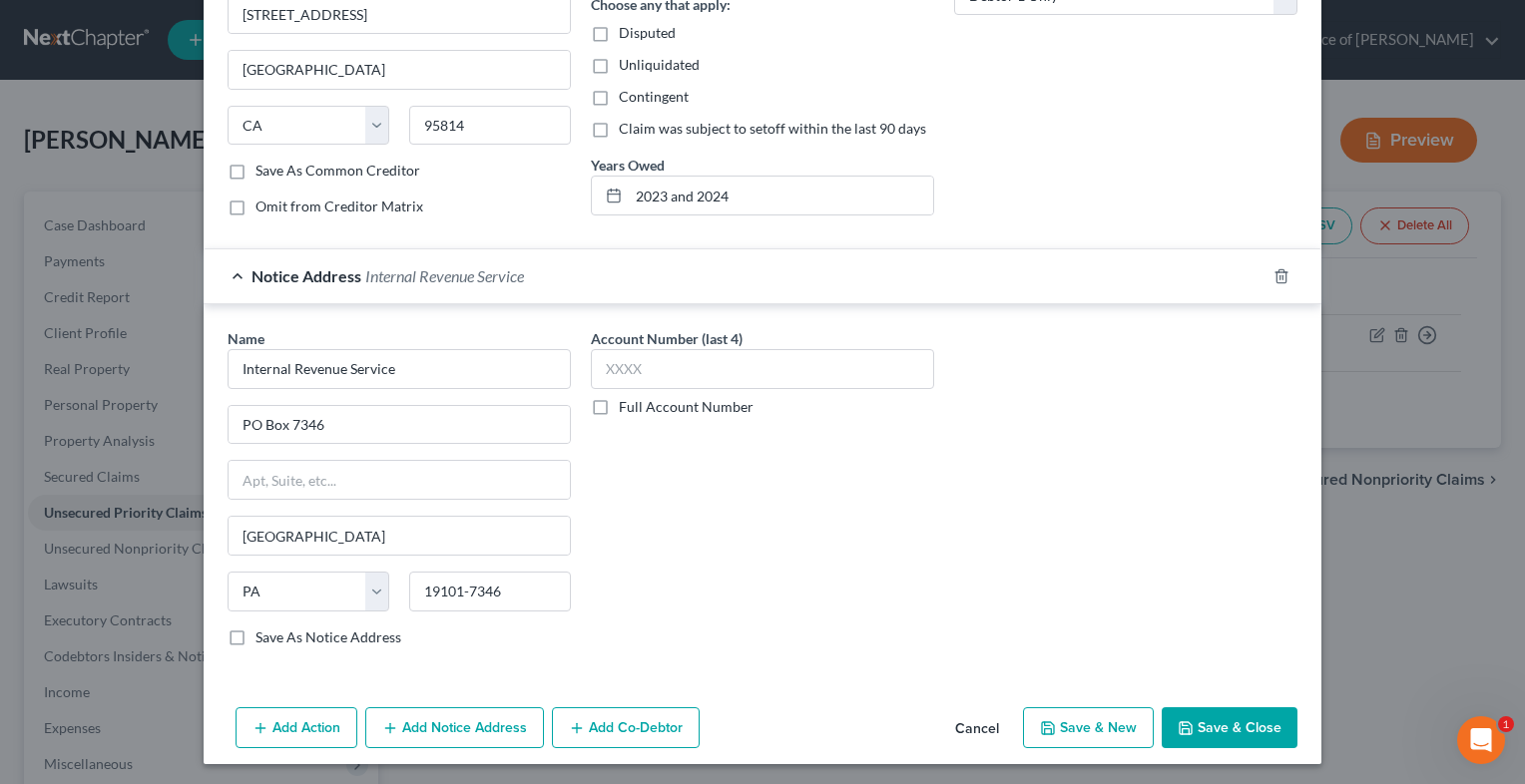 checkbox on "false" 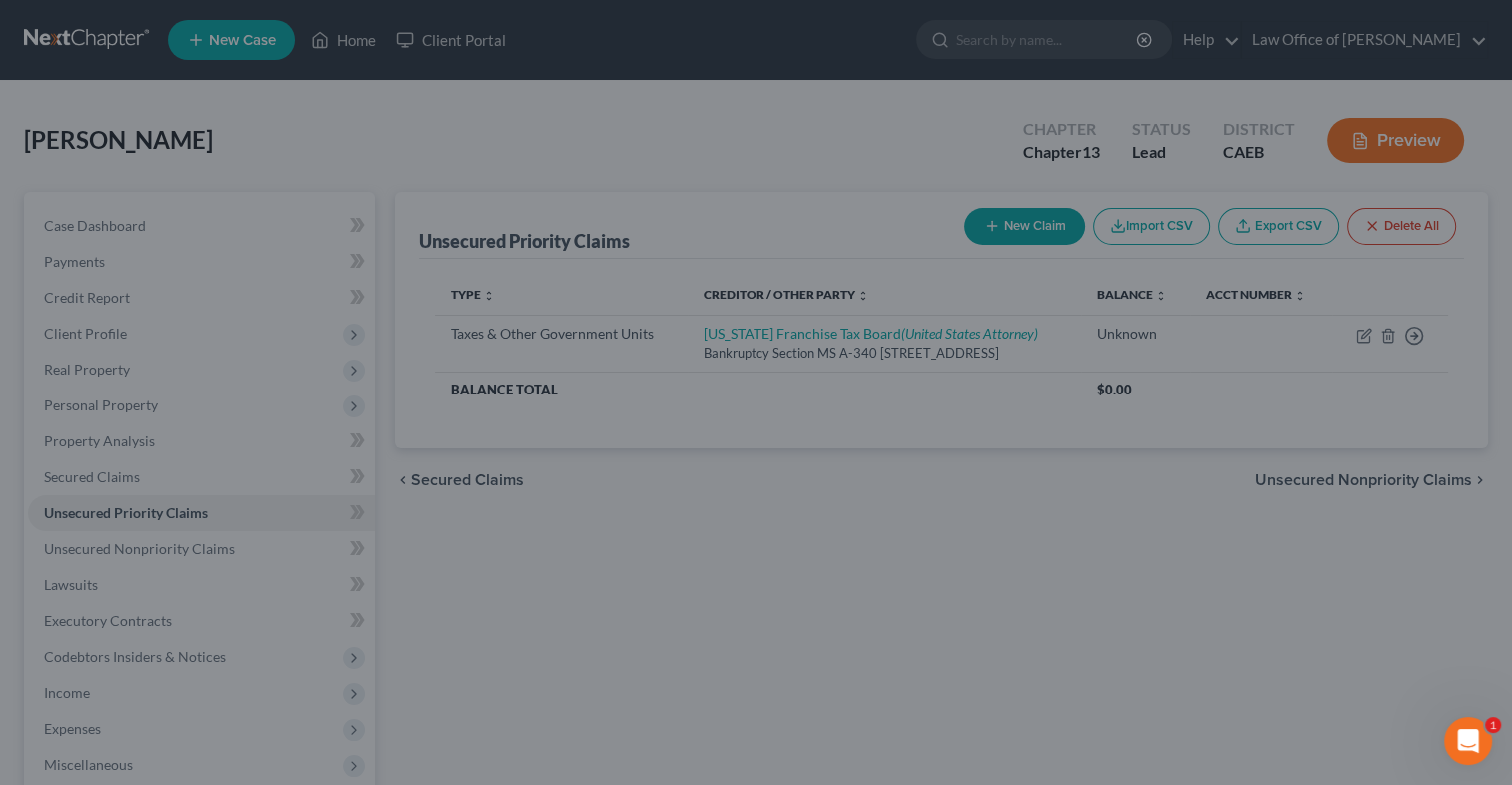 scroll, scrollTop: 0, scrollLeft: 0, axis: both 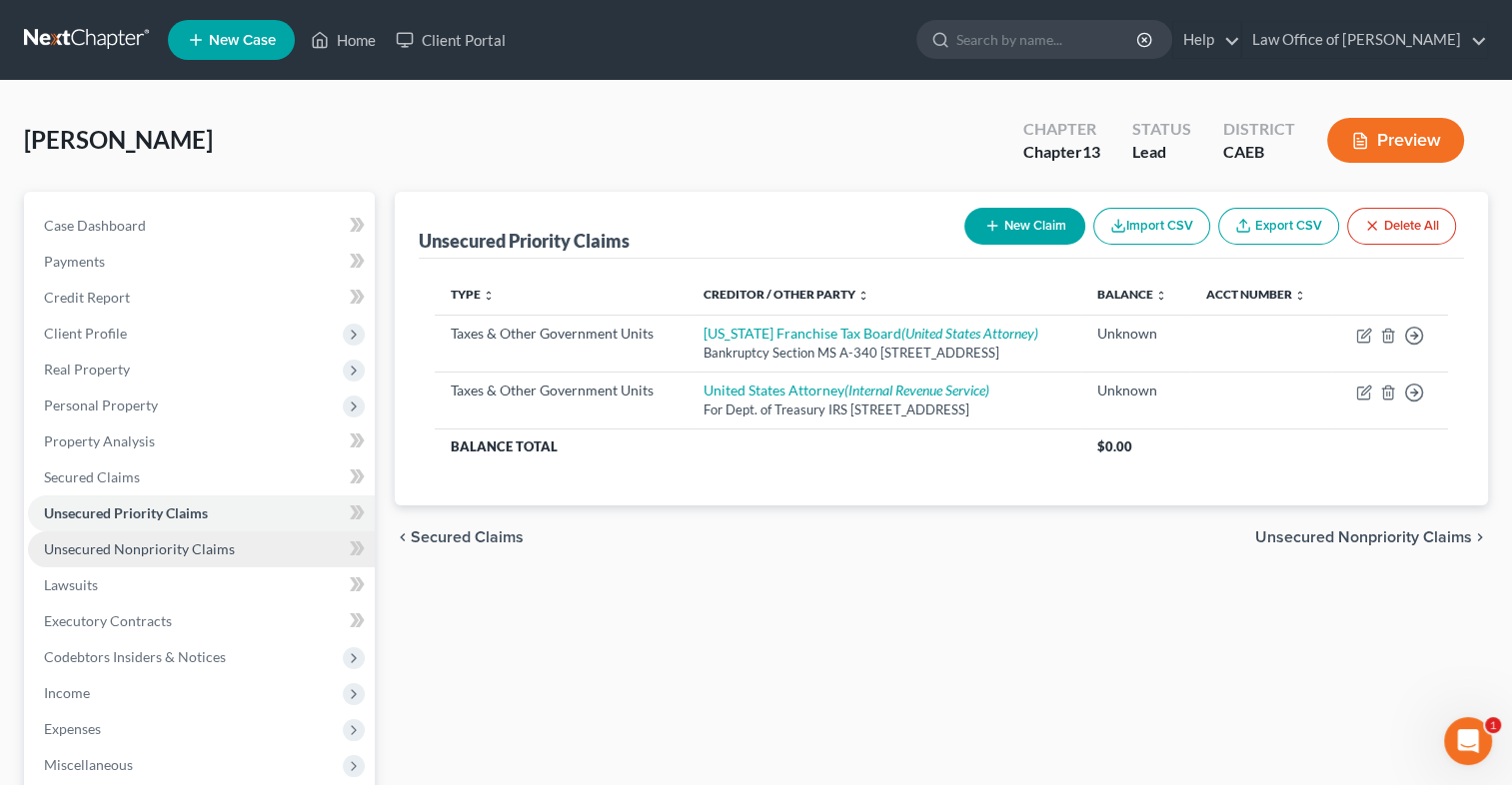 click on "Unsecured Nonpriority Claims" at bounding box center [201, 549] 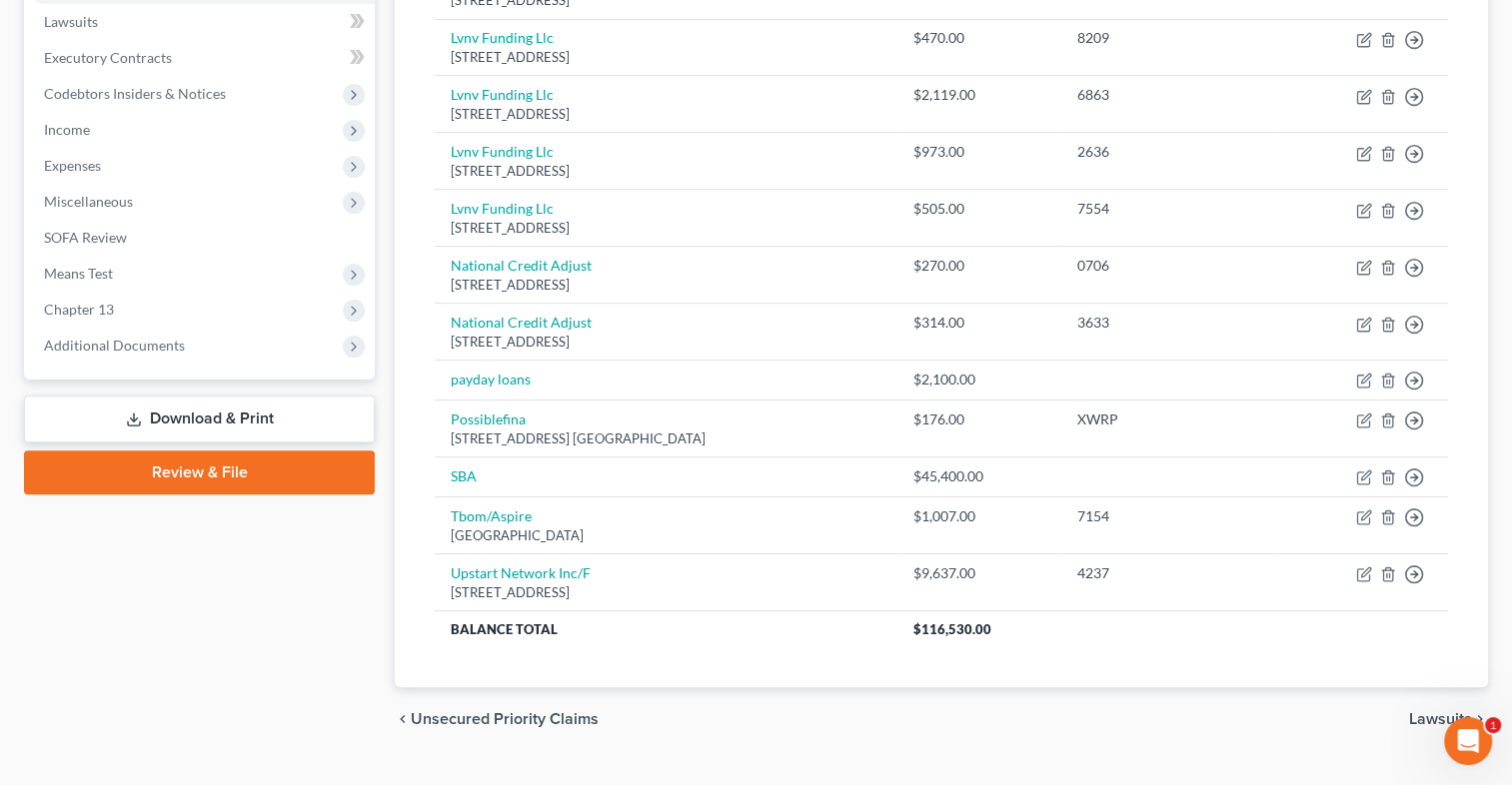 scroll, scrollTop: 602, scrollLeft: 0, axis: vertical 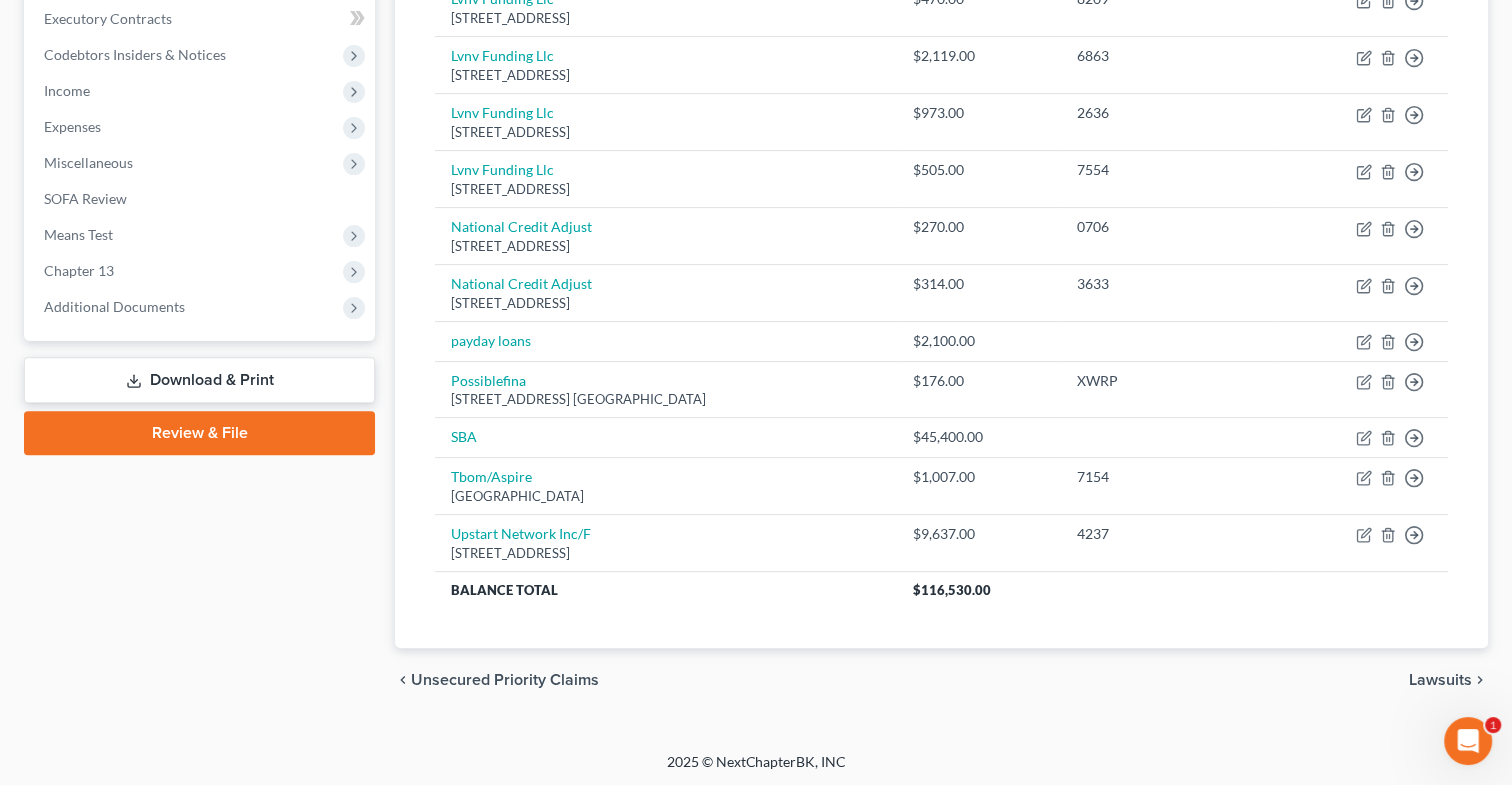 click on "Download & Print" at bounding box center (199, 380) 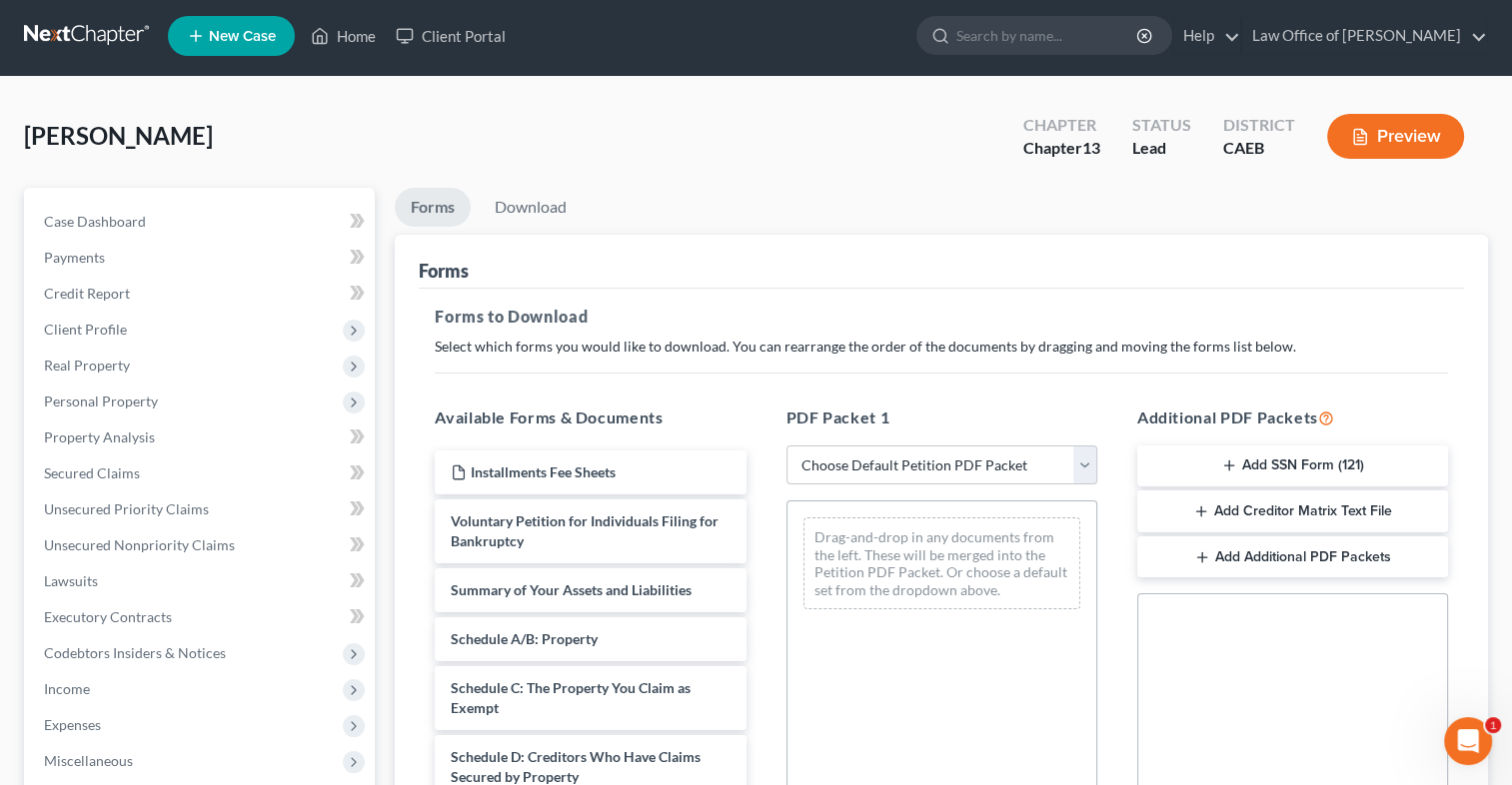 scroll, scrollTop: 0, scrollLeft: 0, axis: both 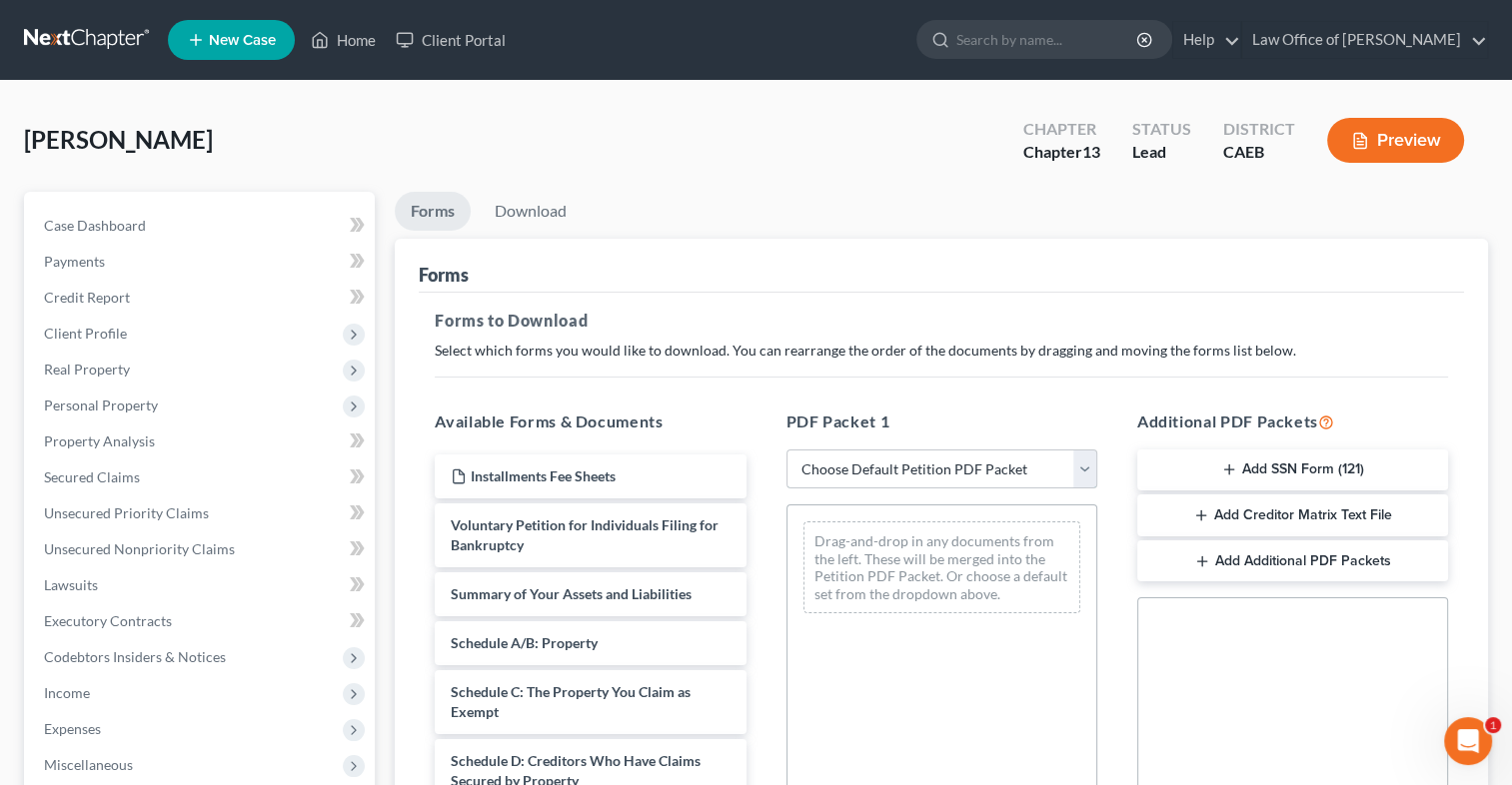 click on "Choose Default Petition PDF Packet Complete Bankruptcy Petition (all forms and schedules) Emergency Filing Forms (Petition and Creditor List Only) Amended Forms Signature Pages Only Supplemental Post Petition (Sch. I & J) Supplemental Post Petition (Sch. I) Supplemental Post Petition (Sch. J) Quock Amendments" at bounding box center [941, 469] 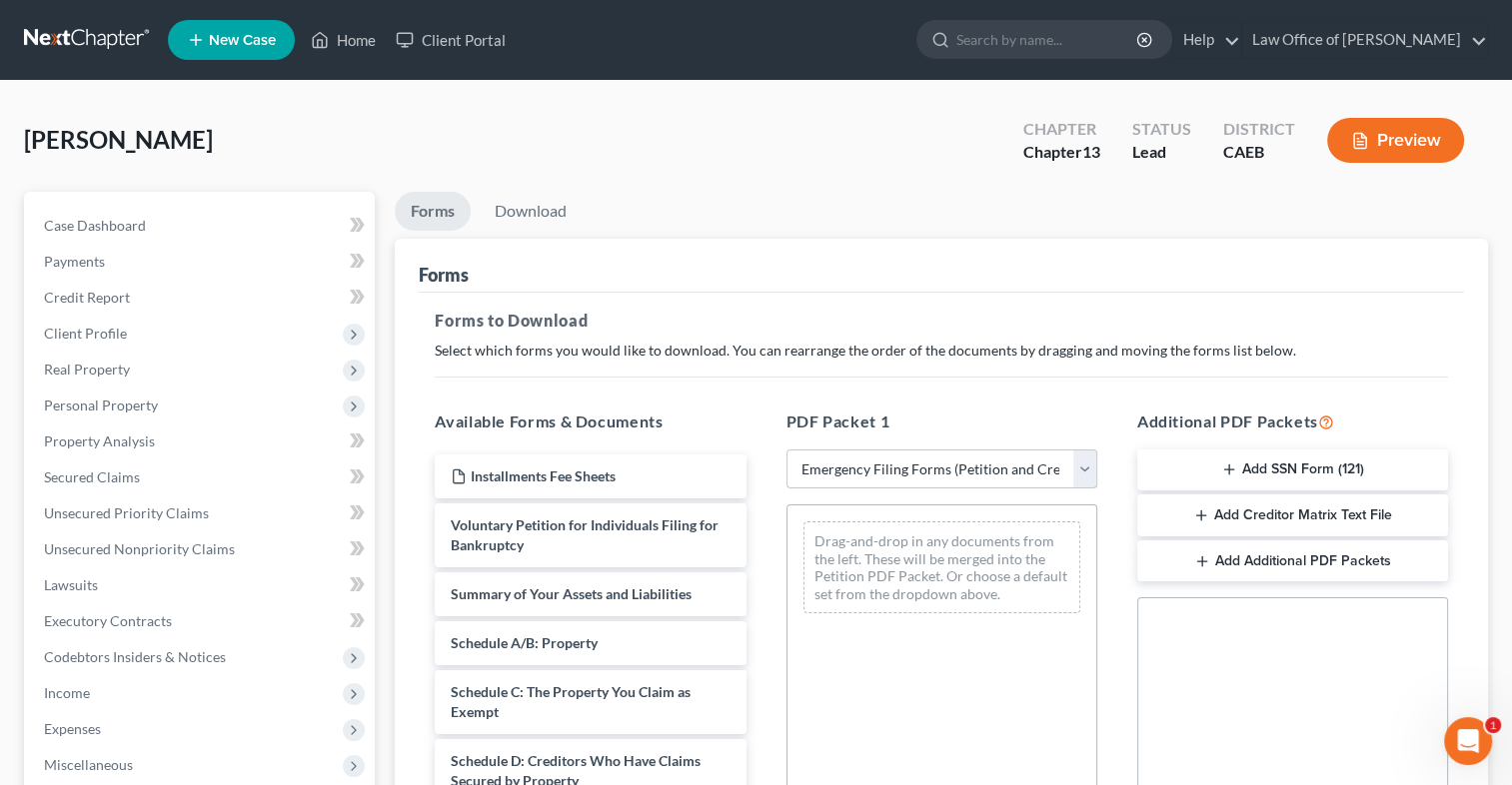click on "Choose Default Petition PDF Packet Complete Bankruptcy Petition (all forms and schedules) Emergency Filing Forms (Petition and Creditor List Only) Amended Forms Signature Pages Only Supplemental Post Petition (Sch. I & J) Supplemental Post Petition (Sch. I) Supplemental Post Petition (Sch. J) Quock Amendments" at bounding box center [941, 469] 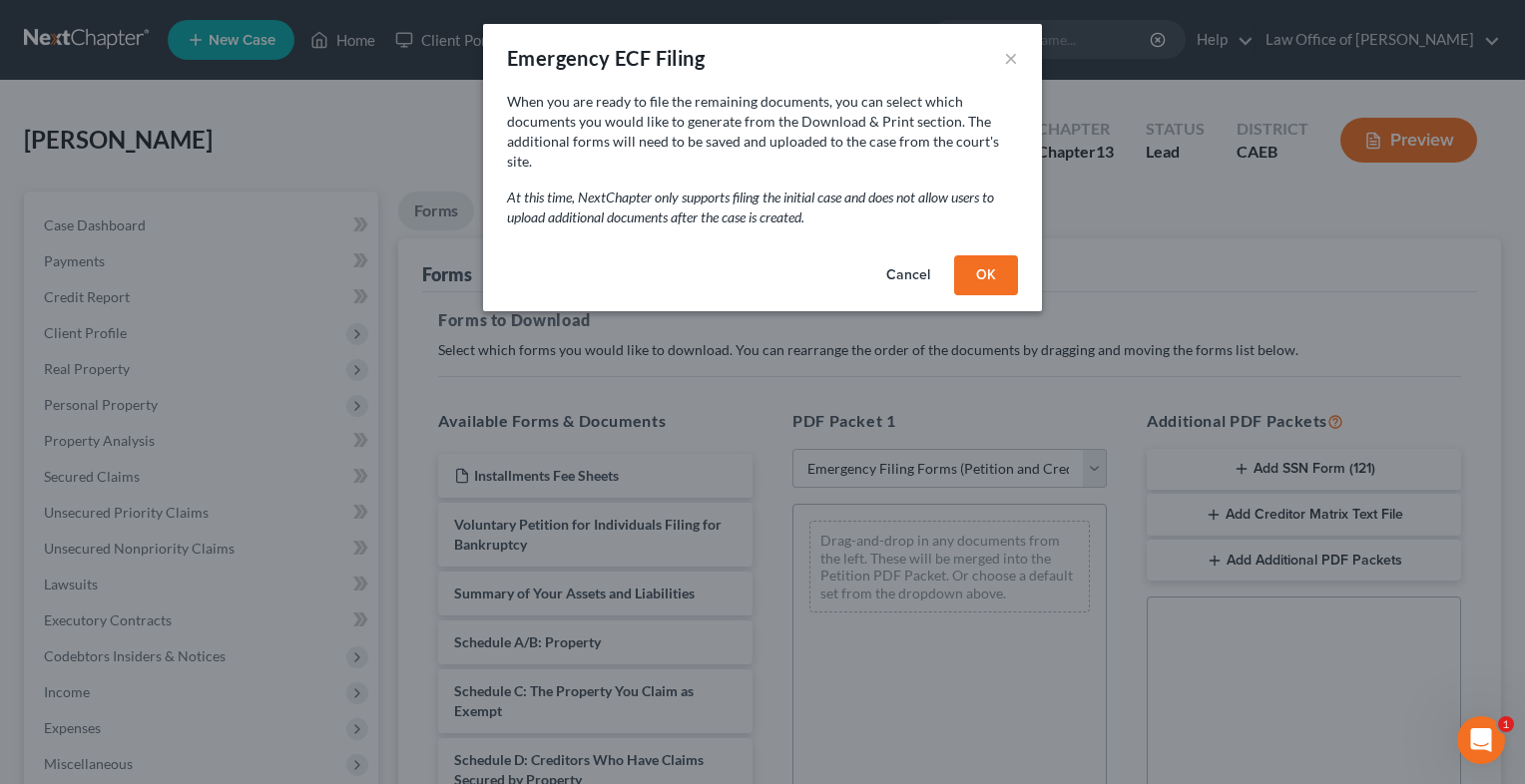 click on "OK" at bounding box center (986, 275) 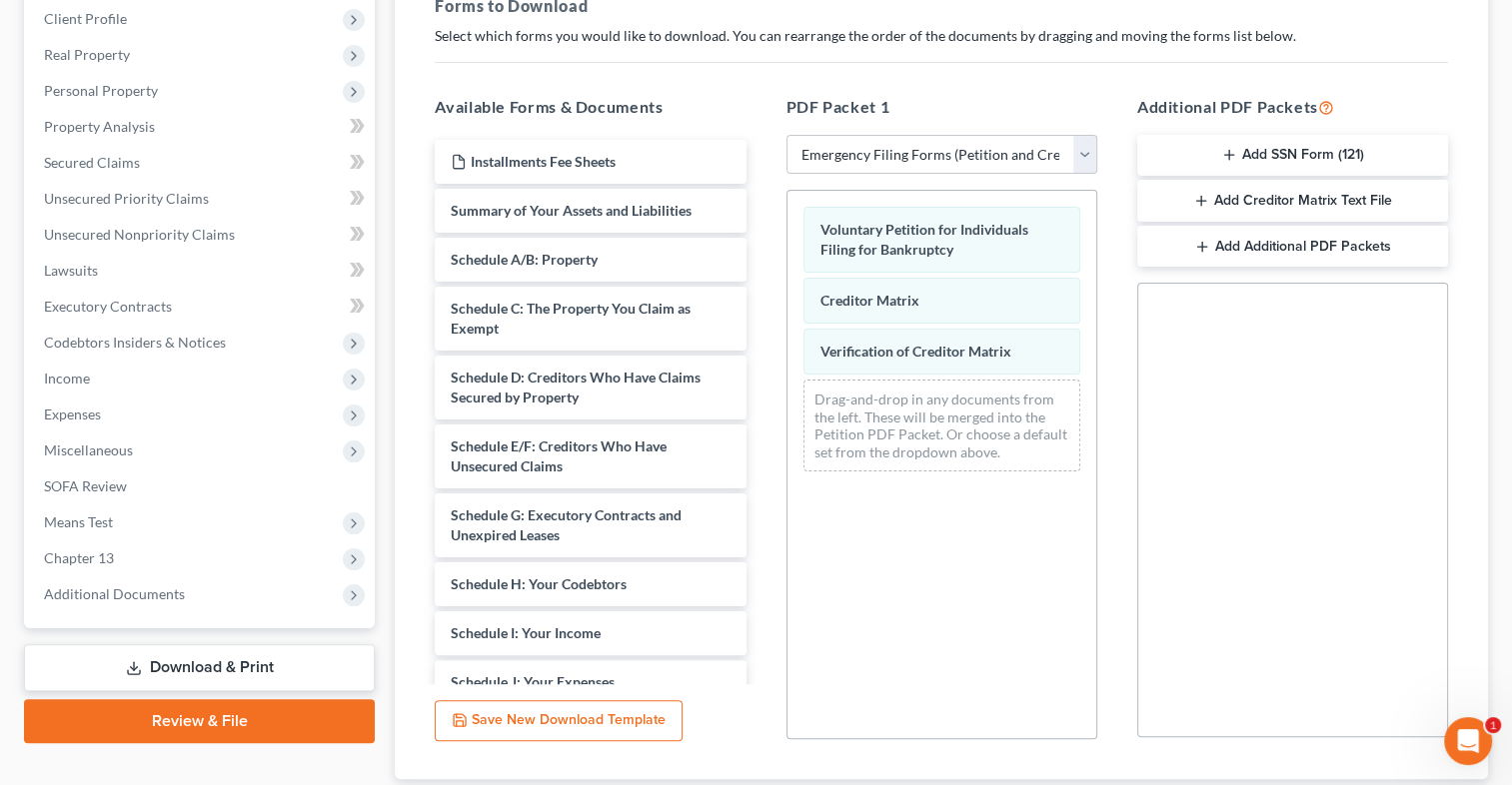scroll, scrollTop: 323, scrollLeft: 0, axis: vertical 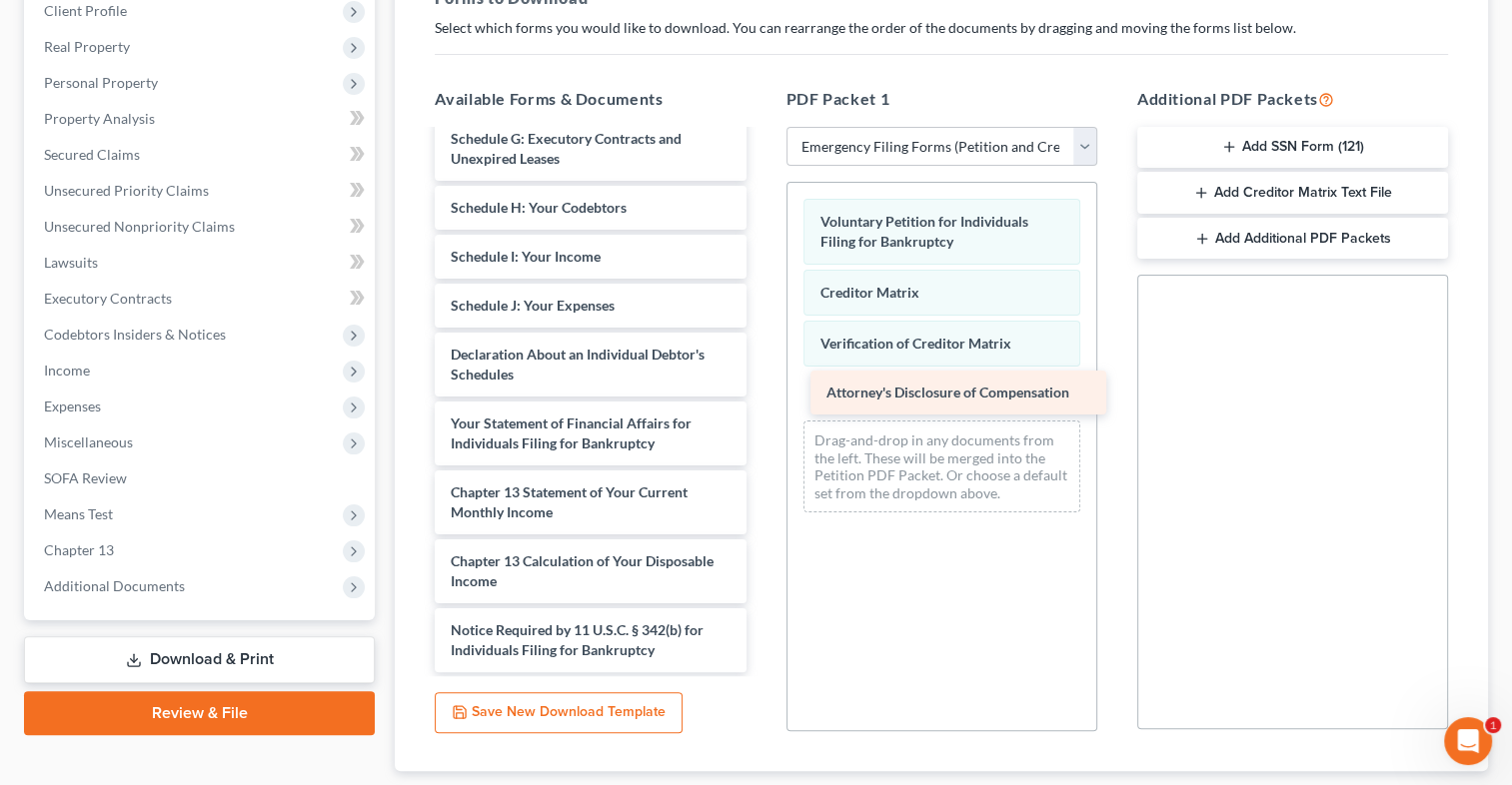 drag, startPoint x: 656, startPoint y: 645, endPoint x: 1031, endPoint y: 388, distance: 454.6141 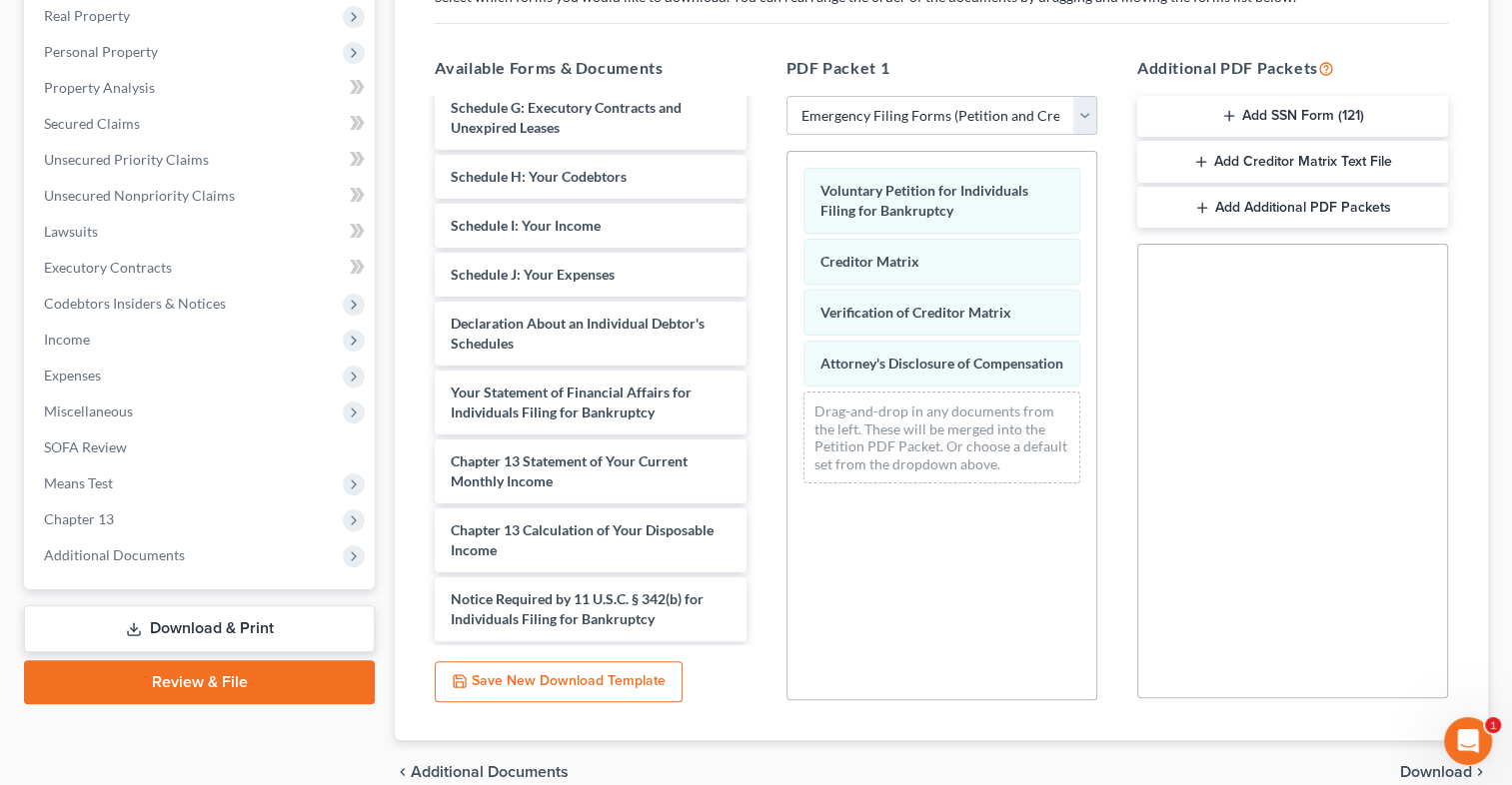 scroll, scrollTop: 356, scrollLeft: 0, axis: vertical 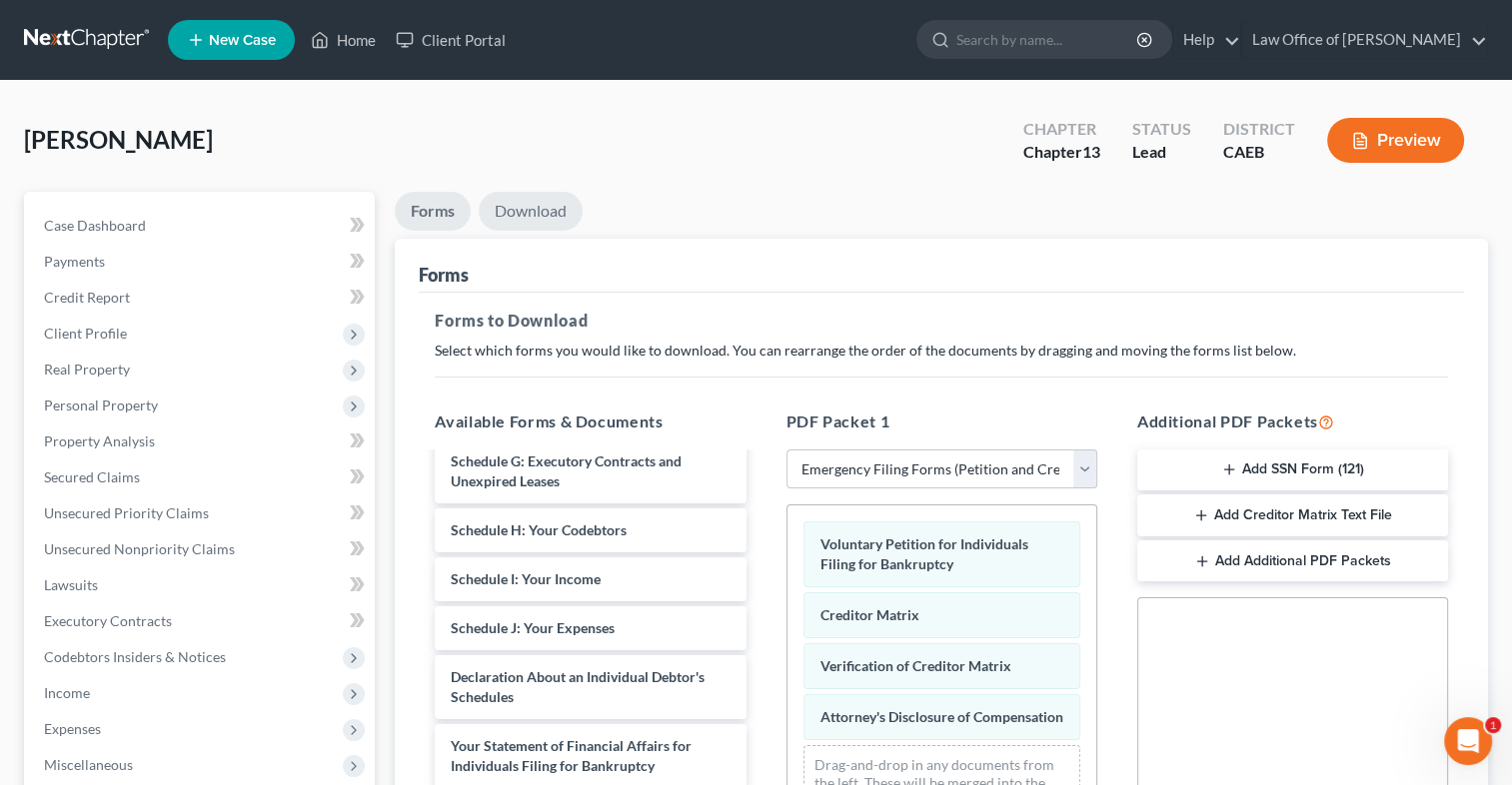click on "Download" at bounding box center [531, 211] 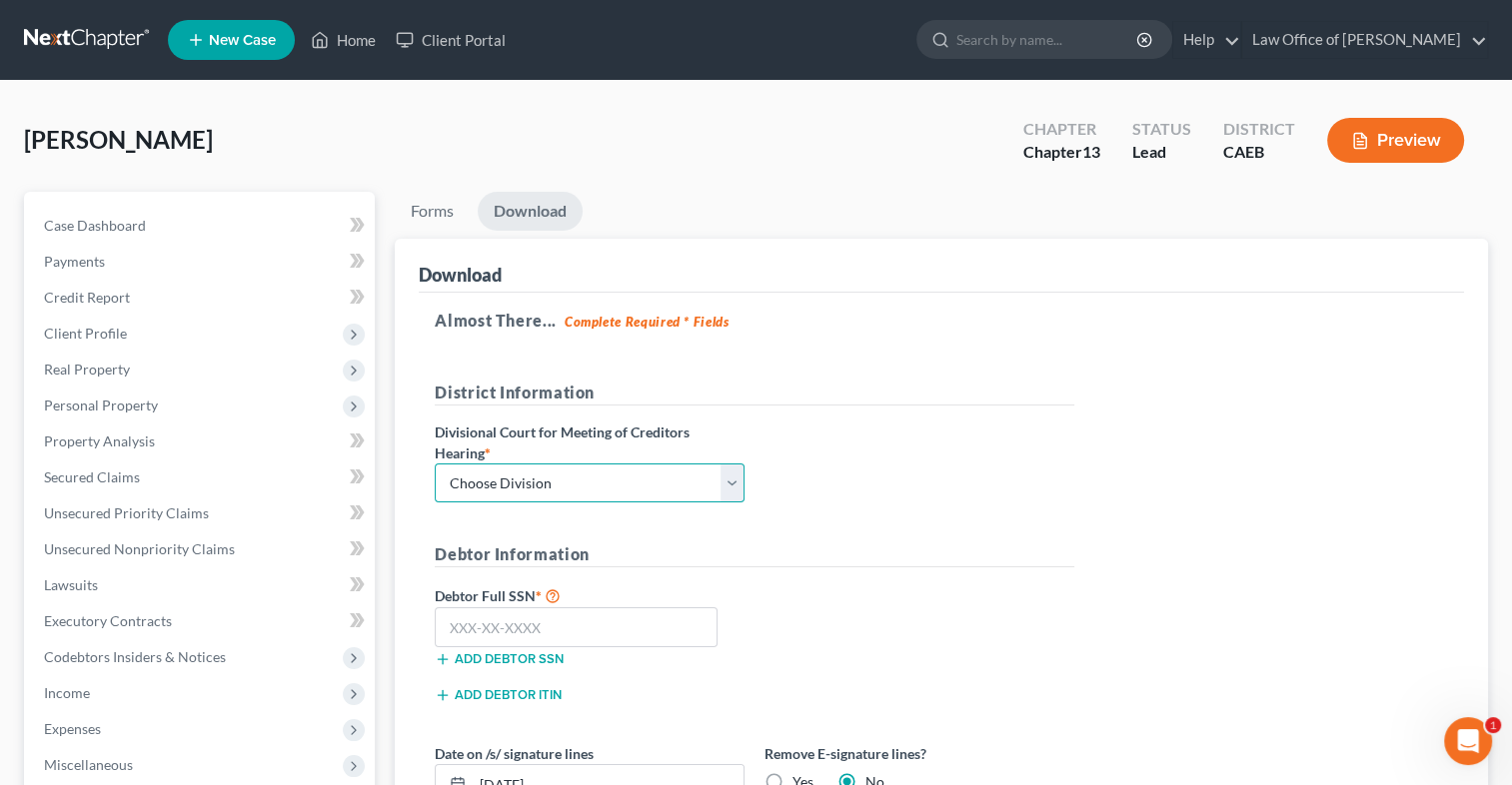 click on "Choose Division Fresno Modesto Sacramento" at bounding box center [590, 483] 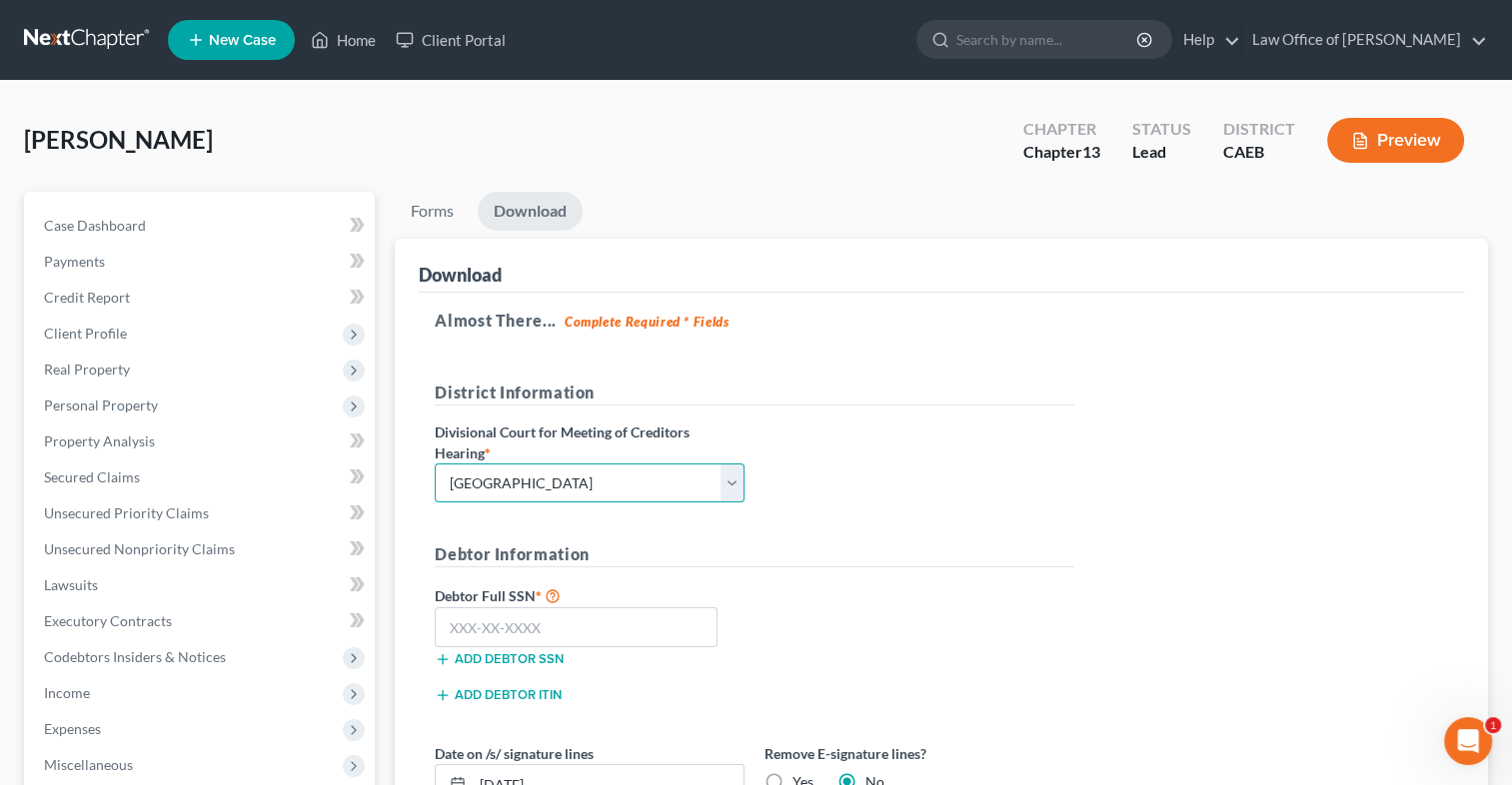 click on "Choose Division Fresno Modesto Sacramento" at bounding box center (590, 483) 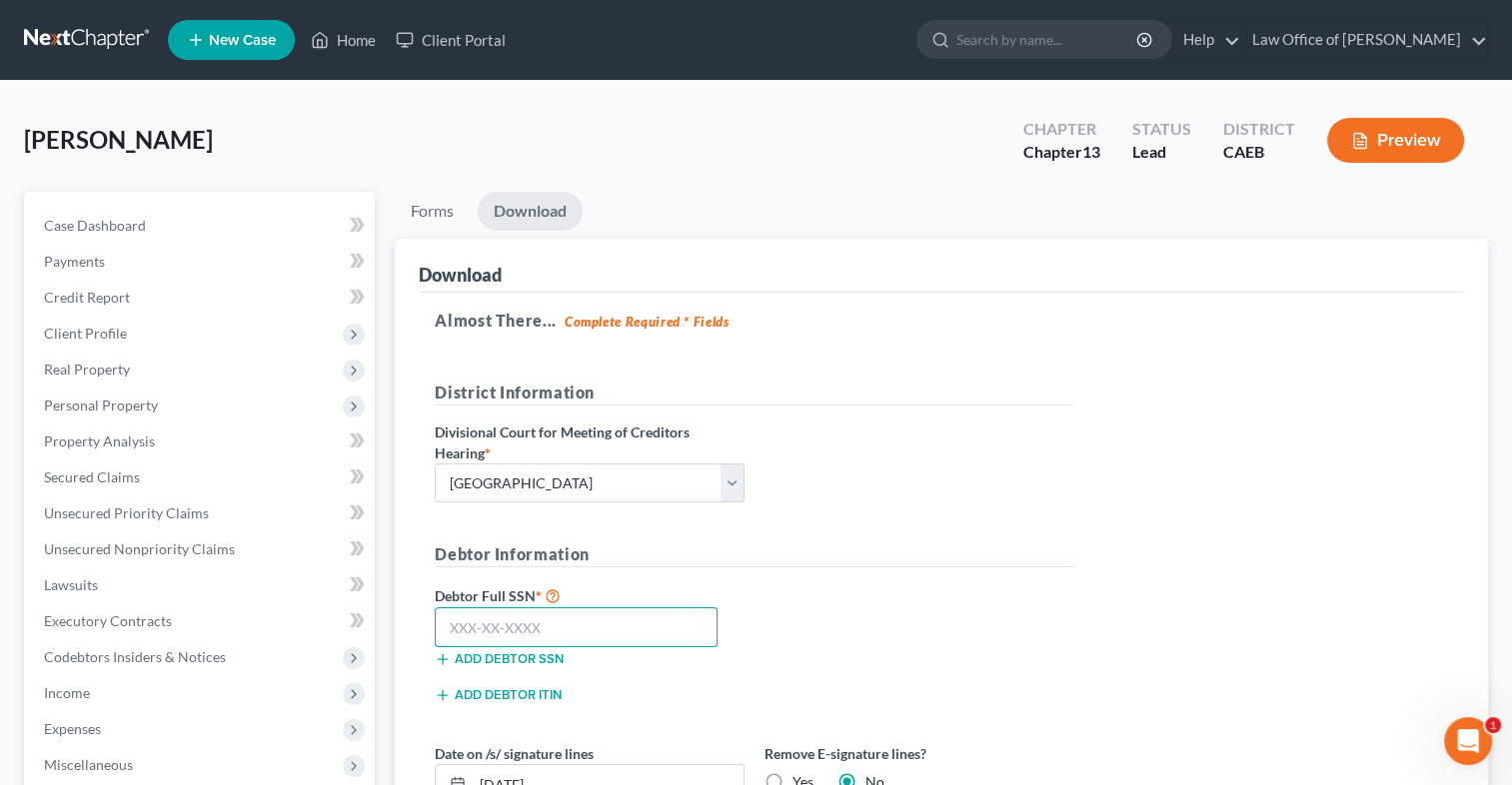 click at bounding box center [576, 627] 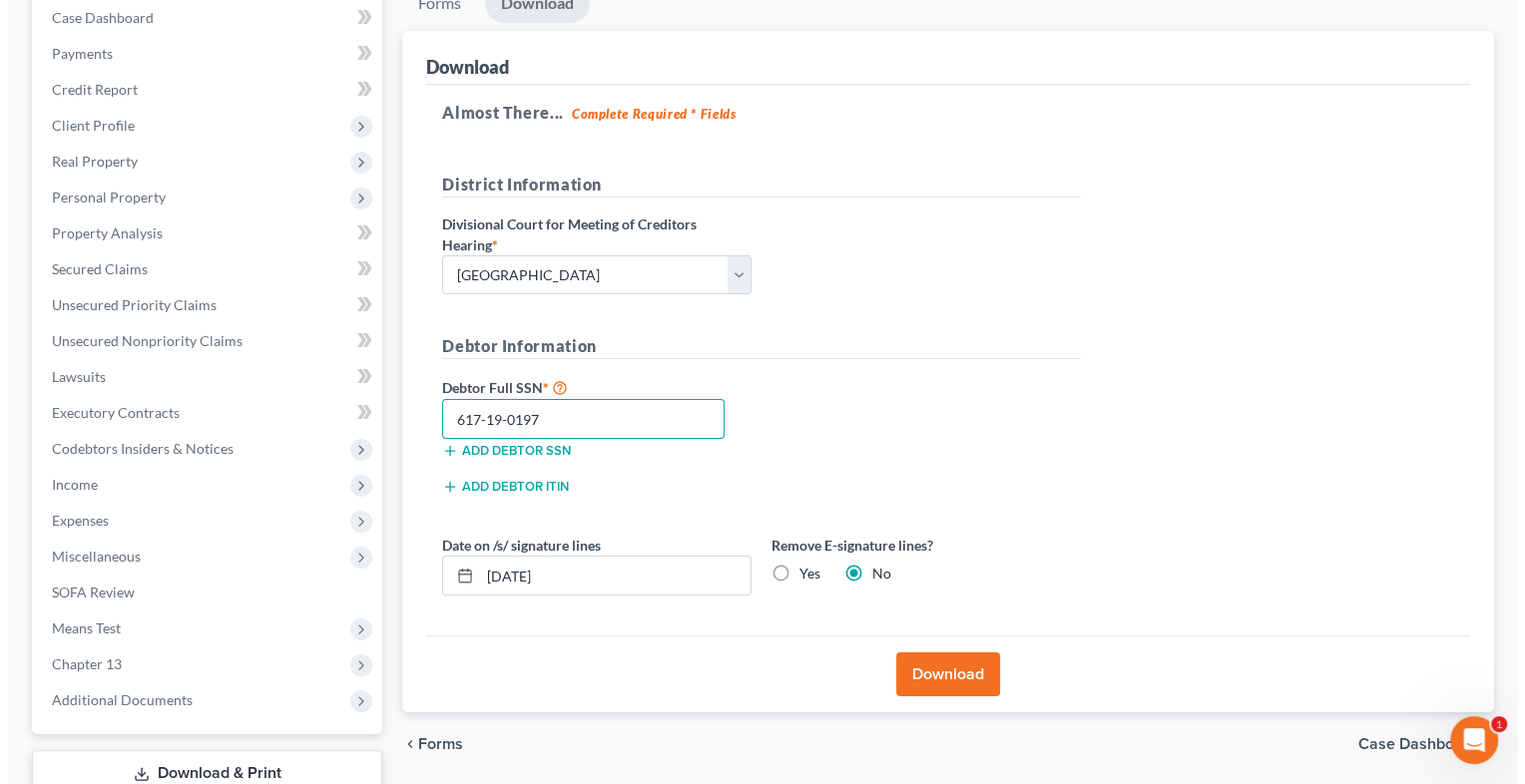 scroll, scrollTop: 211, scrollLeft: 0, axis: vertical 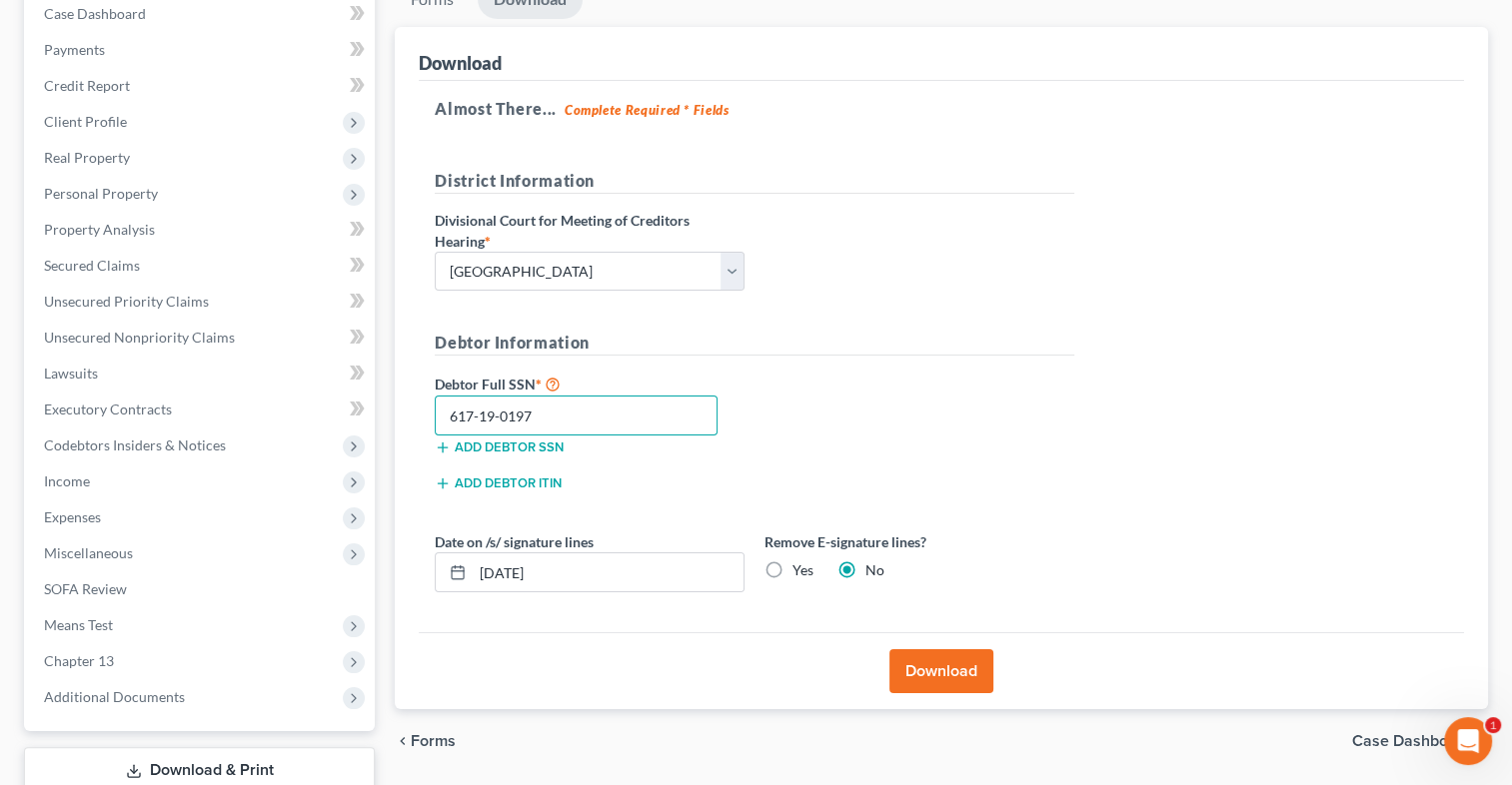 type on "617-19-0197" 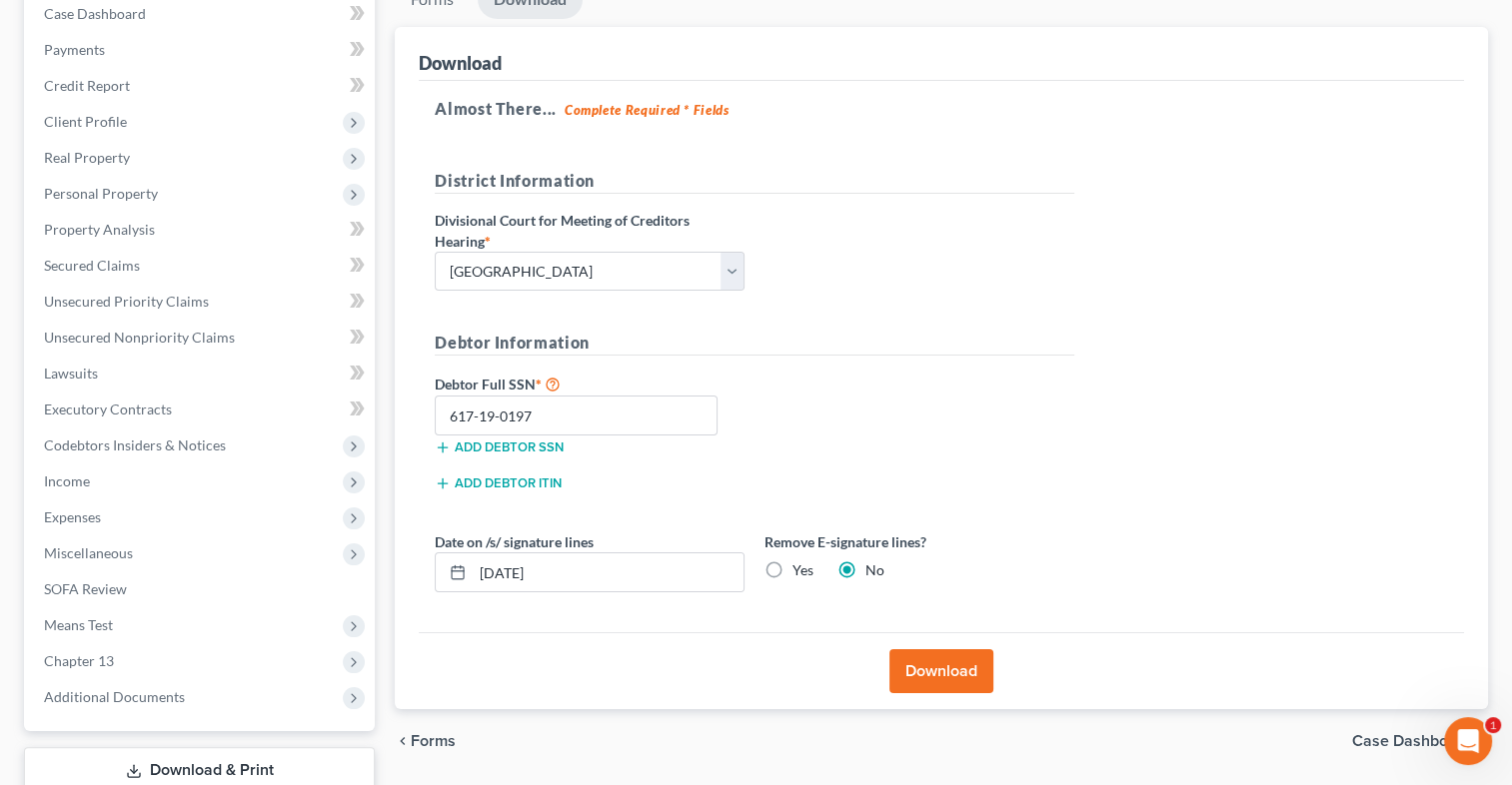 click on "Download" at bounding box center (941, 671) 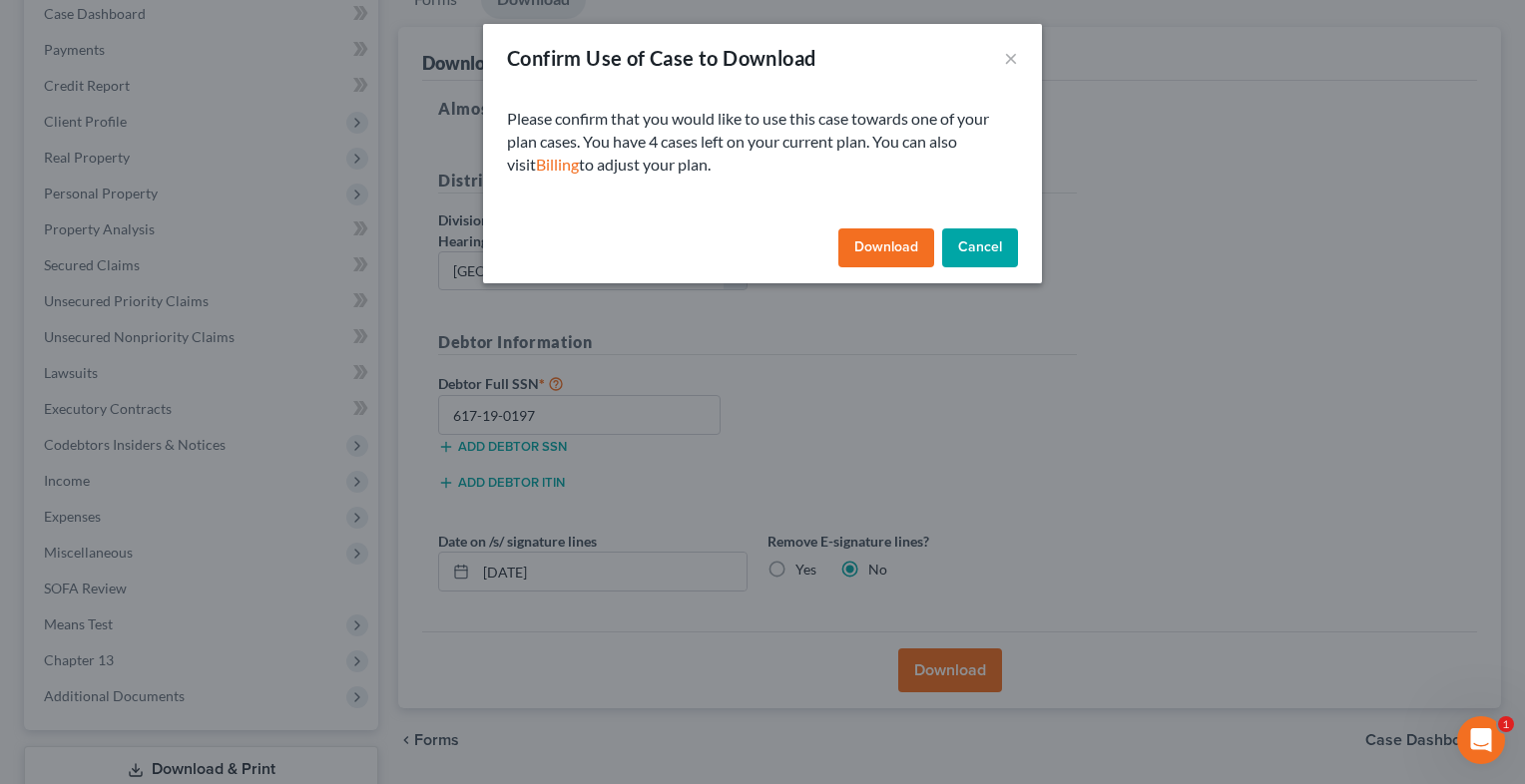 click on "Download" at bounding box center (886, 248) 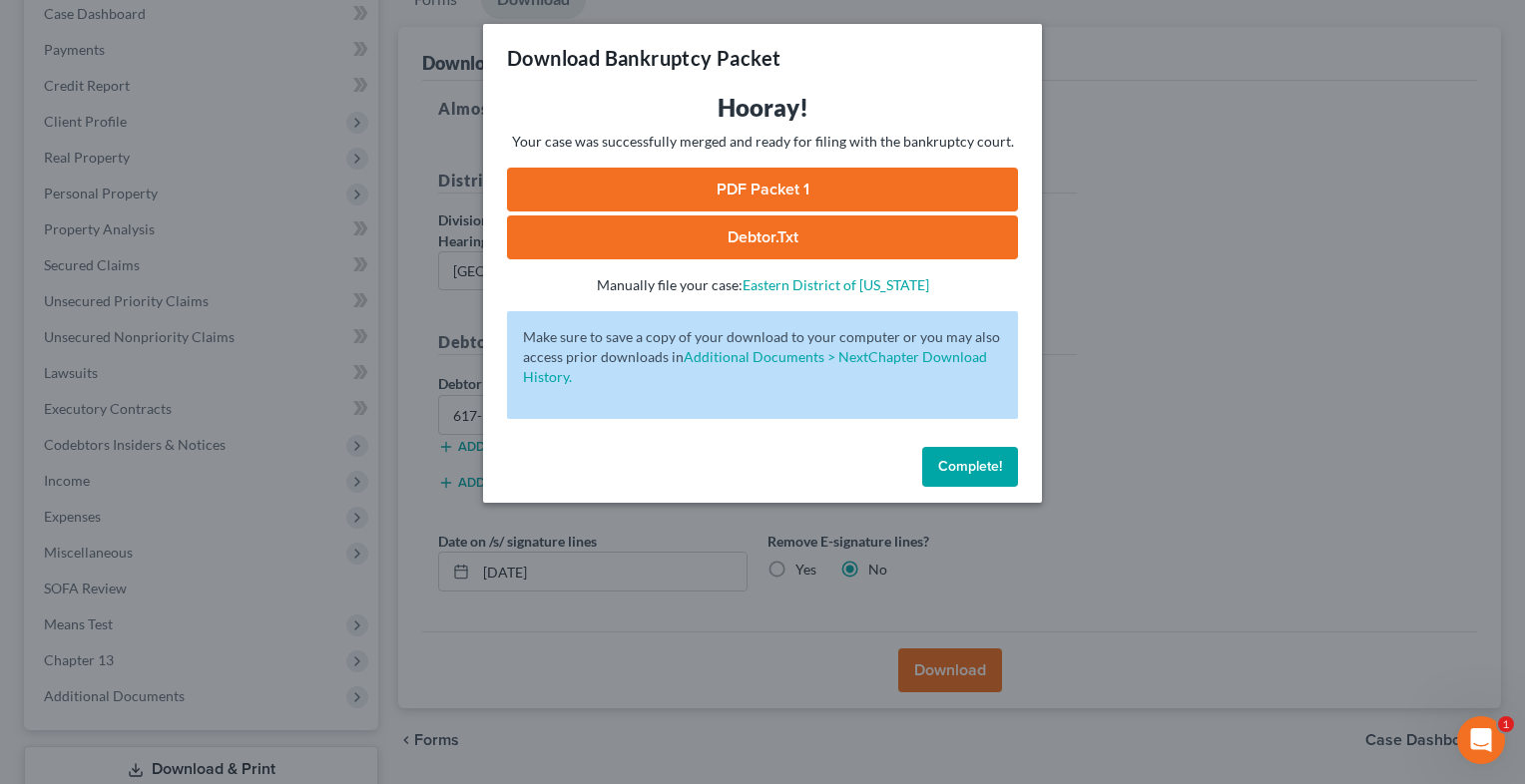 click on "PDF Packet 1" at bounding box center [762, 190] 